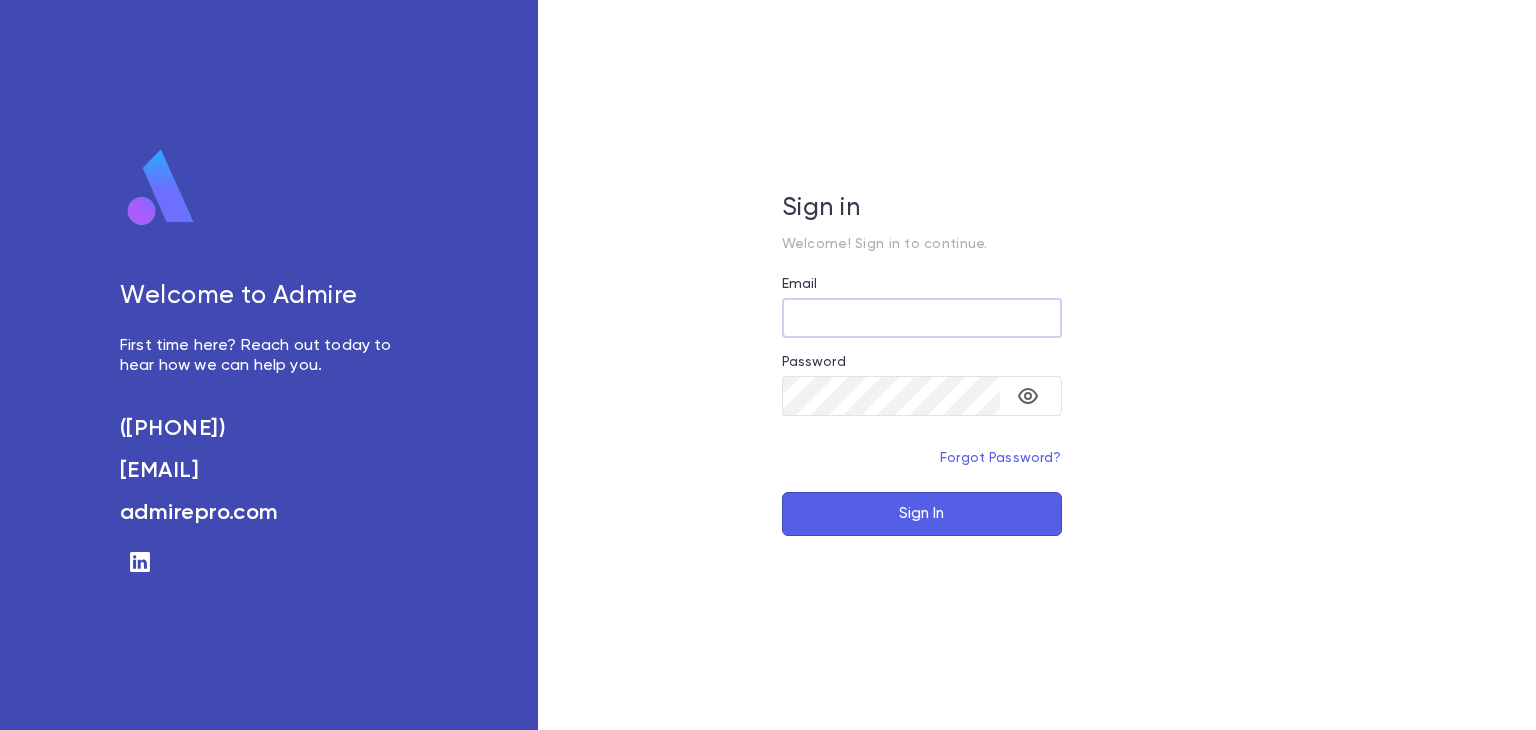 scroll, scrollTop: 0, scrollLeft: 0, axis: both 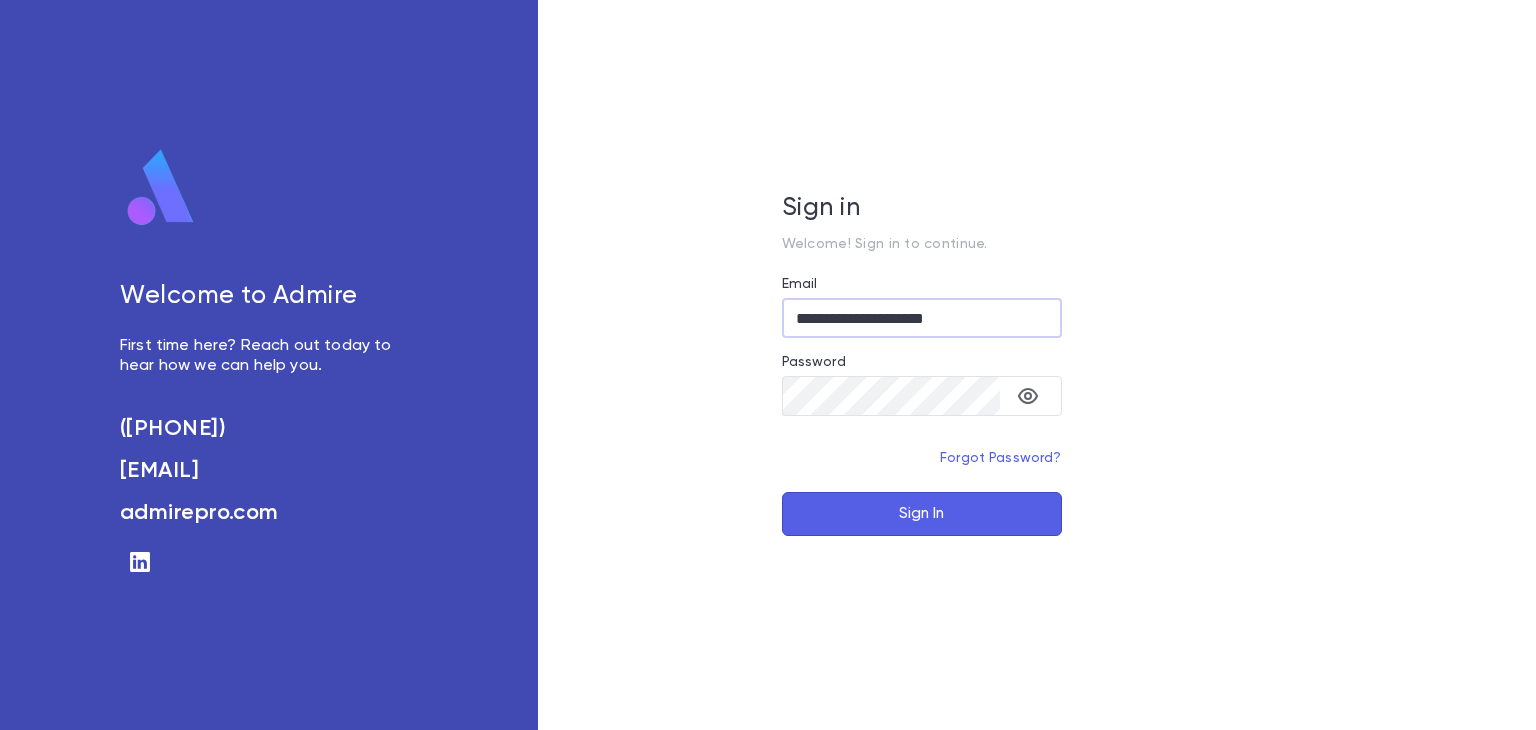 click on "Sign In" at bounding box center (922, 514) 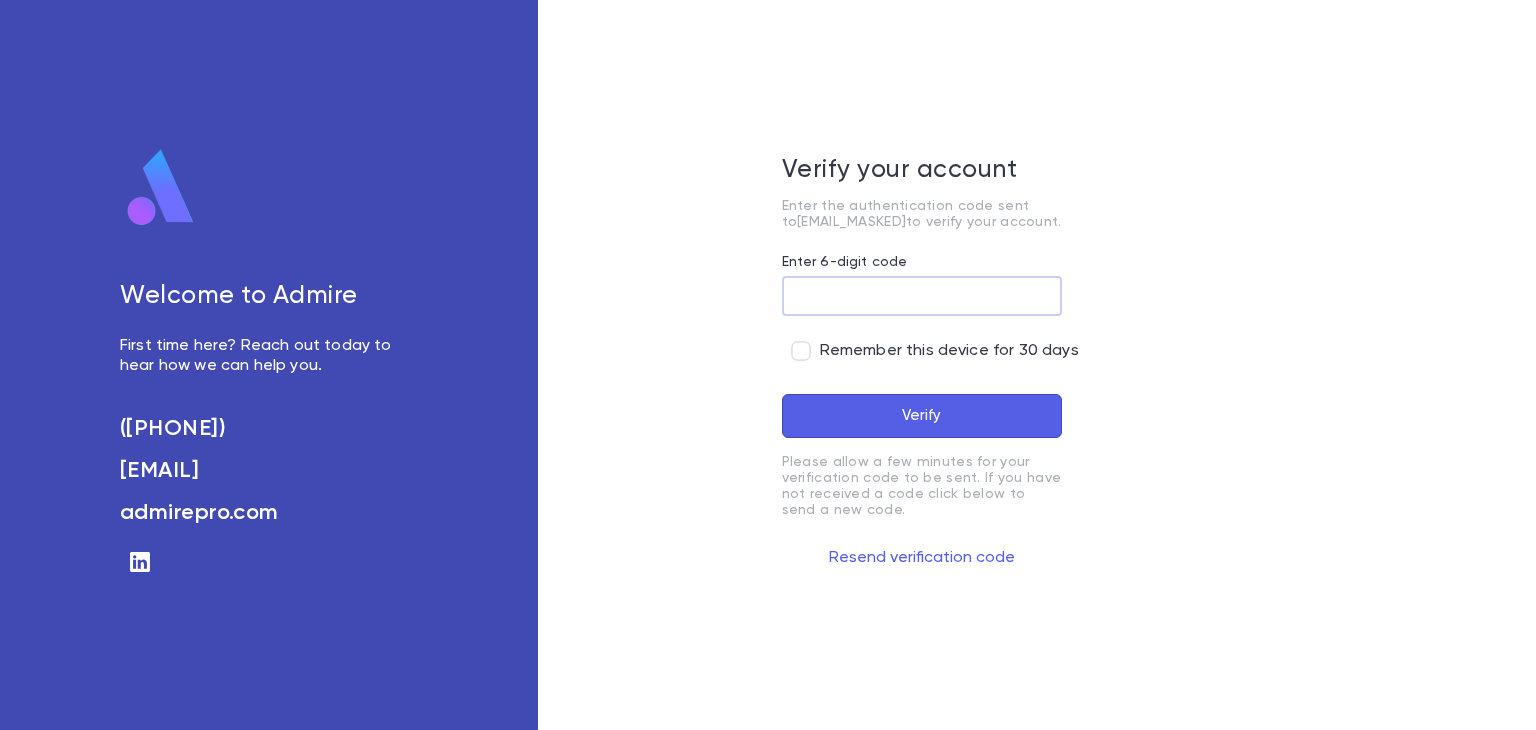 paste on "******" 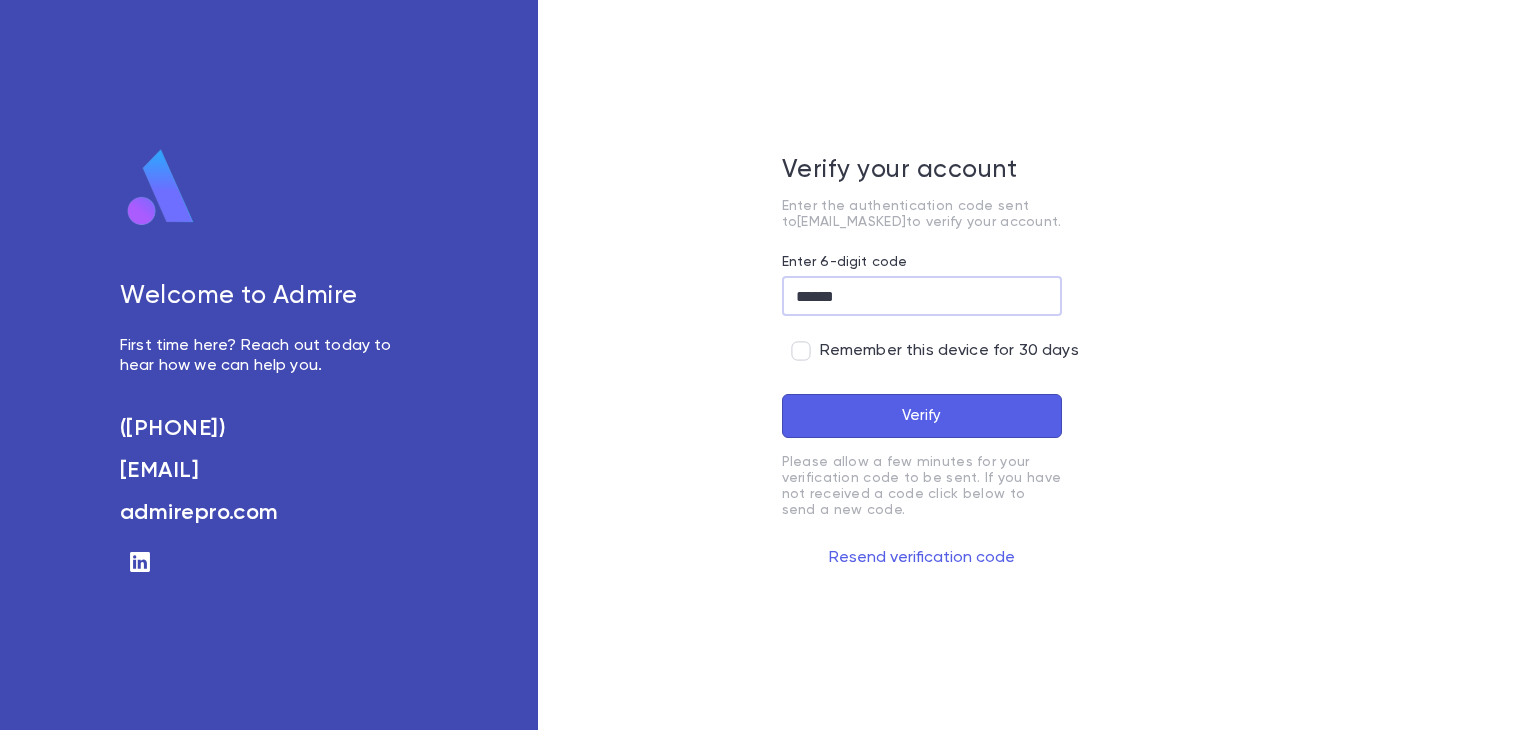 type on "******" 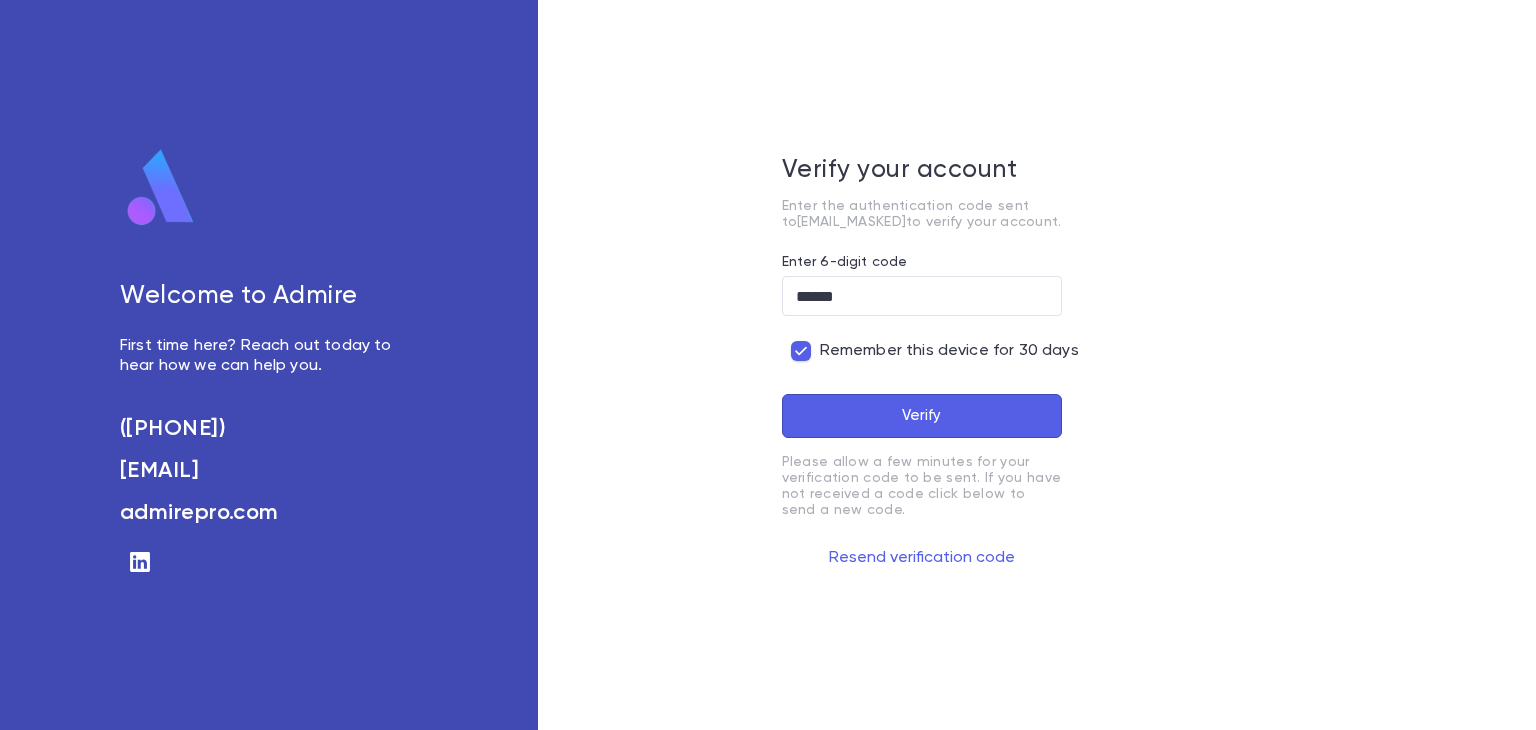 click on "Verify" at bounding box center (922, 416) 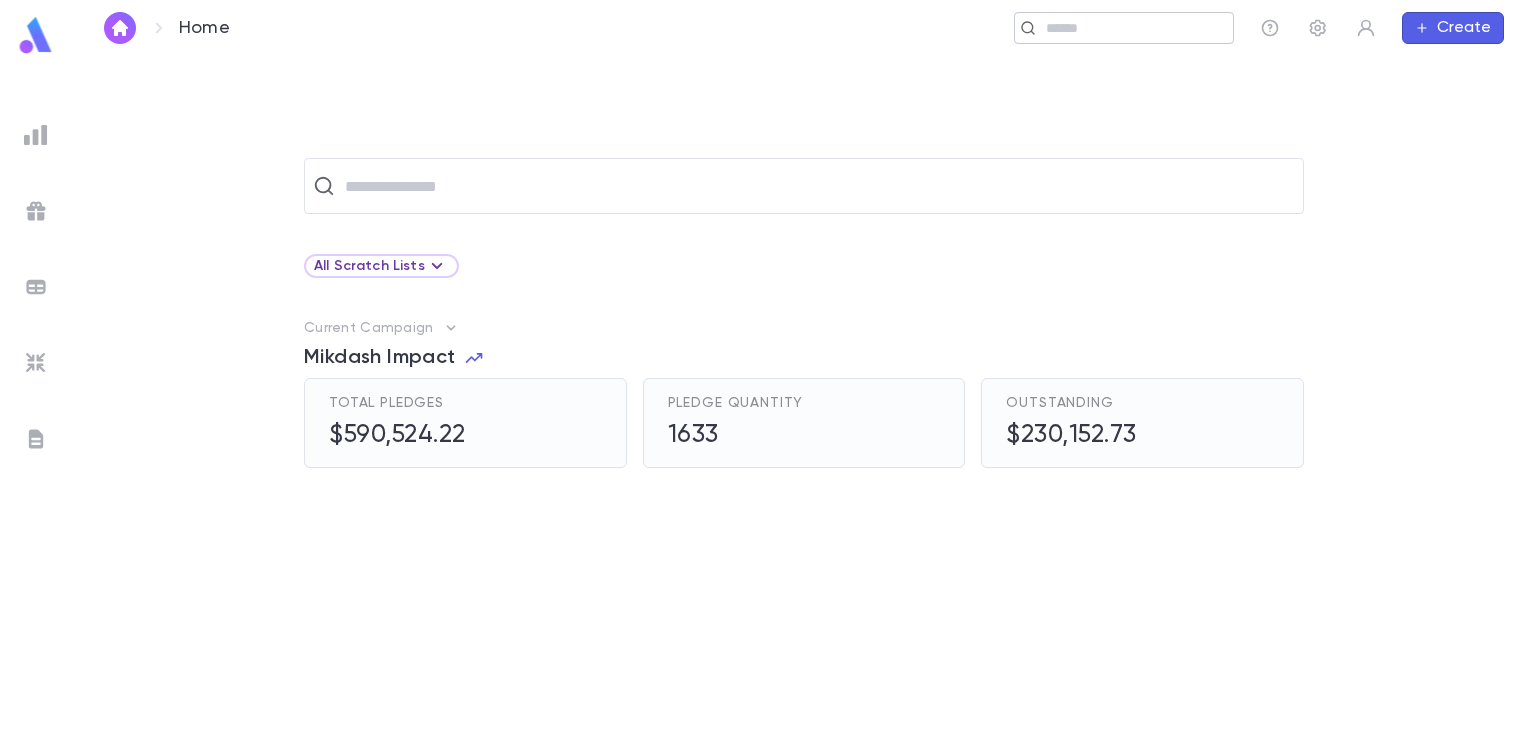 click at bounding box center (1132, 28) 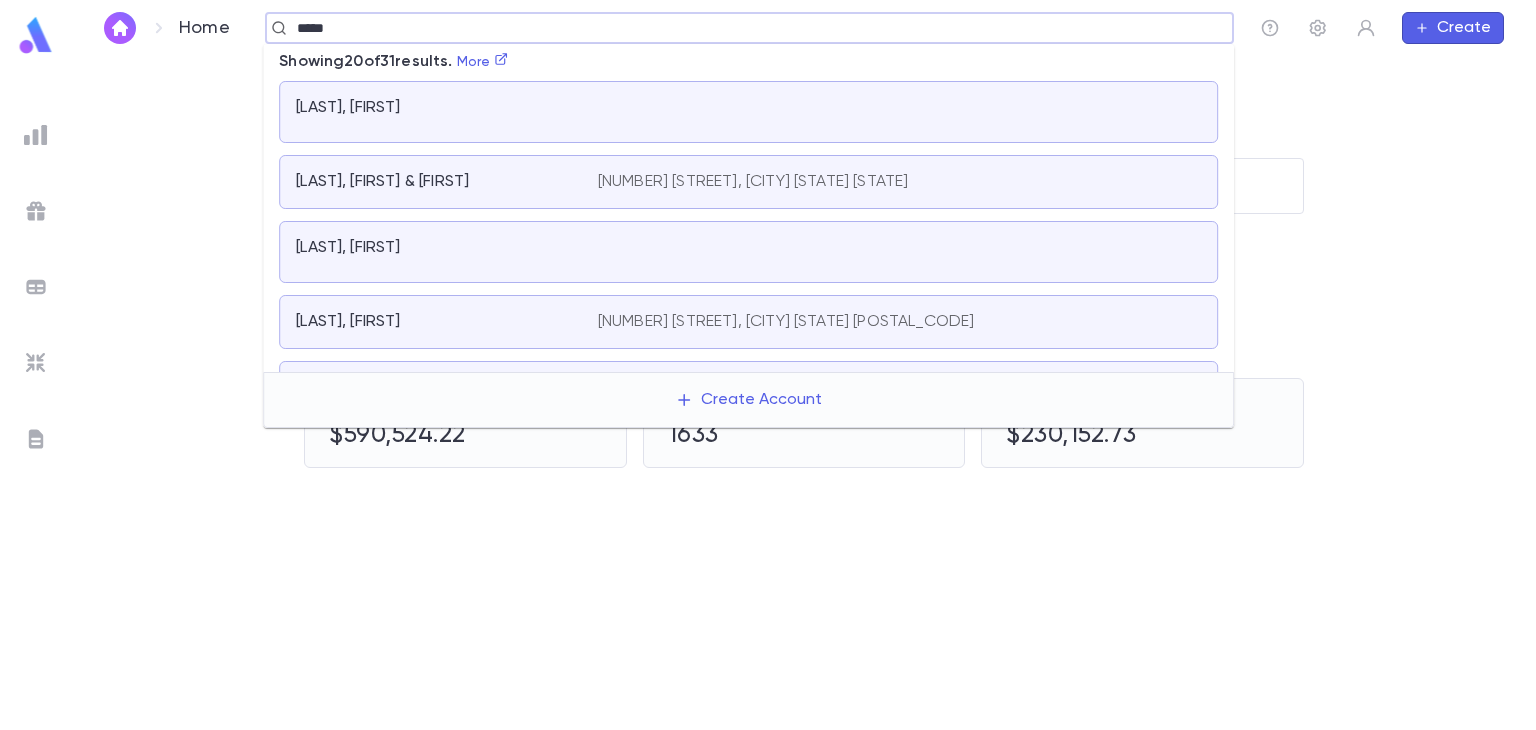 click on "***** ​" at bounding box center [749, 28] 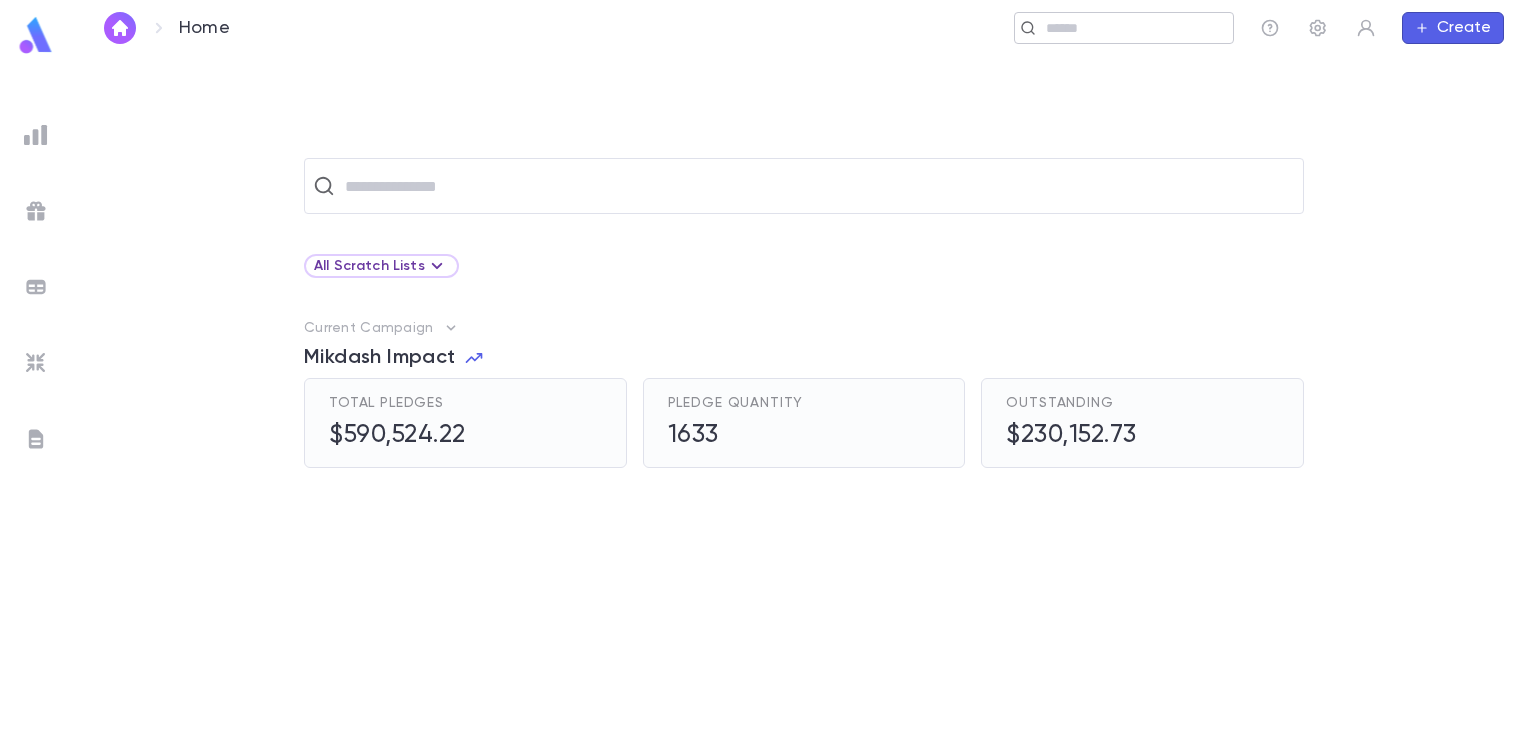 click at bounding box center [1132, 28] 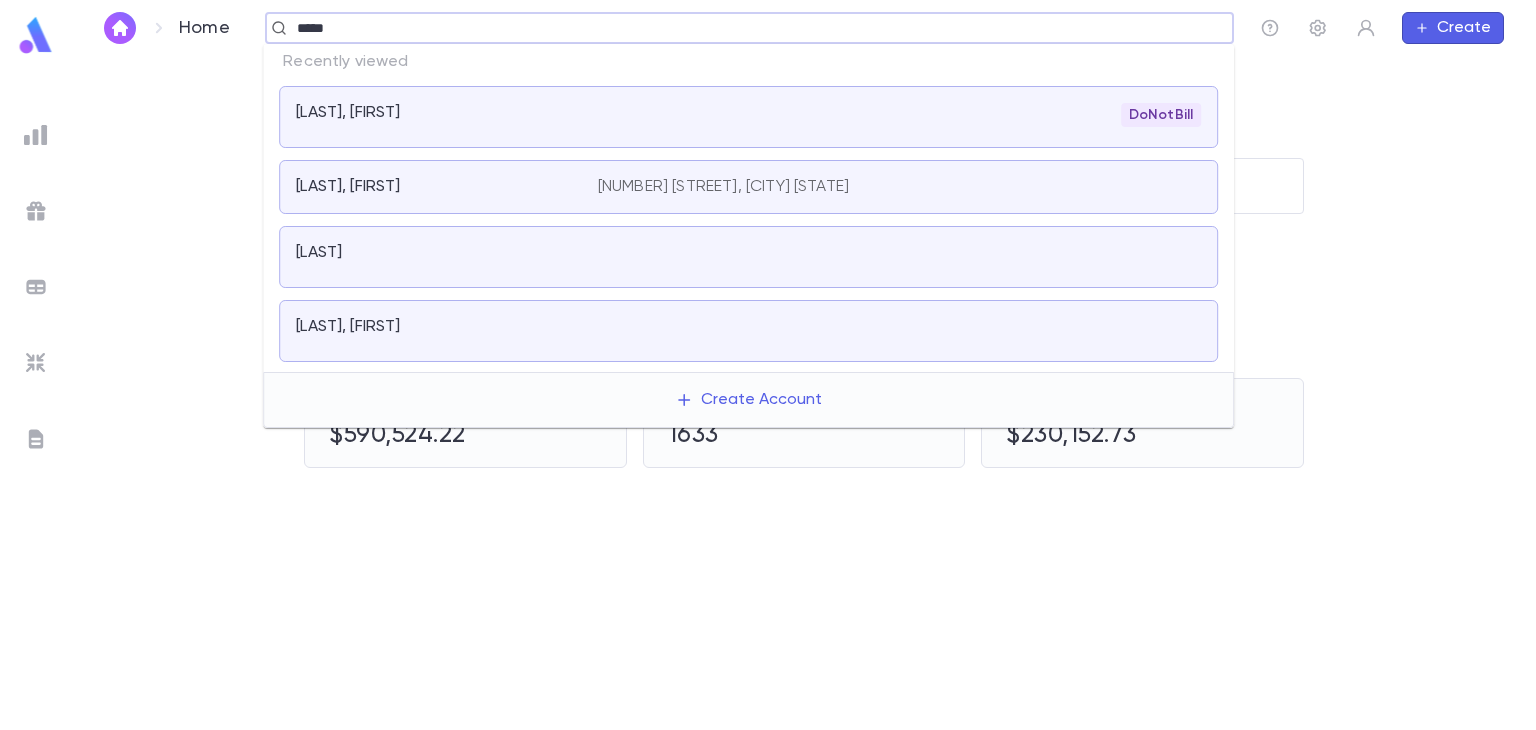 type on "*****" 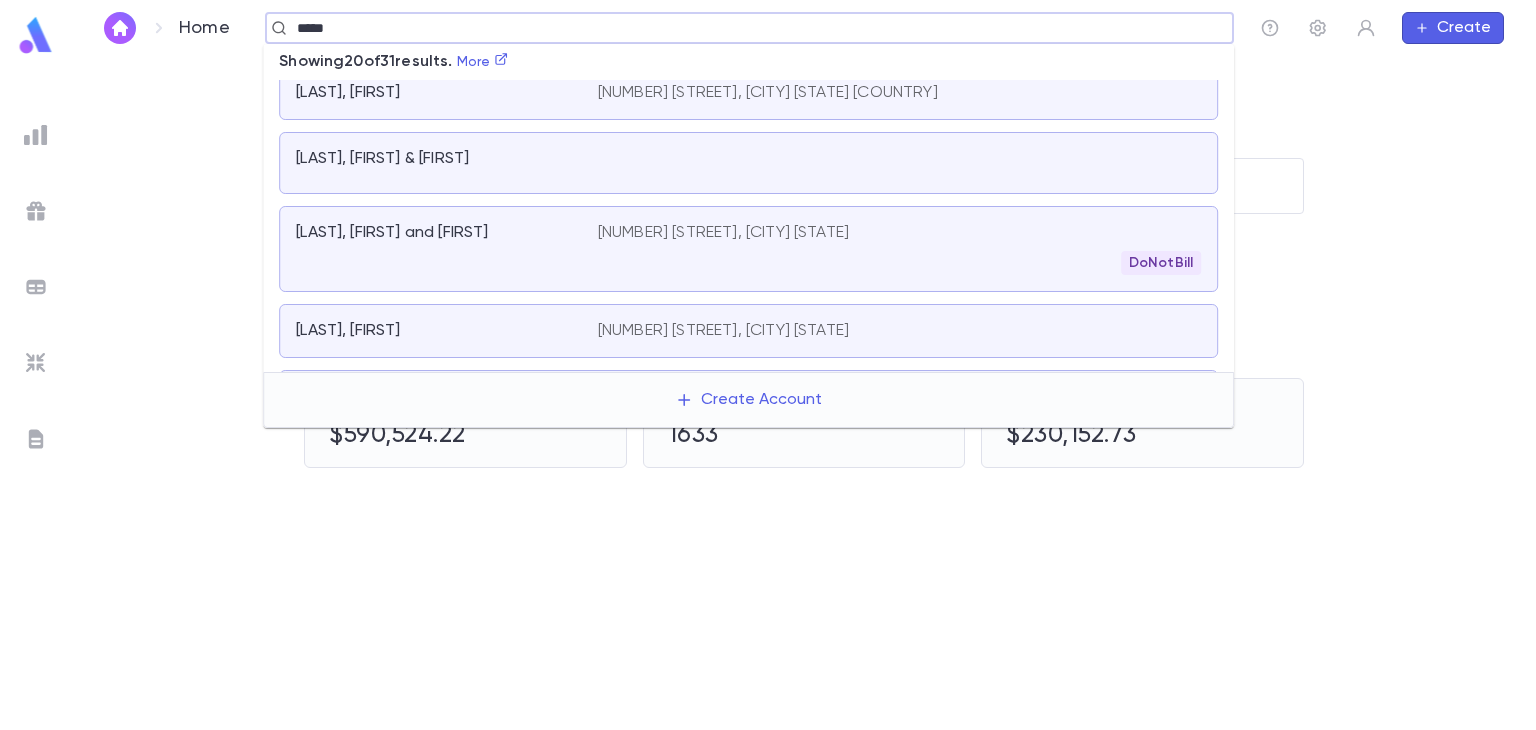 scroll, scrollTop: 803, scrollLeft: 0, axis: vertical 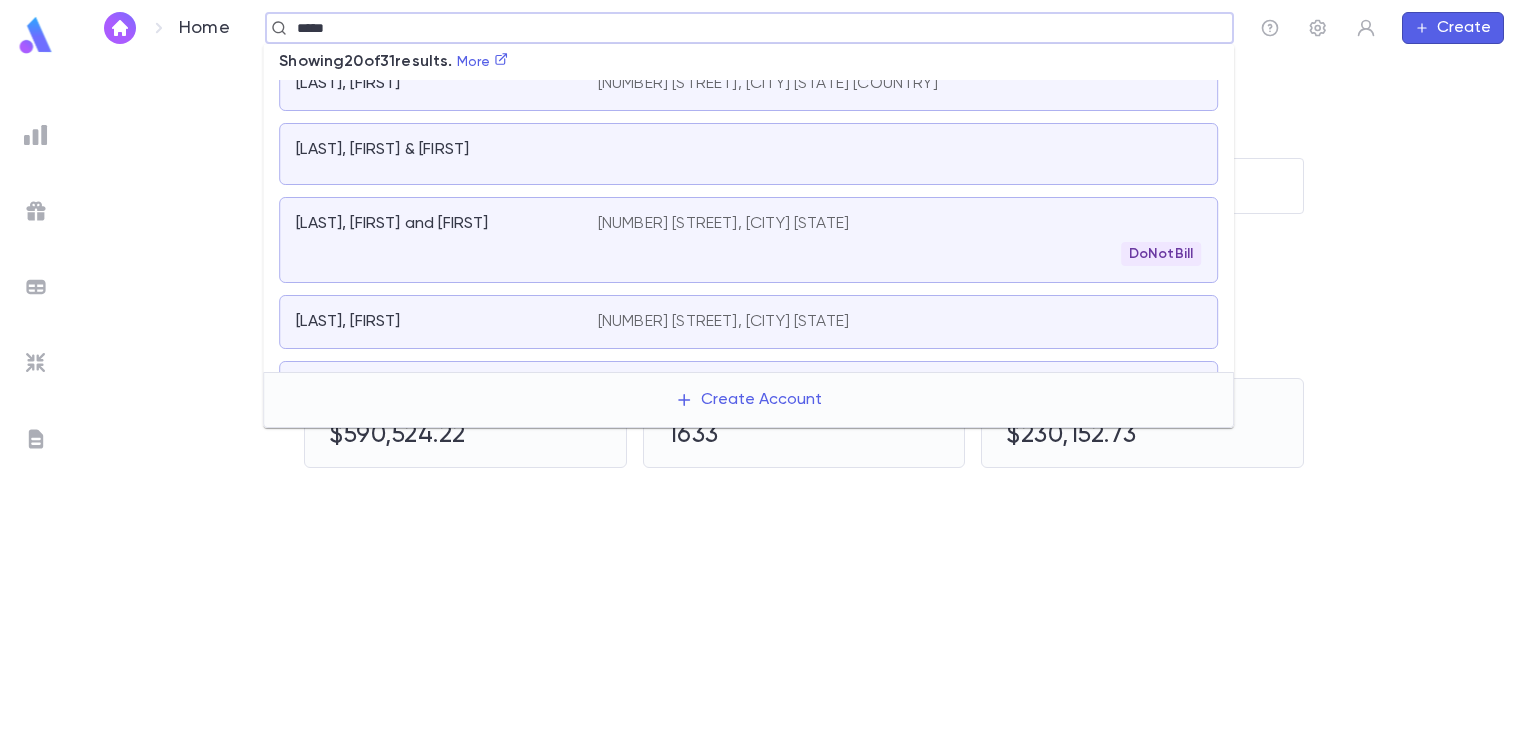 click on "[NUMBER] [STREET], [CITY] [STATE] DoNotBill" at bounding box center (899, 240) 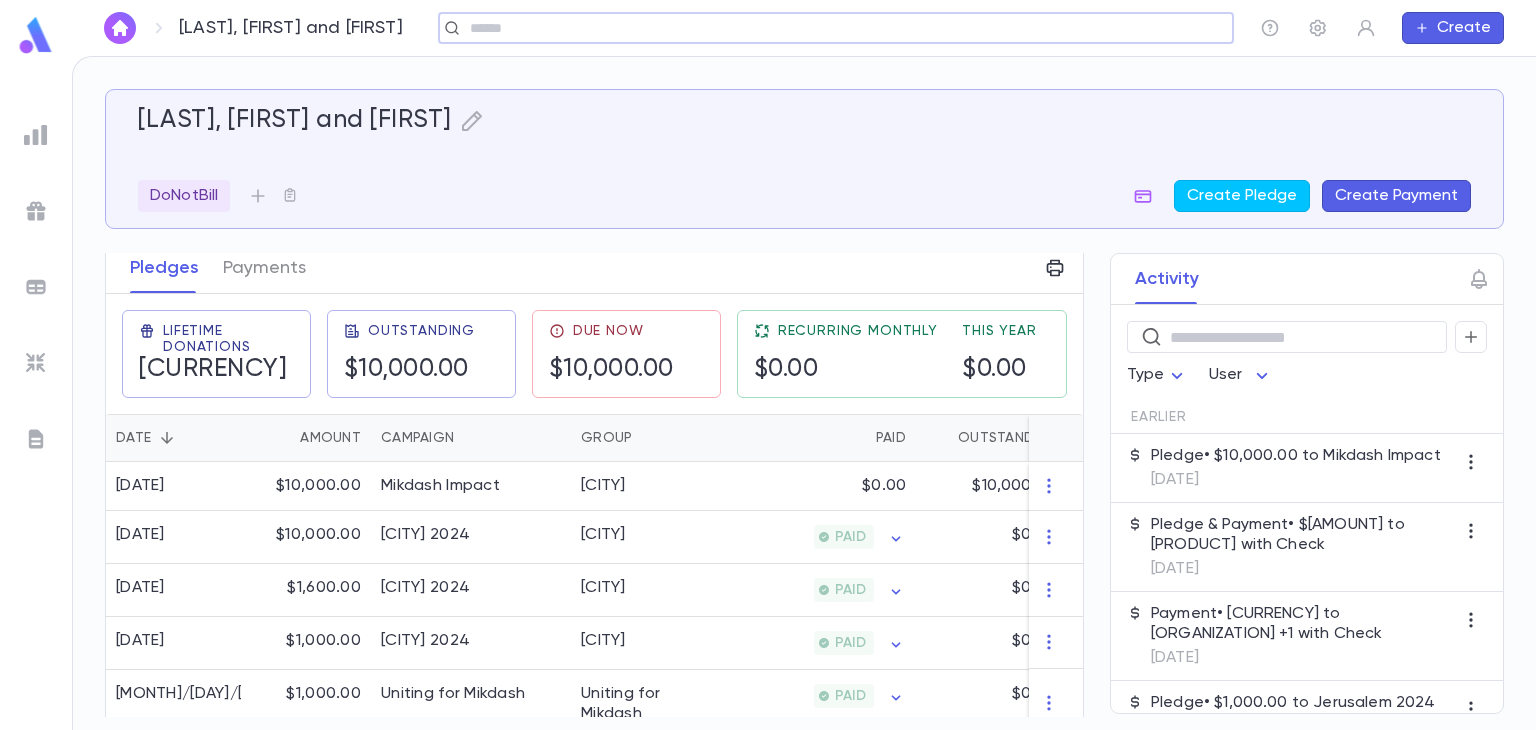 scroll, scrollTop: 292, scrollLeft: 0, axis: vertical 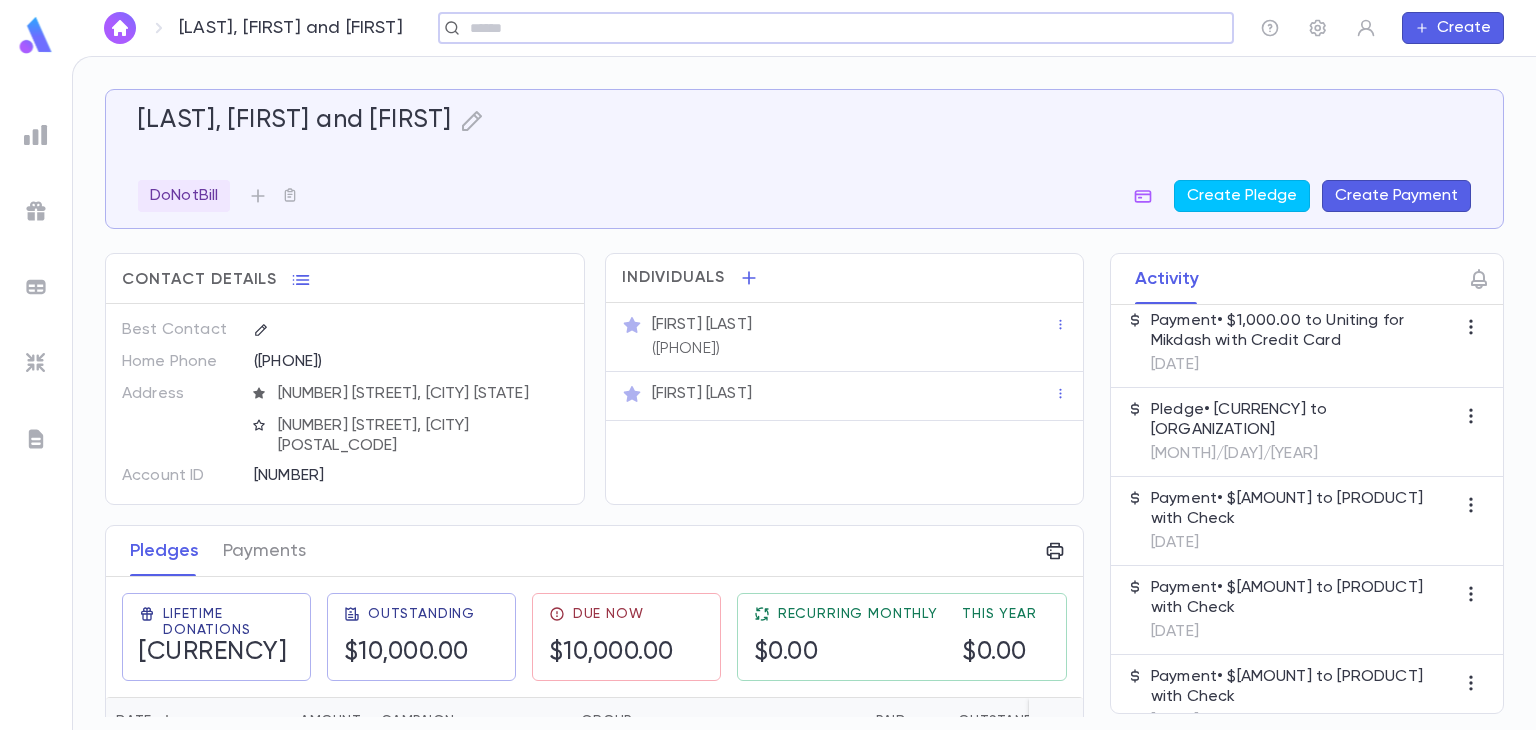 click on "Create" at bounding box center (1453, 28) 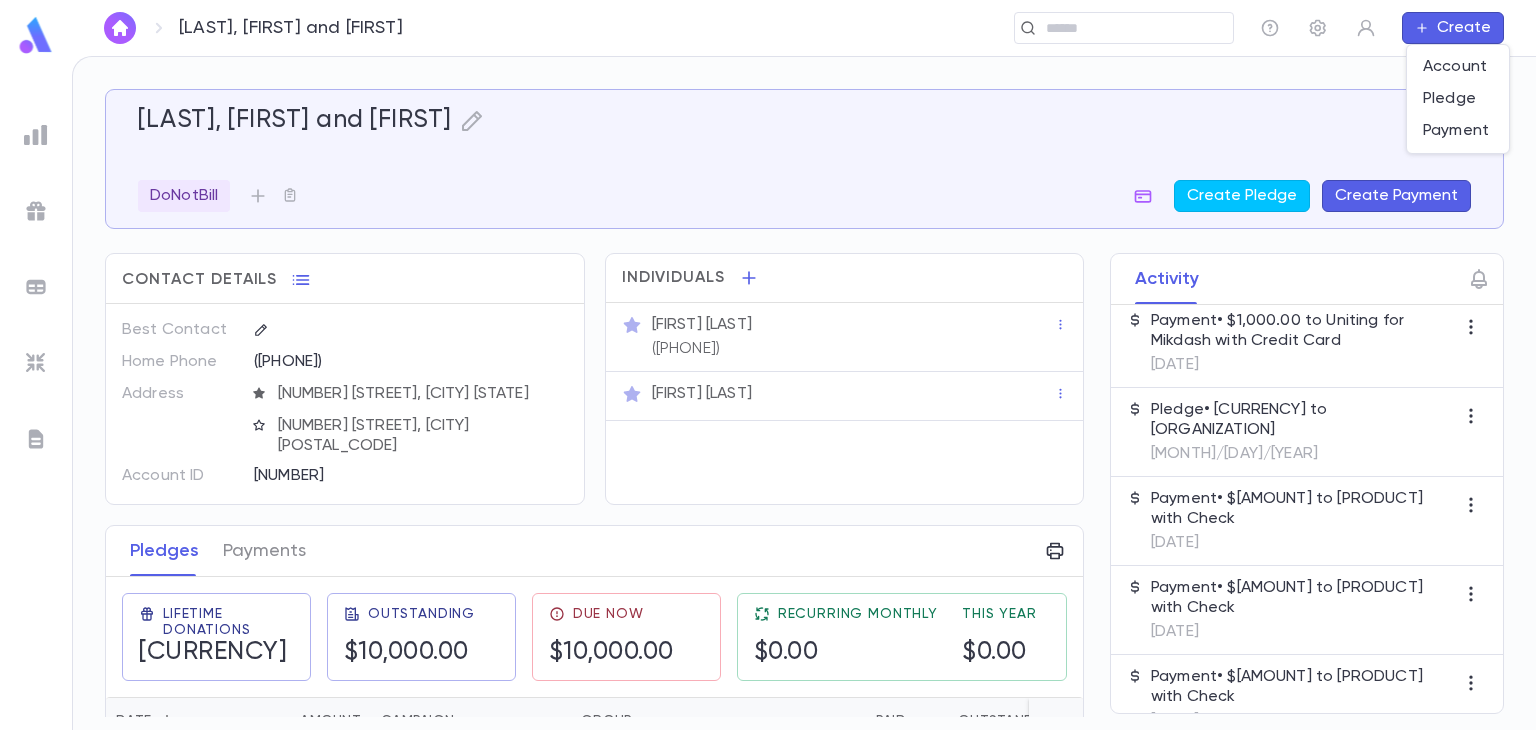 click at bounding box center (768, 365) 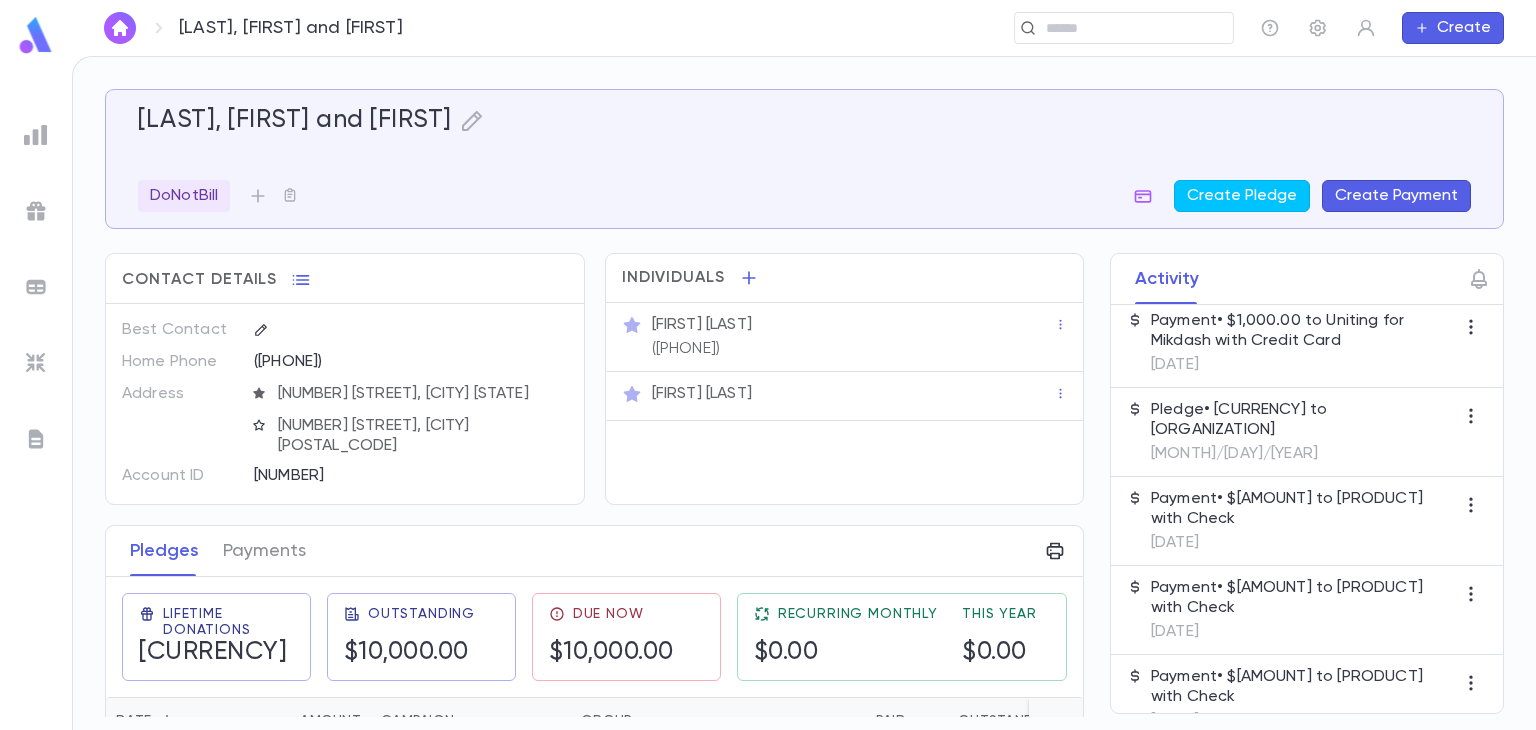 click at bounding box center (120, 28) 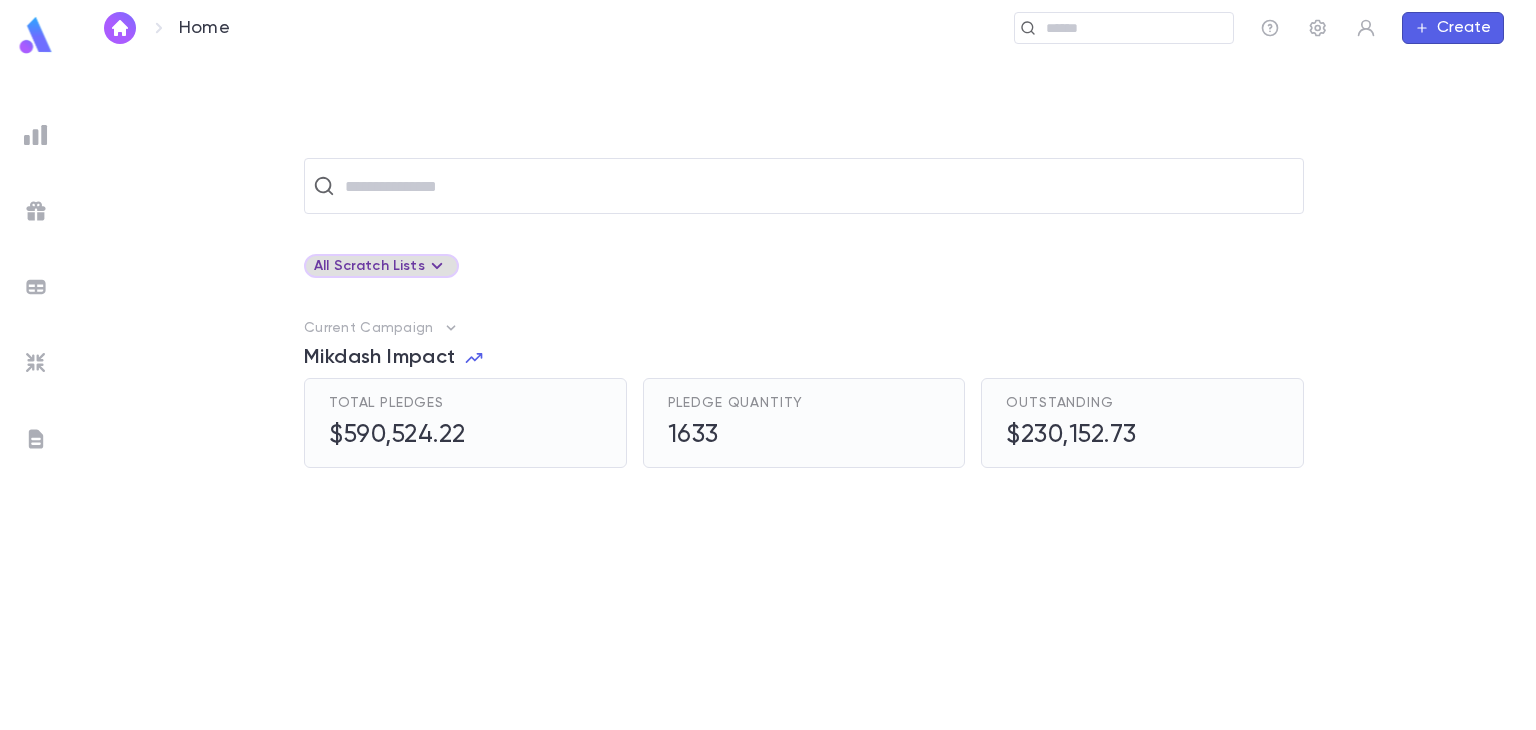 click on "All Scratch Lists" at bounding box center [381, 266] 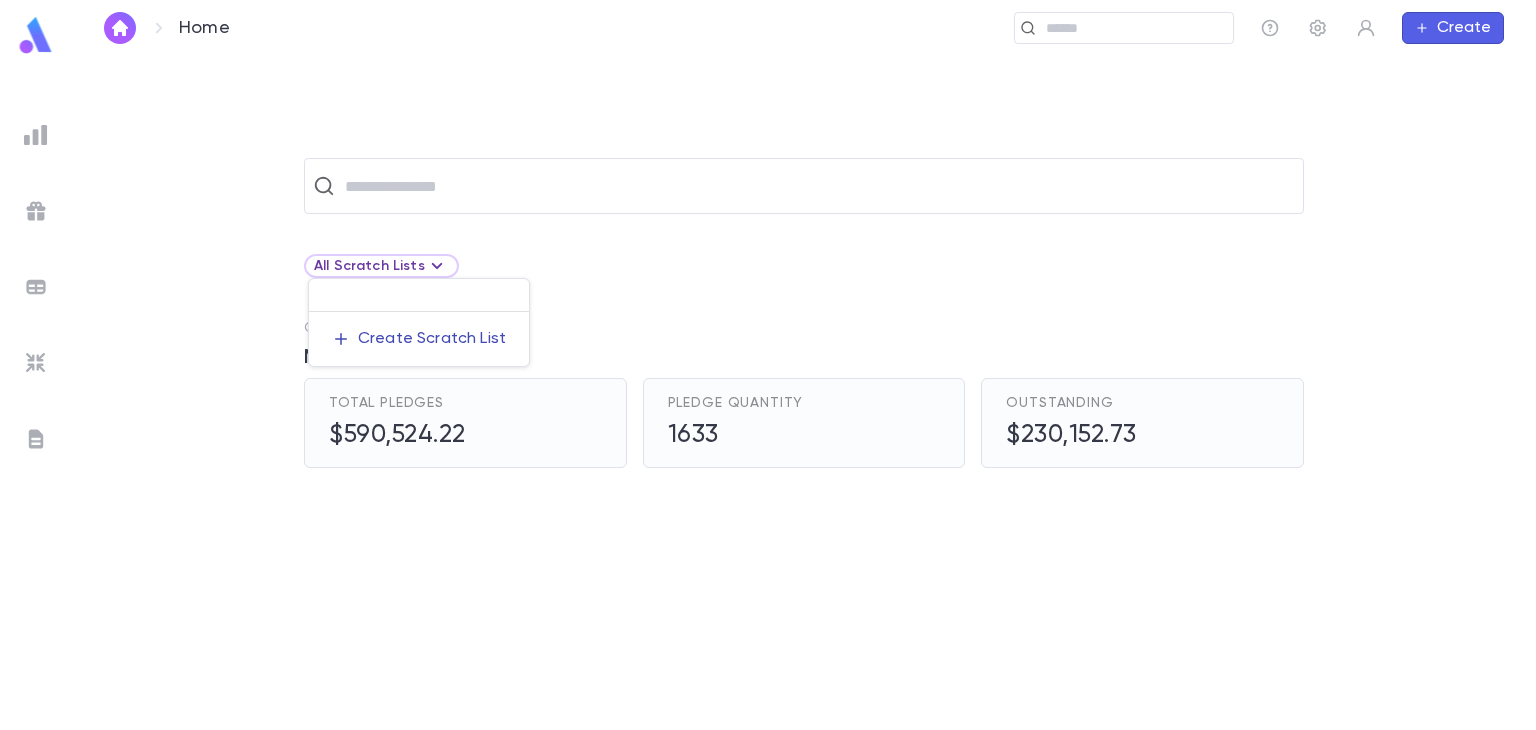 click on "Create Scratch List" at bounding box center [432, 339] 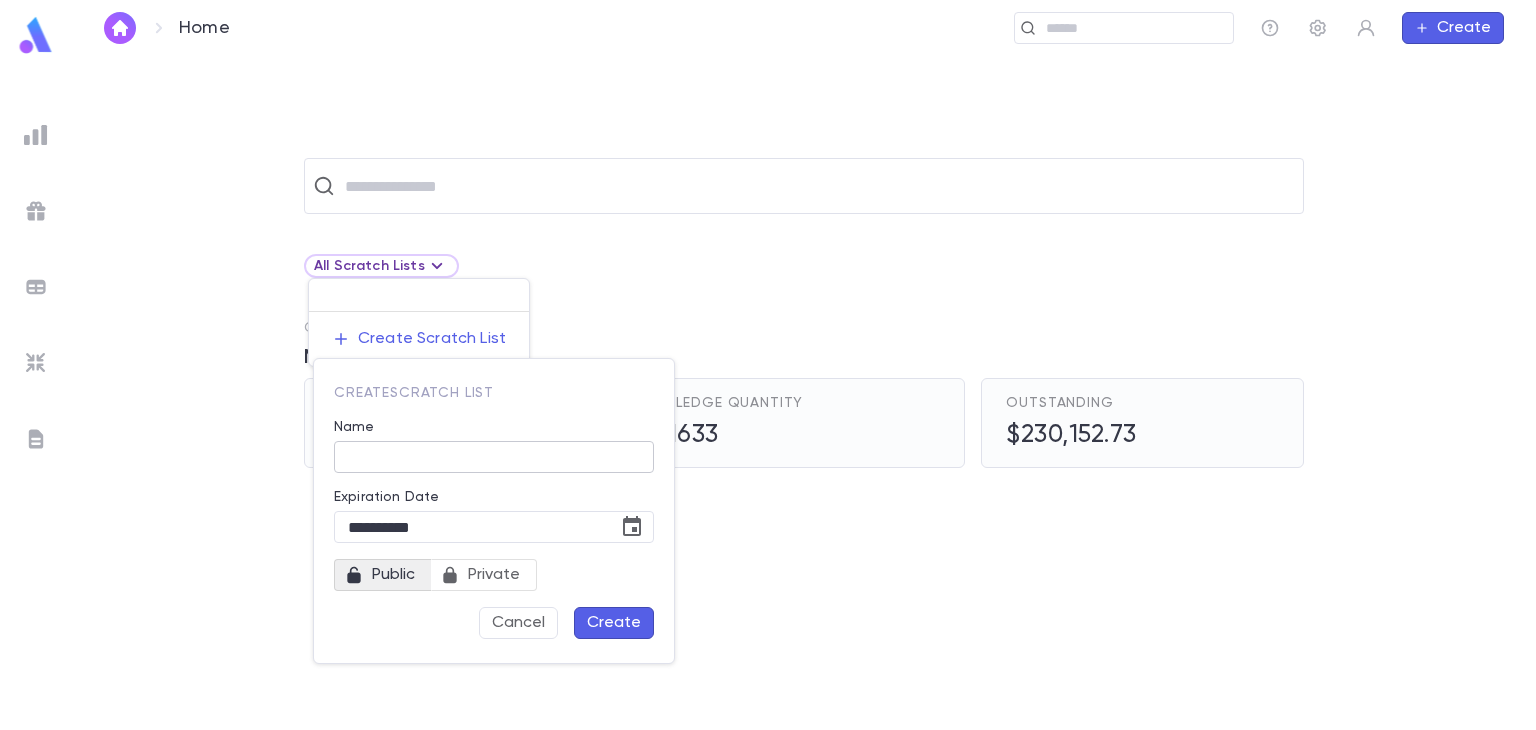 click on "Name" at bounding box center [494, 457] 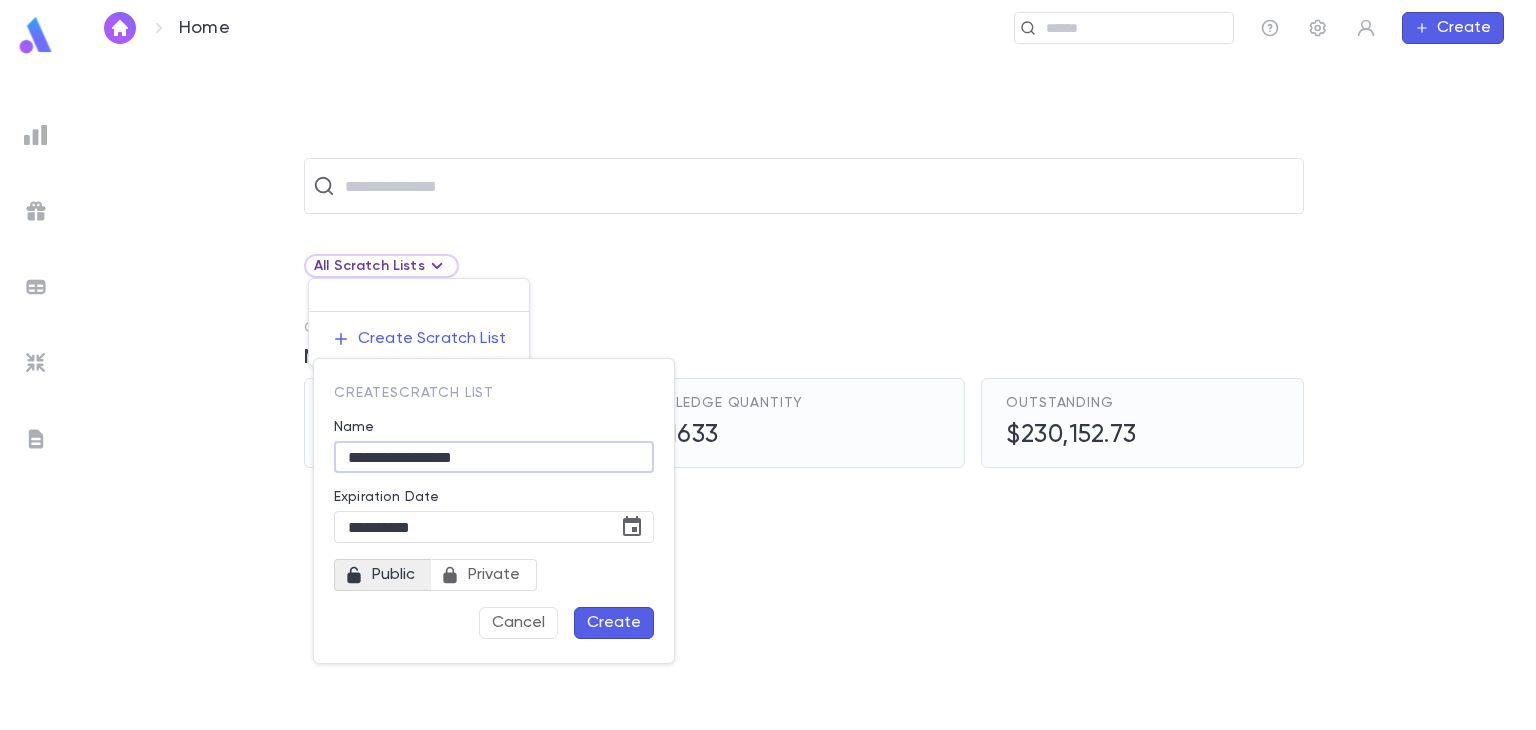 type on "**********" 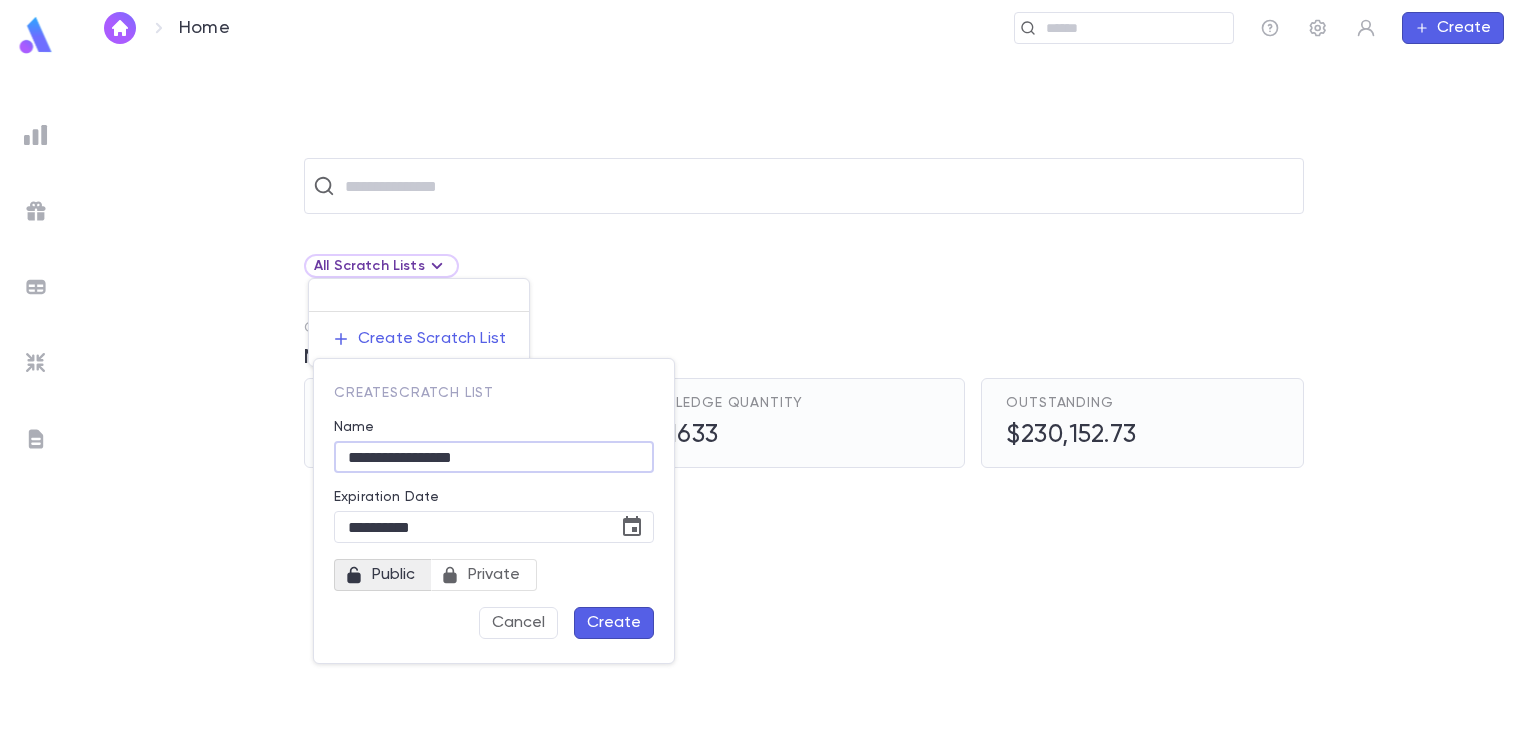 click on "Create" at bounding box center (614, 623) 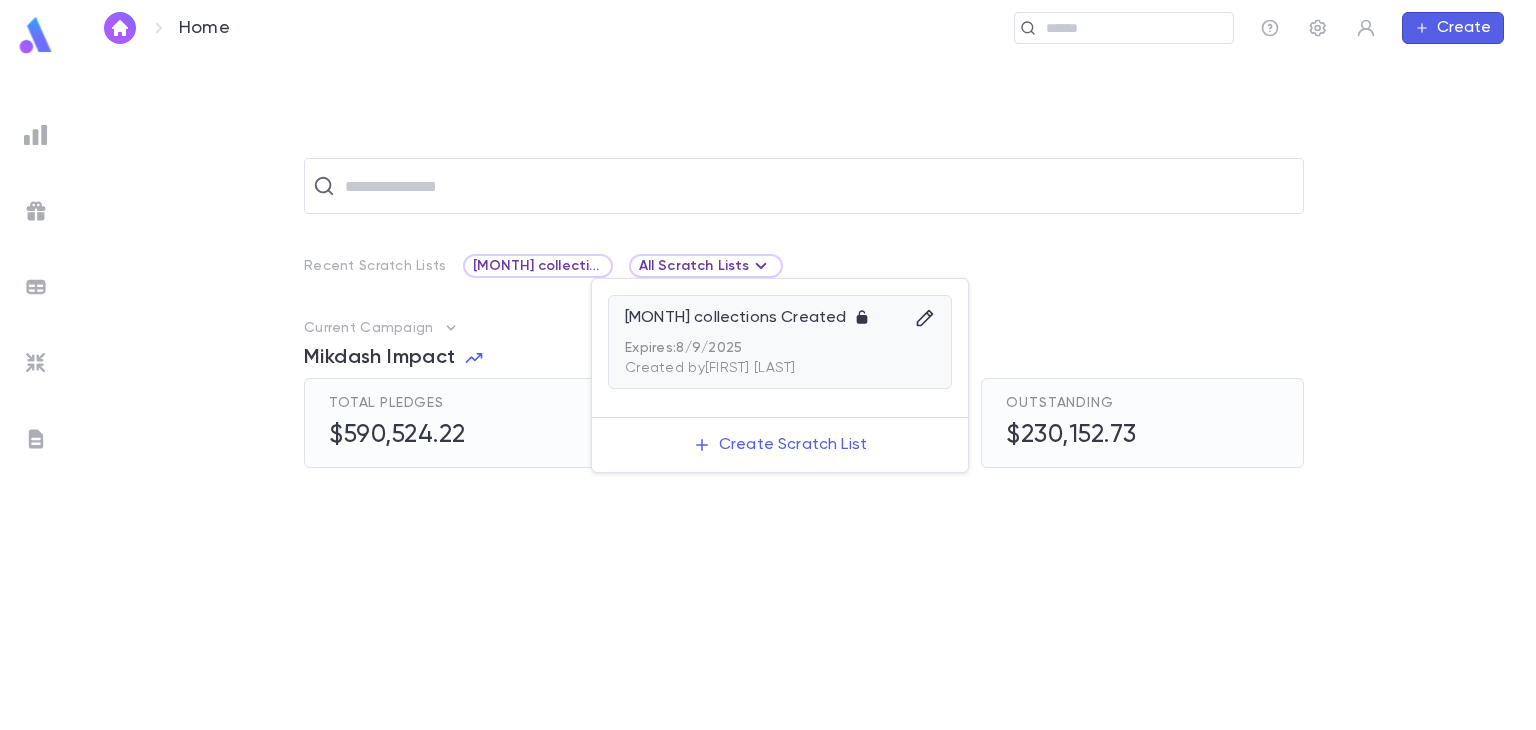 click on "Expires:  [DATE]" at bounding box center [780, 348] 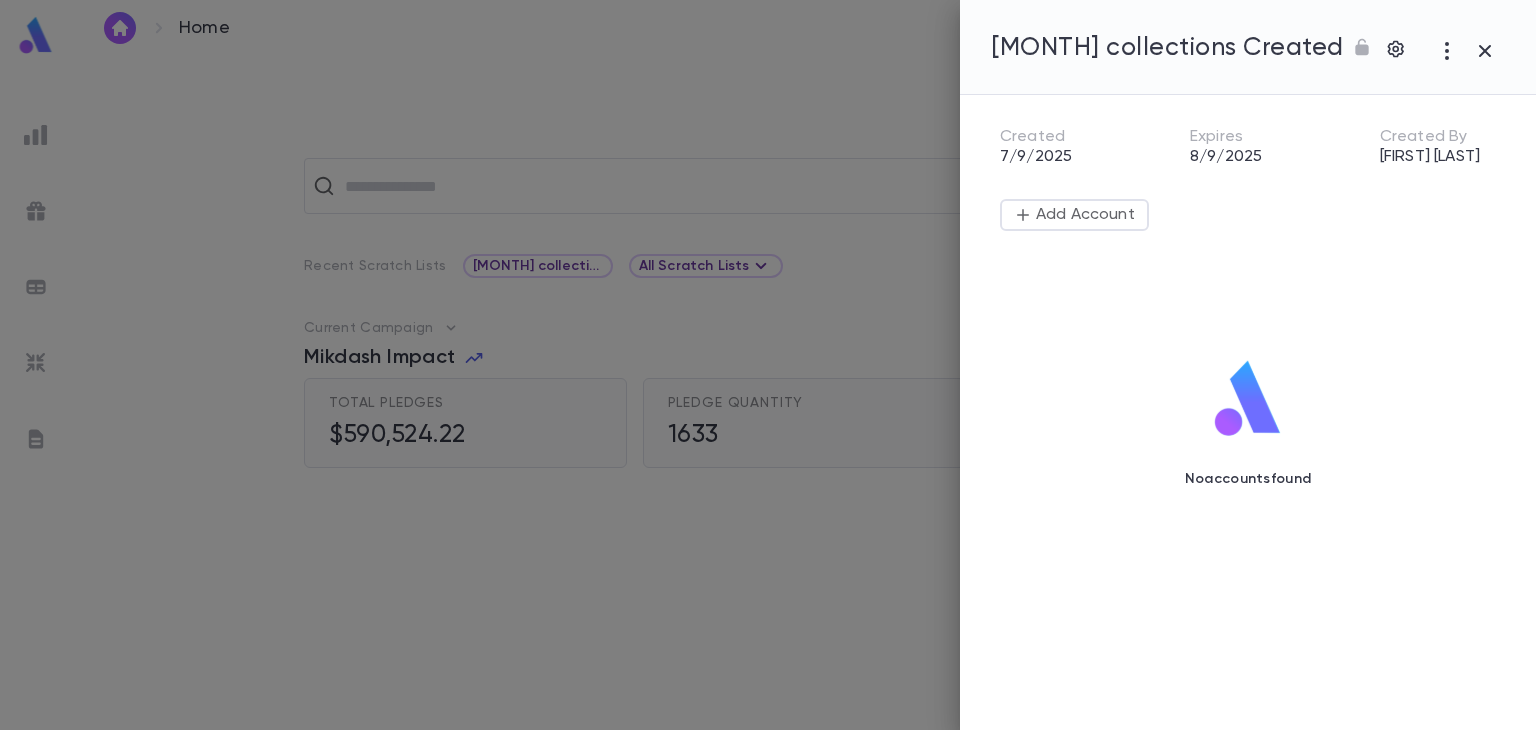 click on "Add Account" at bounding box center [1083, 215] 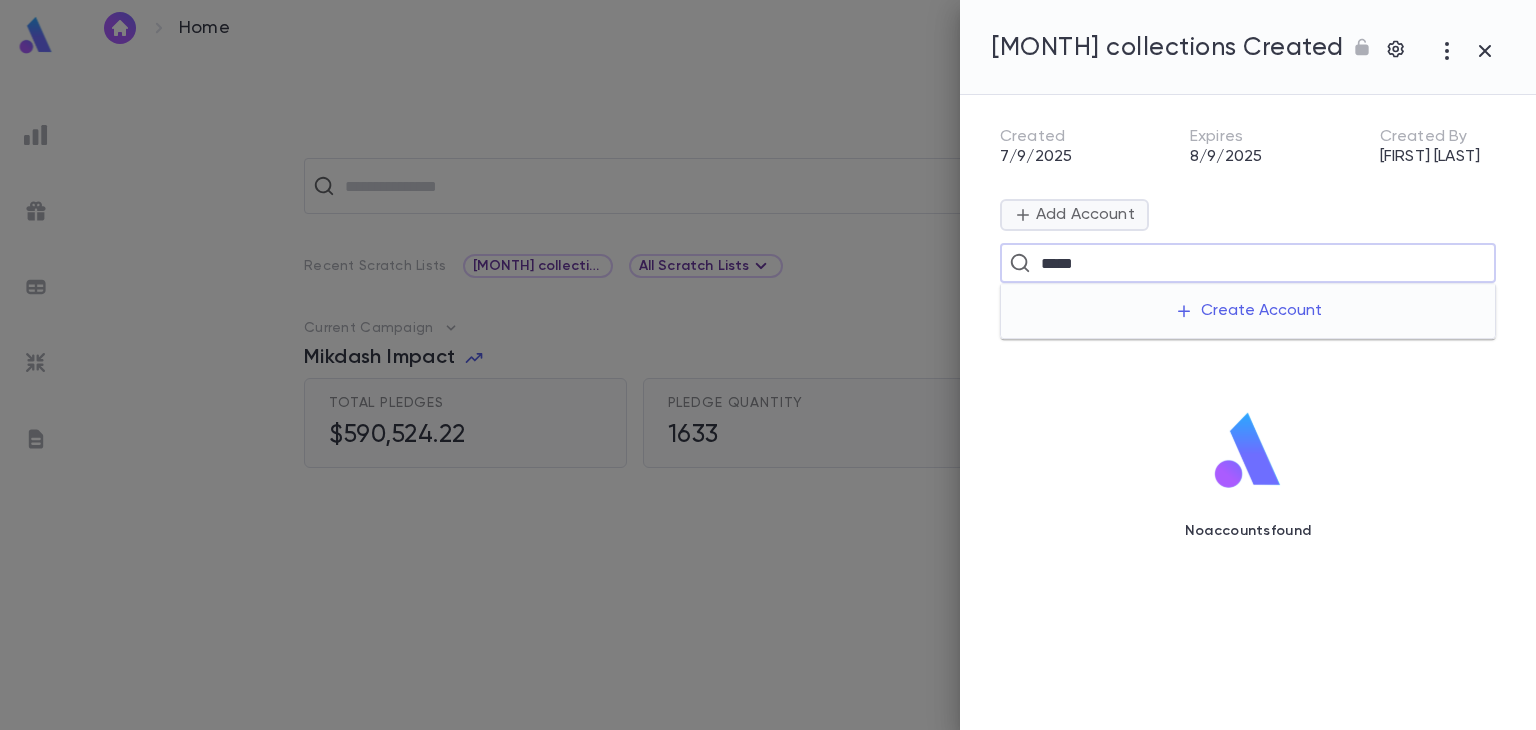 type on "*****" 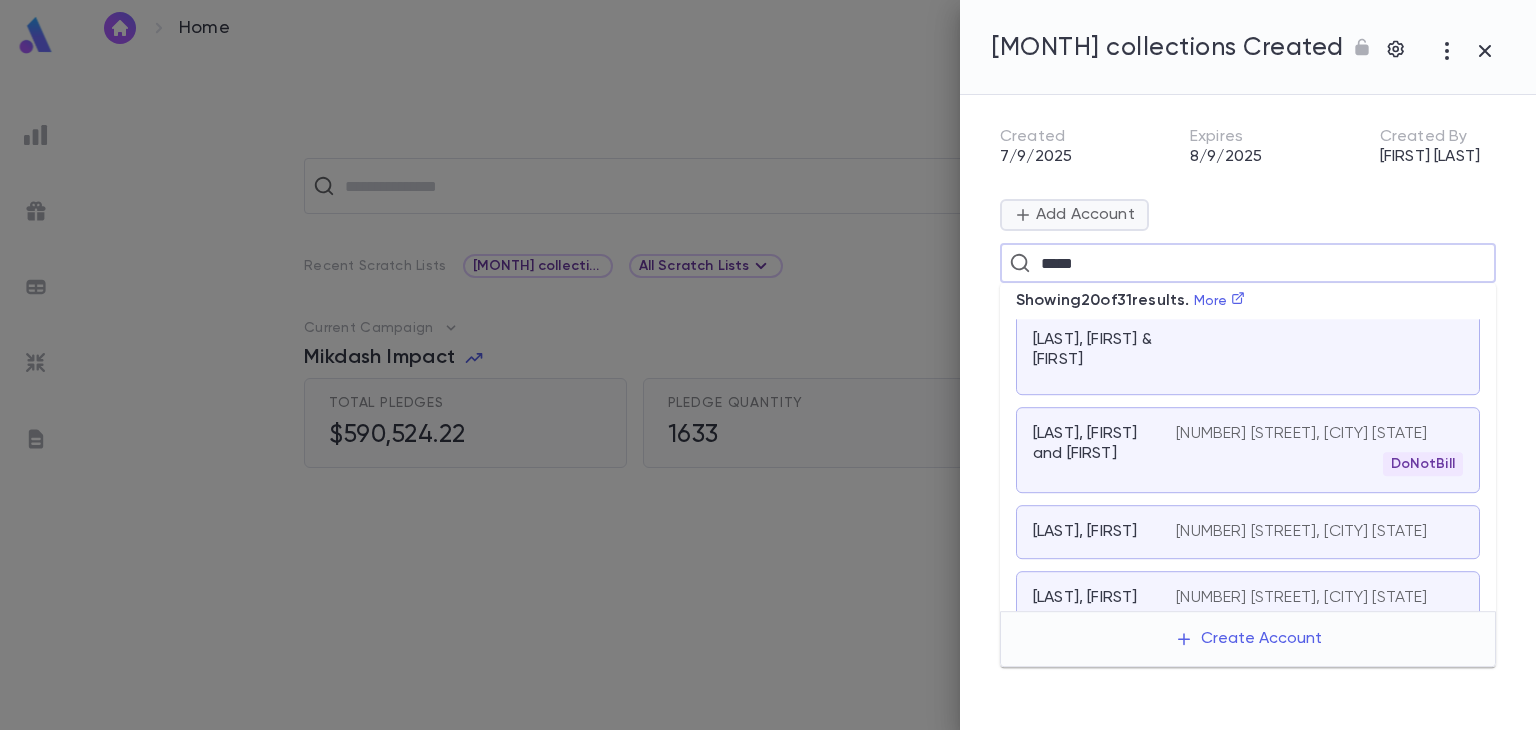 scroll, scrollTop: 955, scrollLeft: 0, axis: vertical 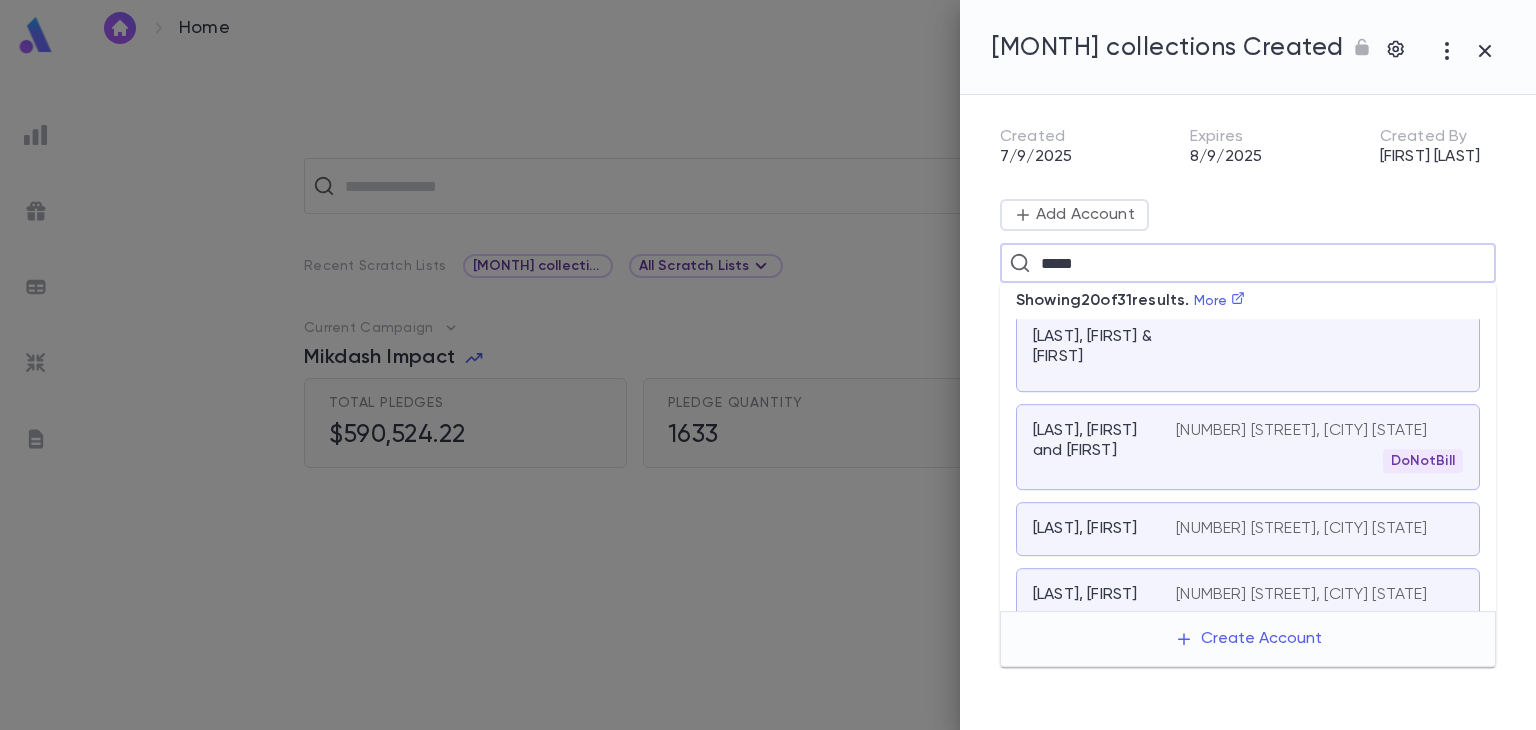 click on "[NUMBER] [STREET], [CITY] [STATE] DoNotBill" at bounding box center (1319, 447) 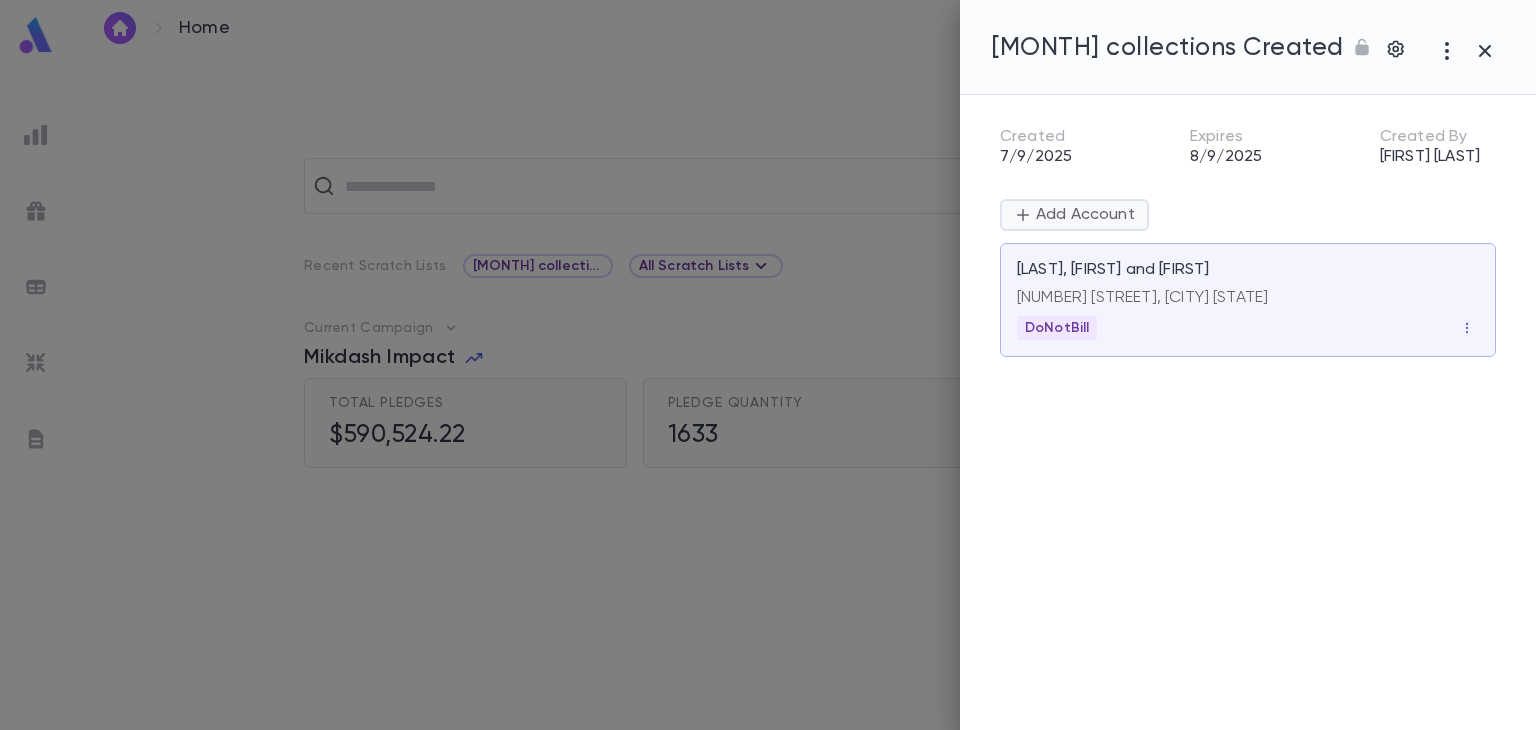 click on "Add Account" at bounding box center (1083, 215) 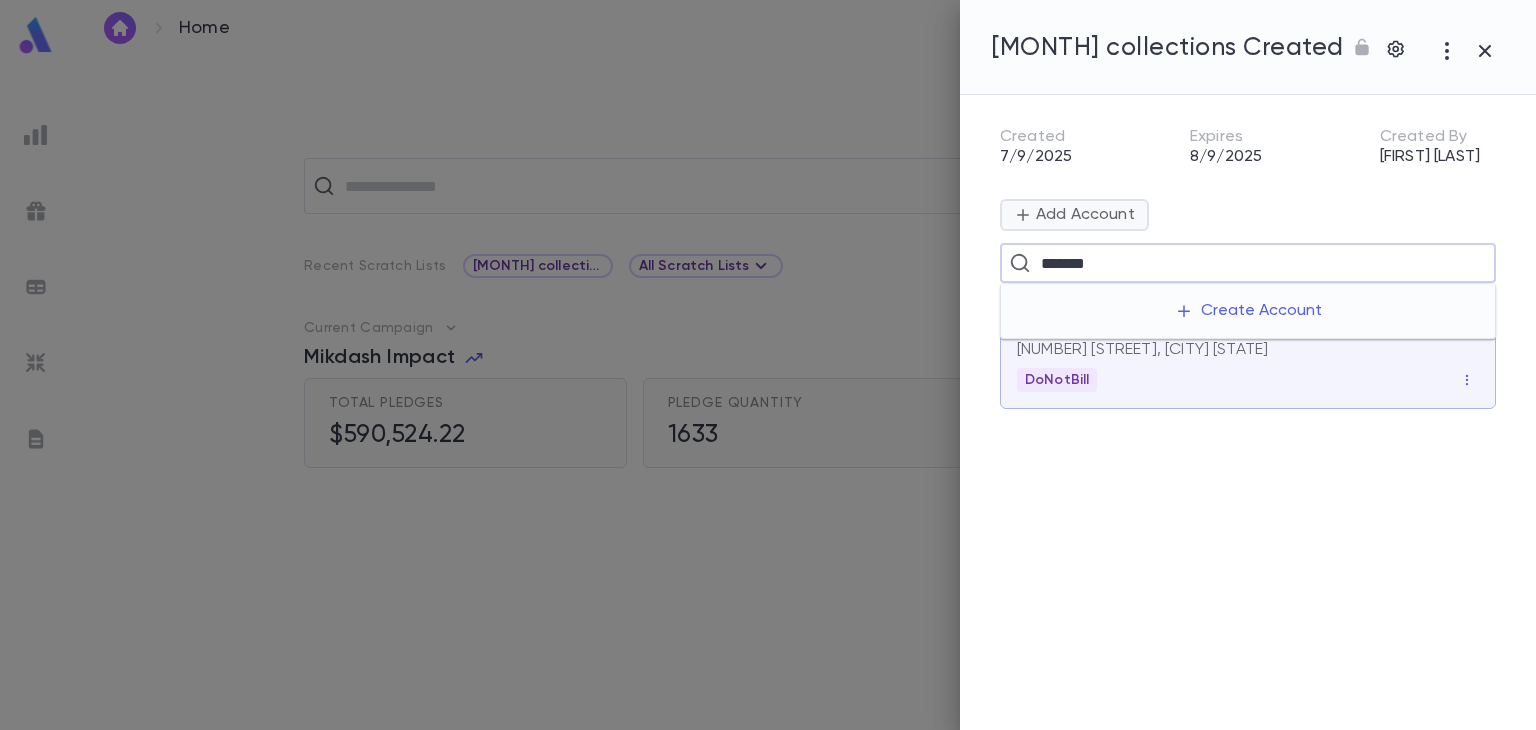 type on "*******" 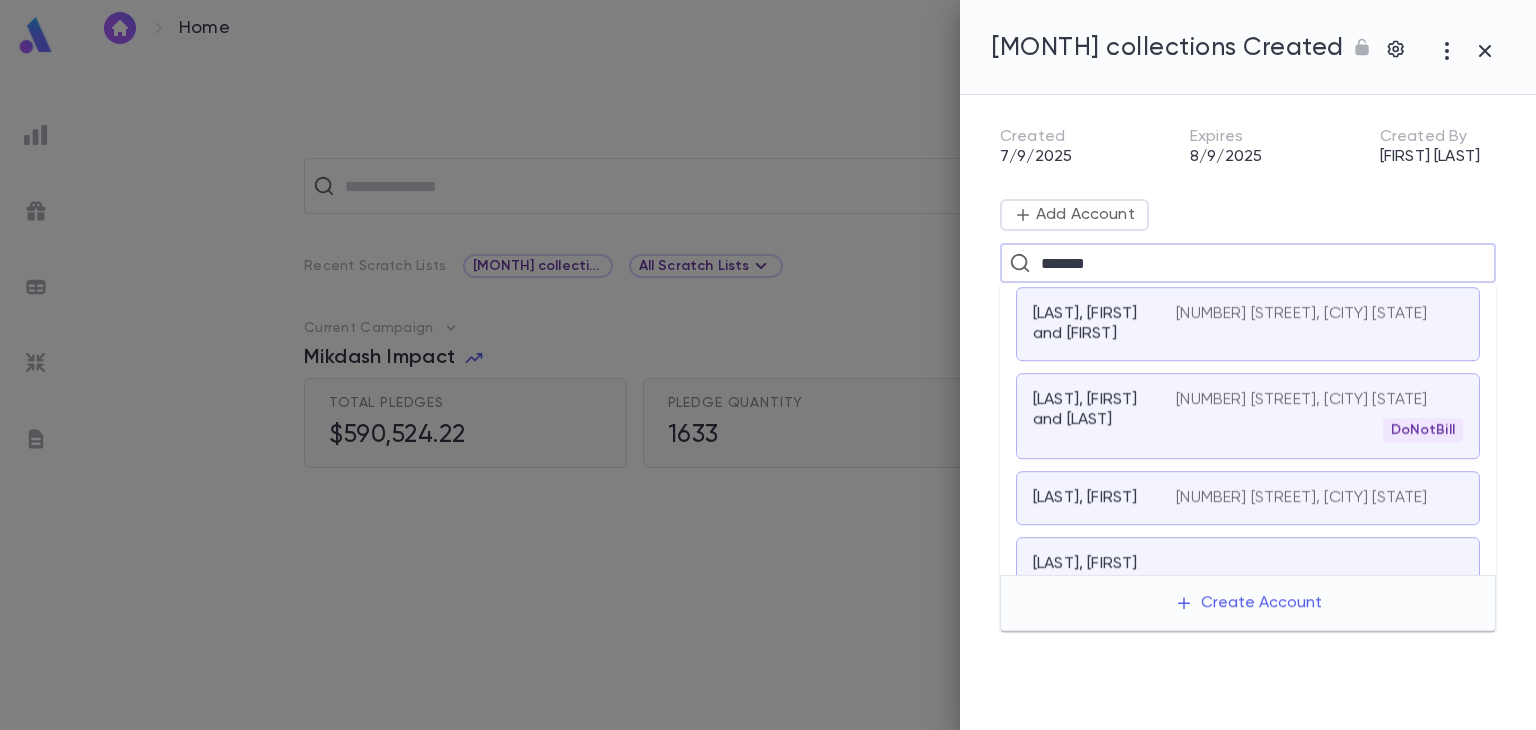 scroll, scrollTop: 255, scrollLeft: 0, axis: vertical 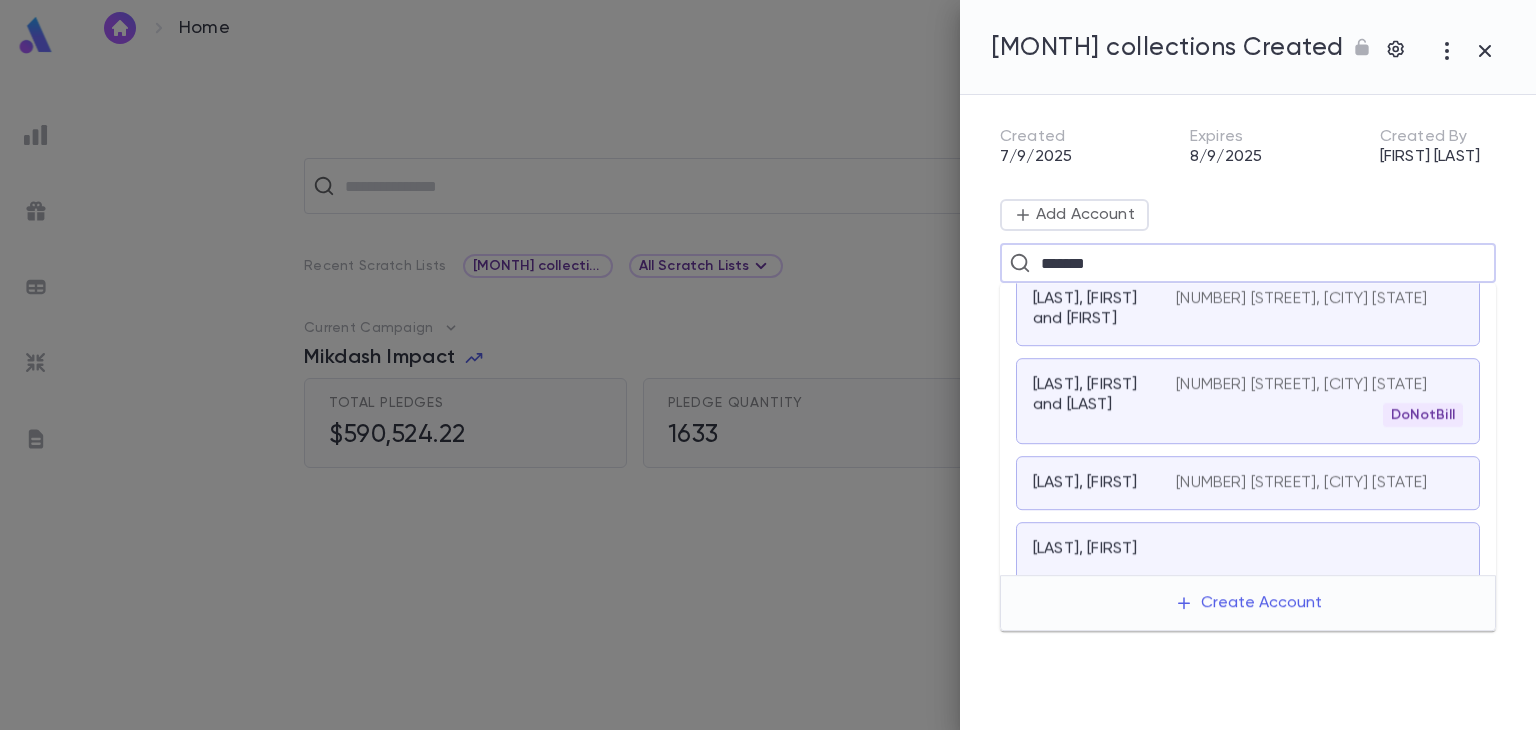 click on "[NUMBER] [STREET], [CITY] [STATE]" at bounding box center [1301, 385] 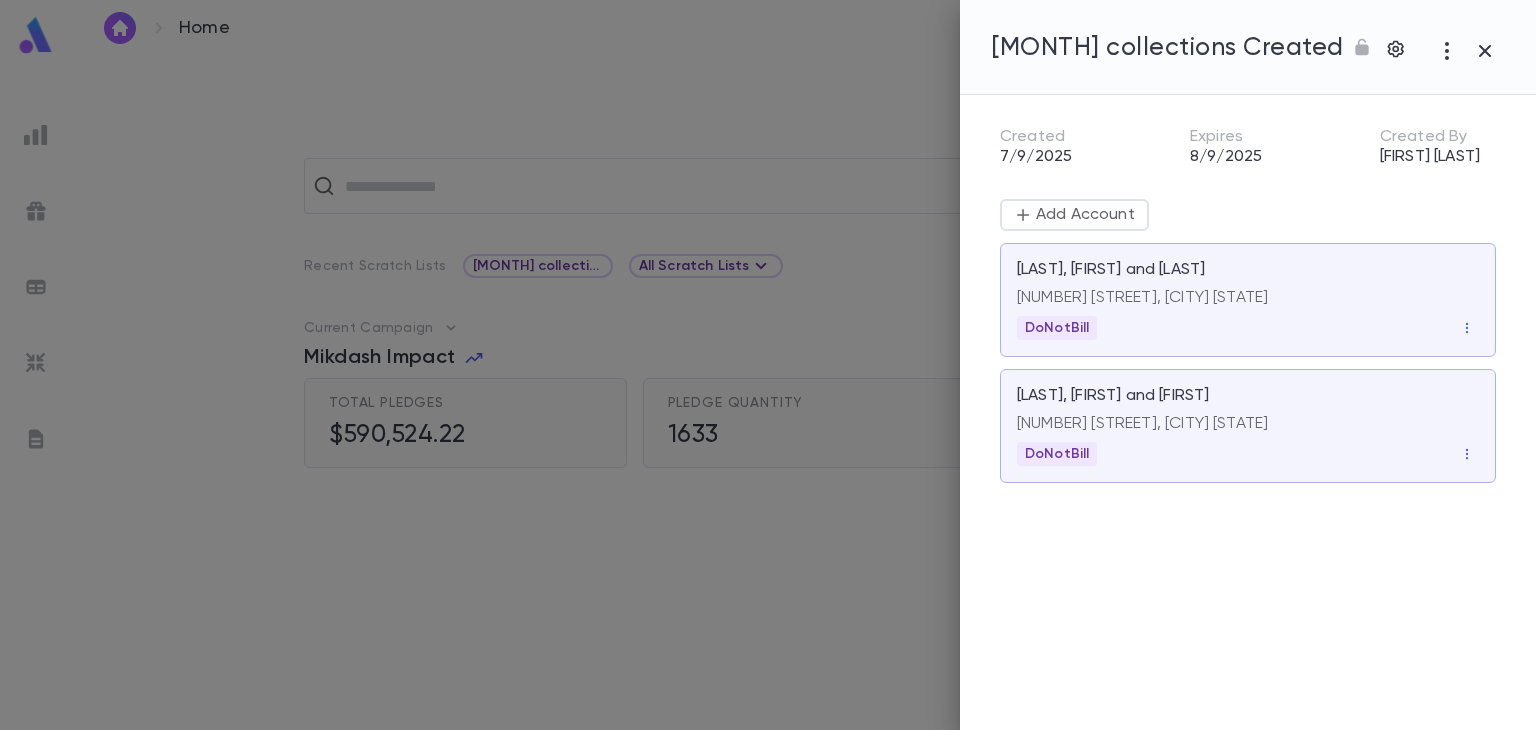 click at bounding box center (1447, 51) 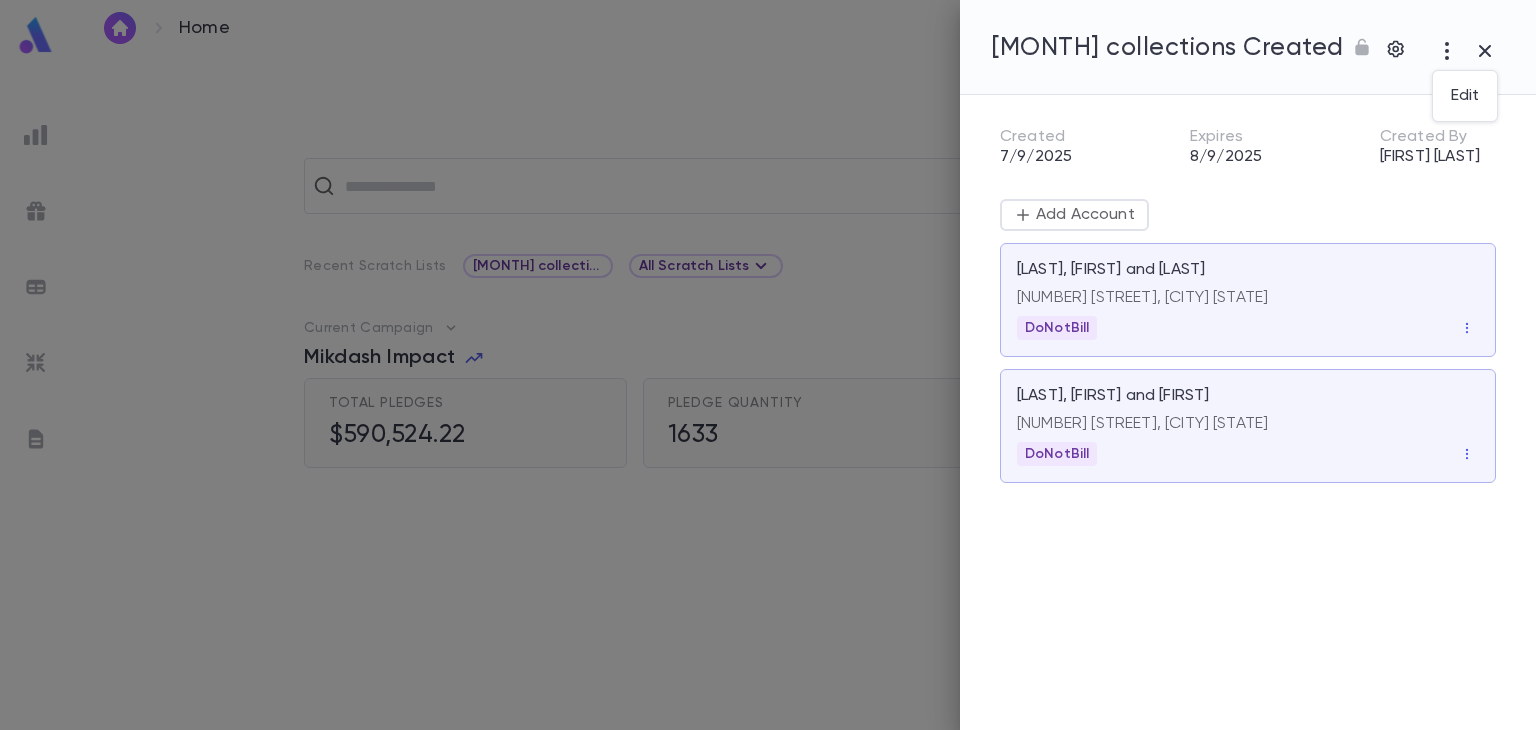 click at bounding box center [768, 365] 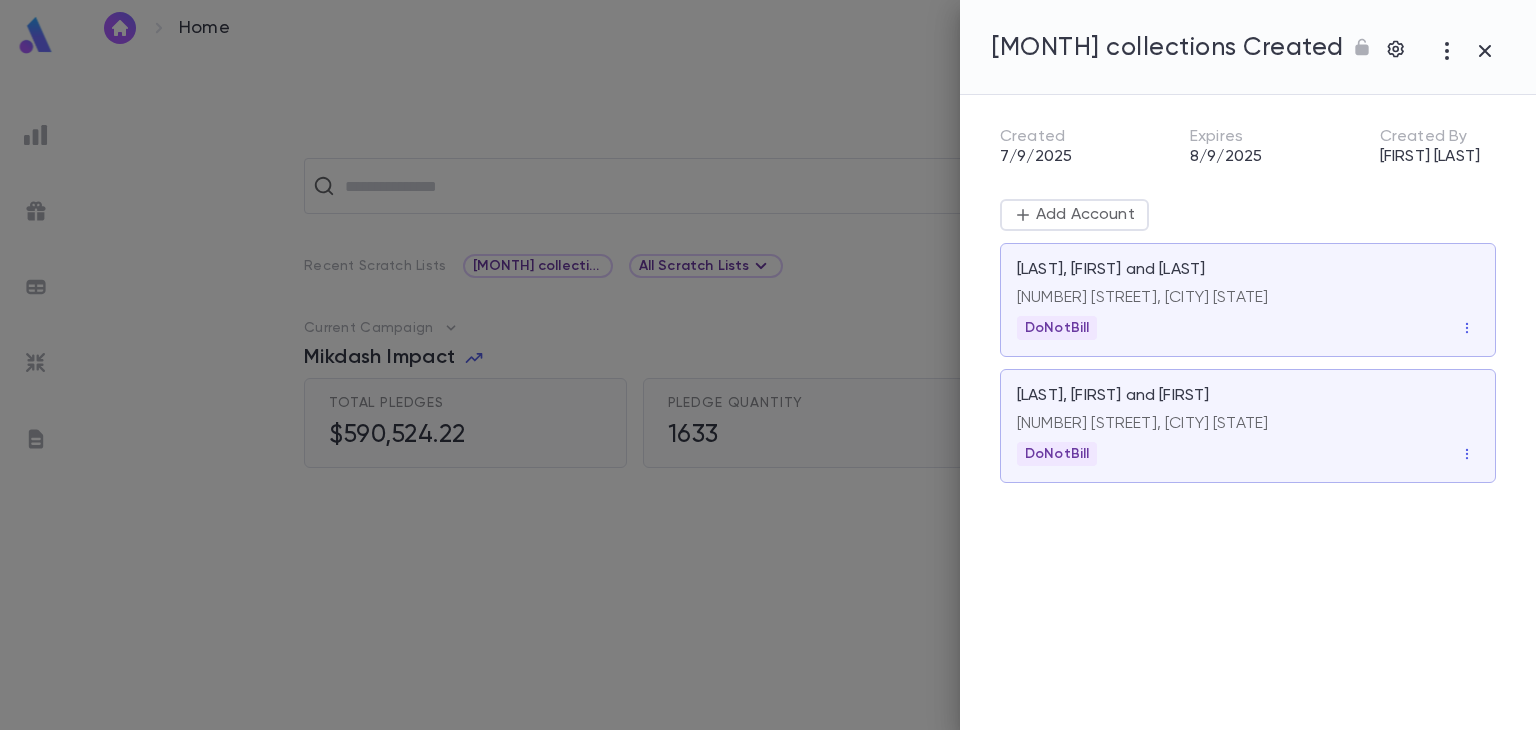 click on "Add Account" at bounding box center (1083, 215) 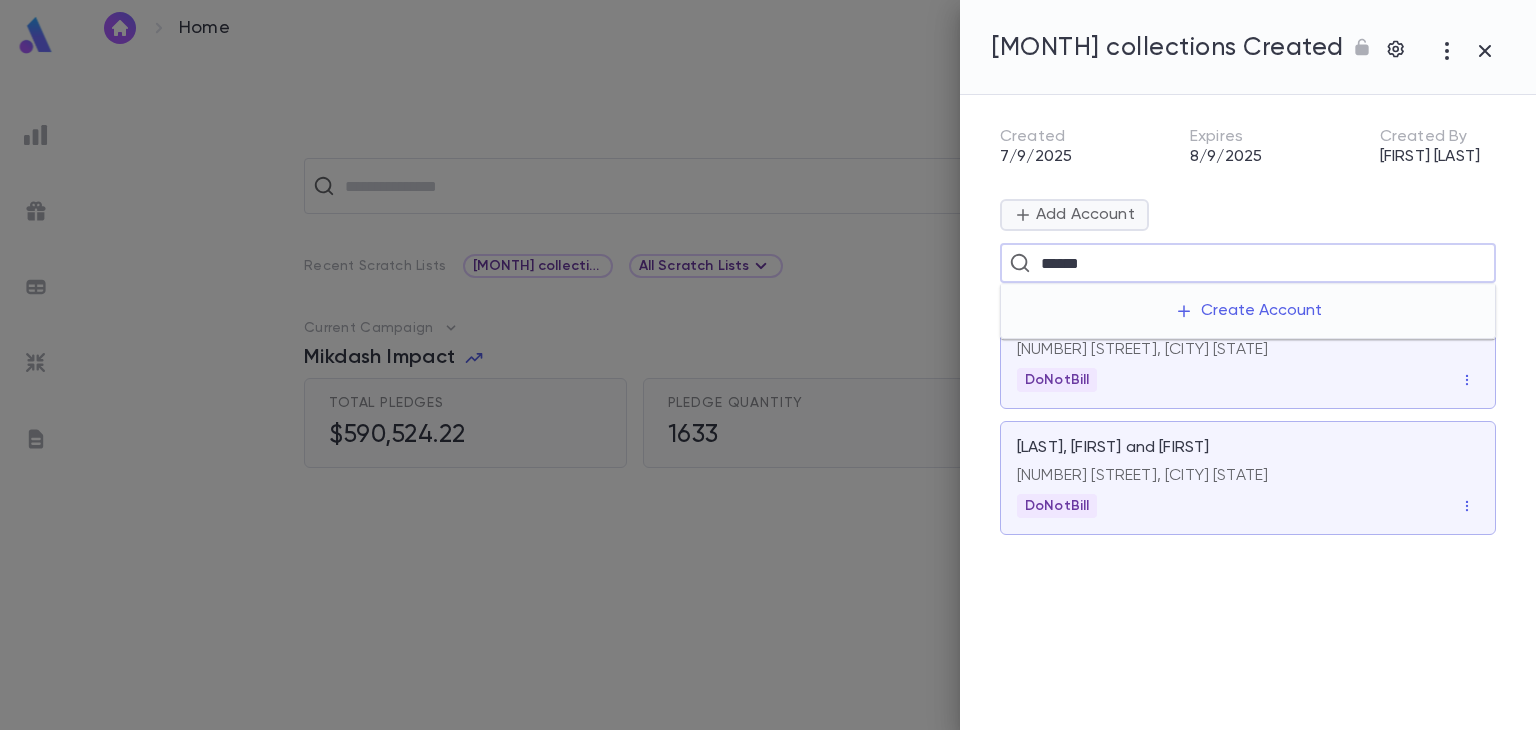 type on "******" 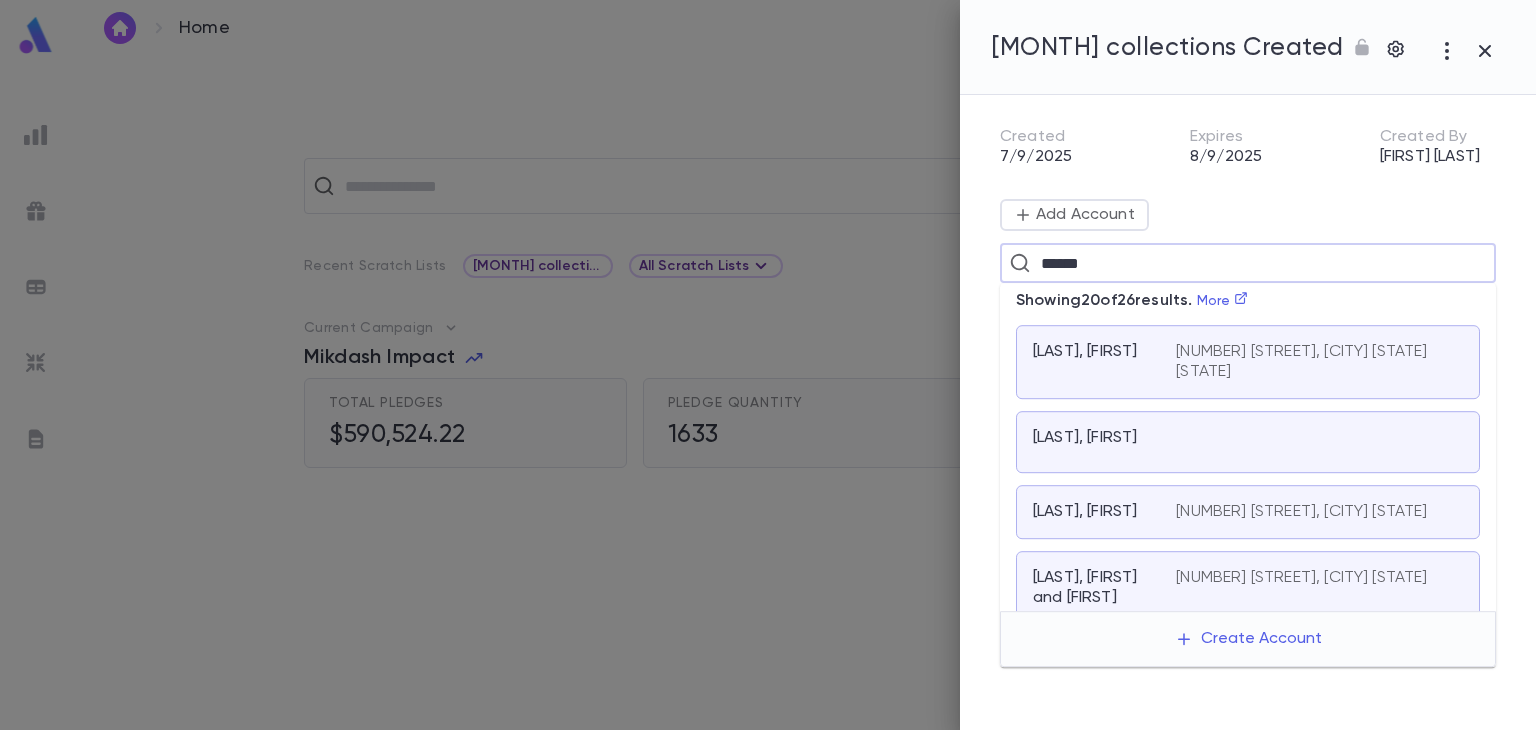 click on "[NUMBER] [STREET], [CITY] [STATE]" at bounding box center (1301, 512) 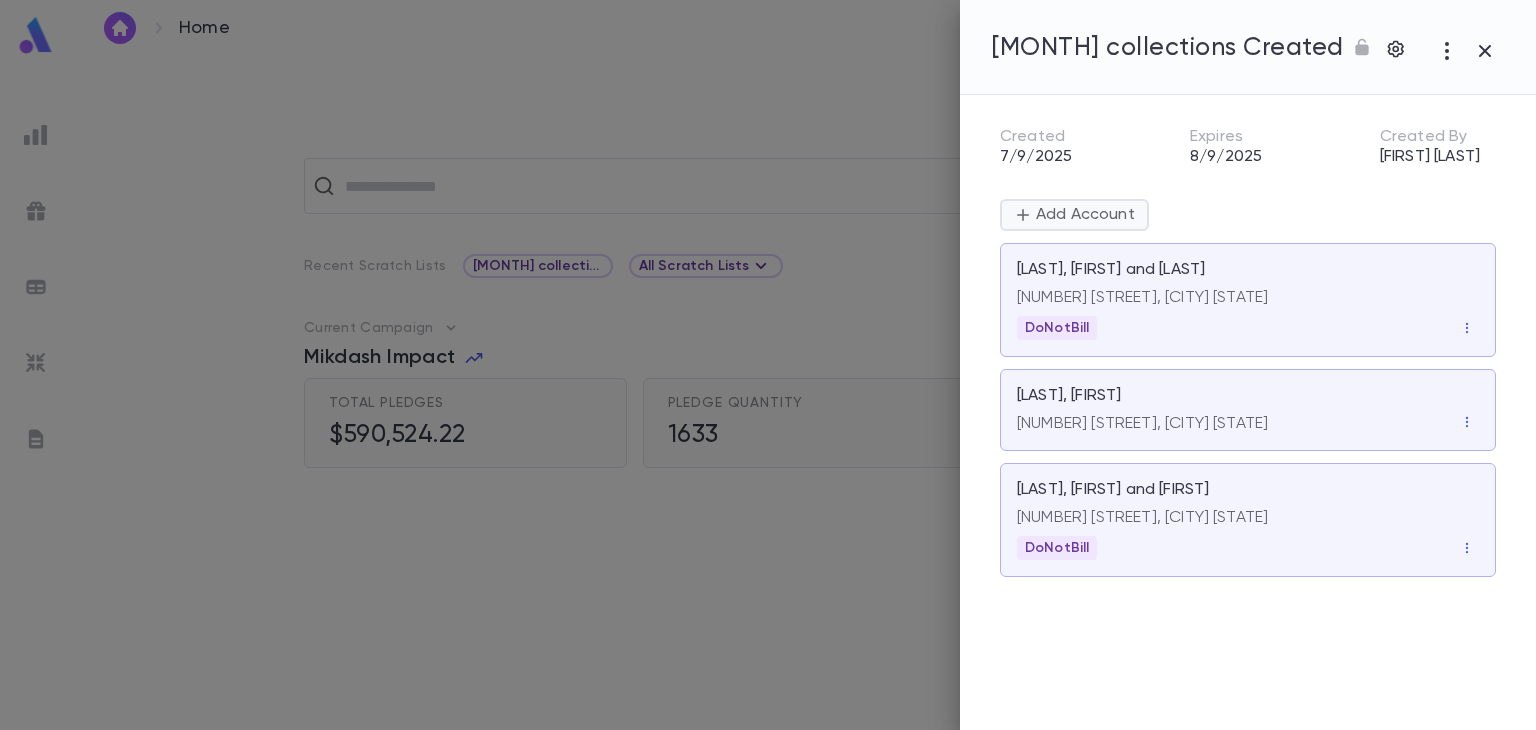 click on "Add Account" at bounding box center (1074, 215) 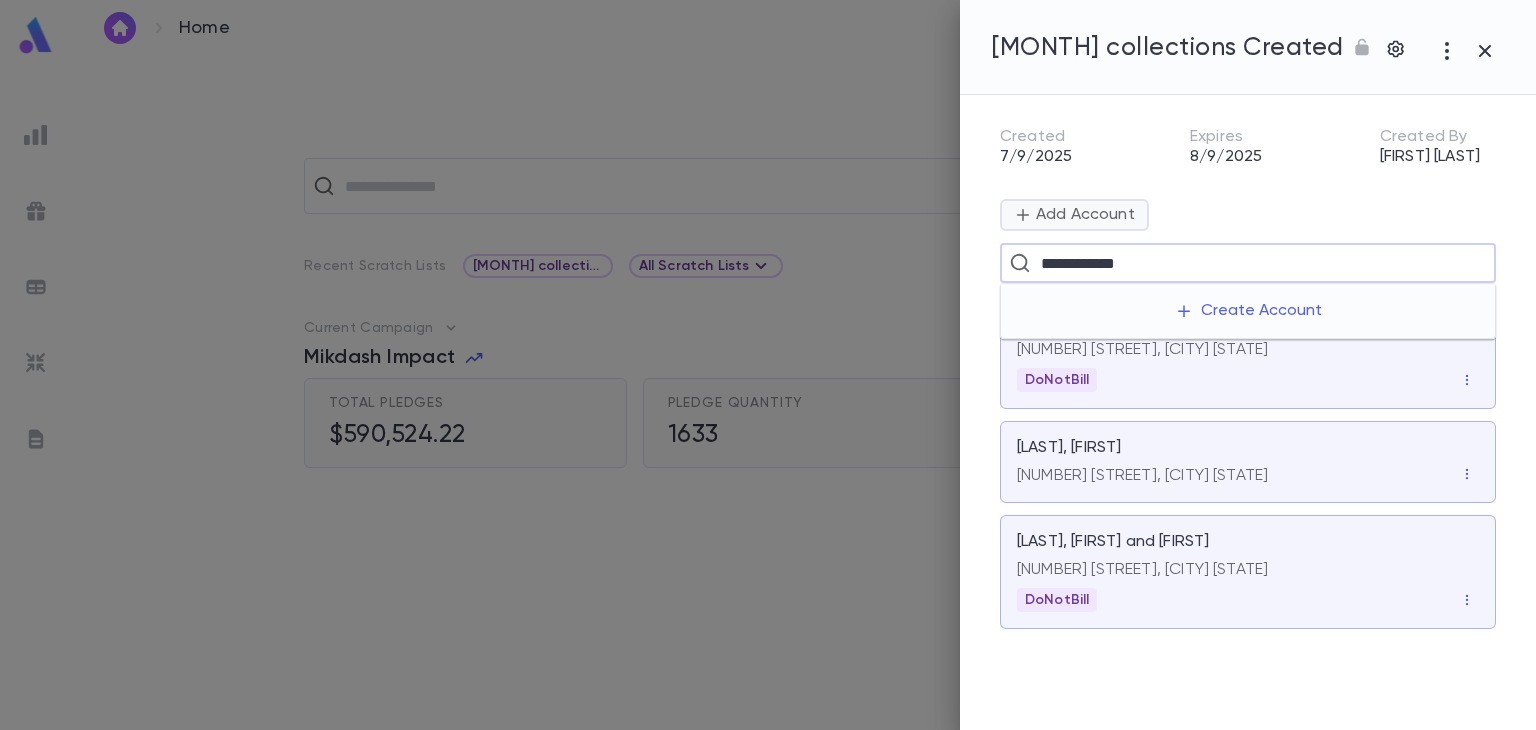 type on "**********" 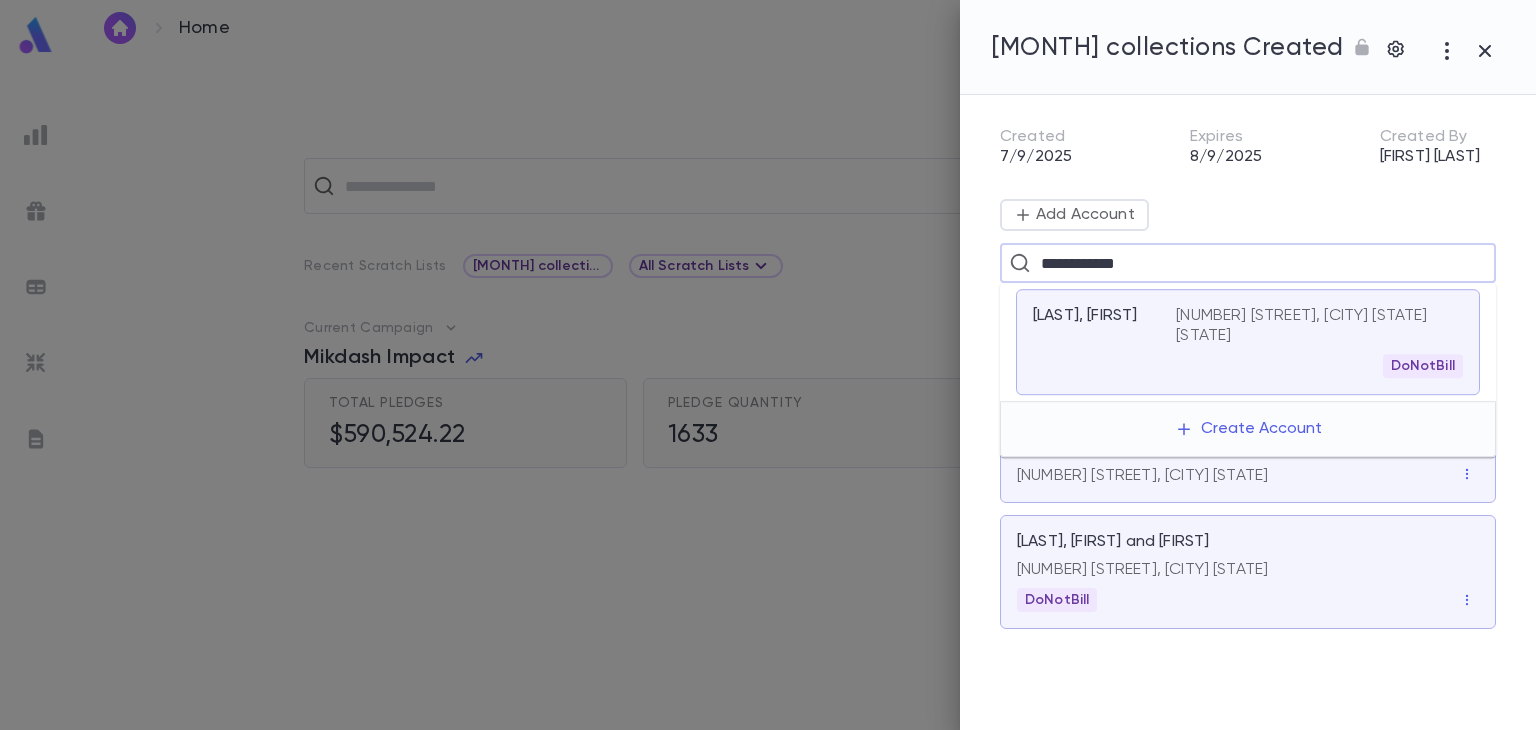click on "[NUMBER] [STREET], [CITY] [STATE] [STATE]" at bounding box center [1307, 326] 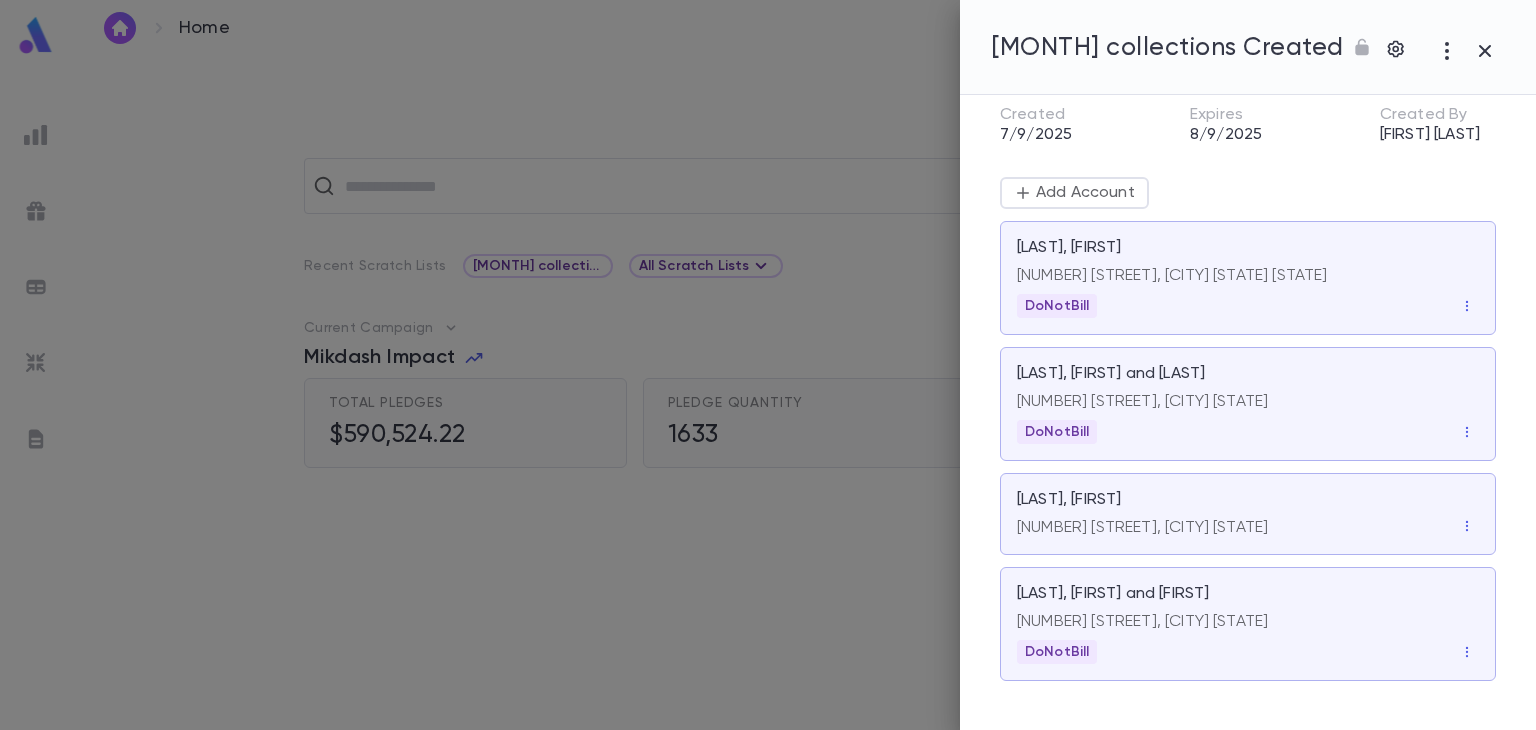 scroll, scrollTop: 23, scrollLeft: 0, axis: vertical 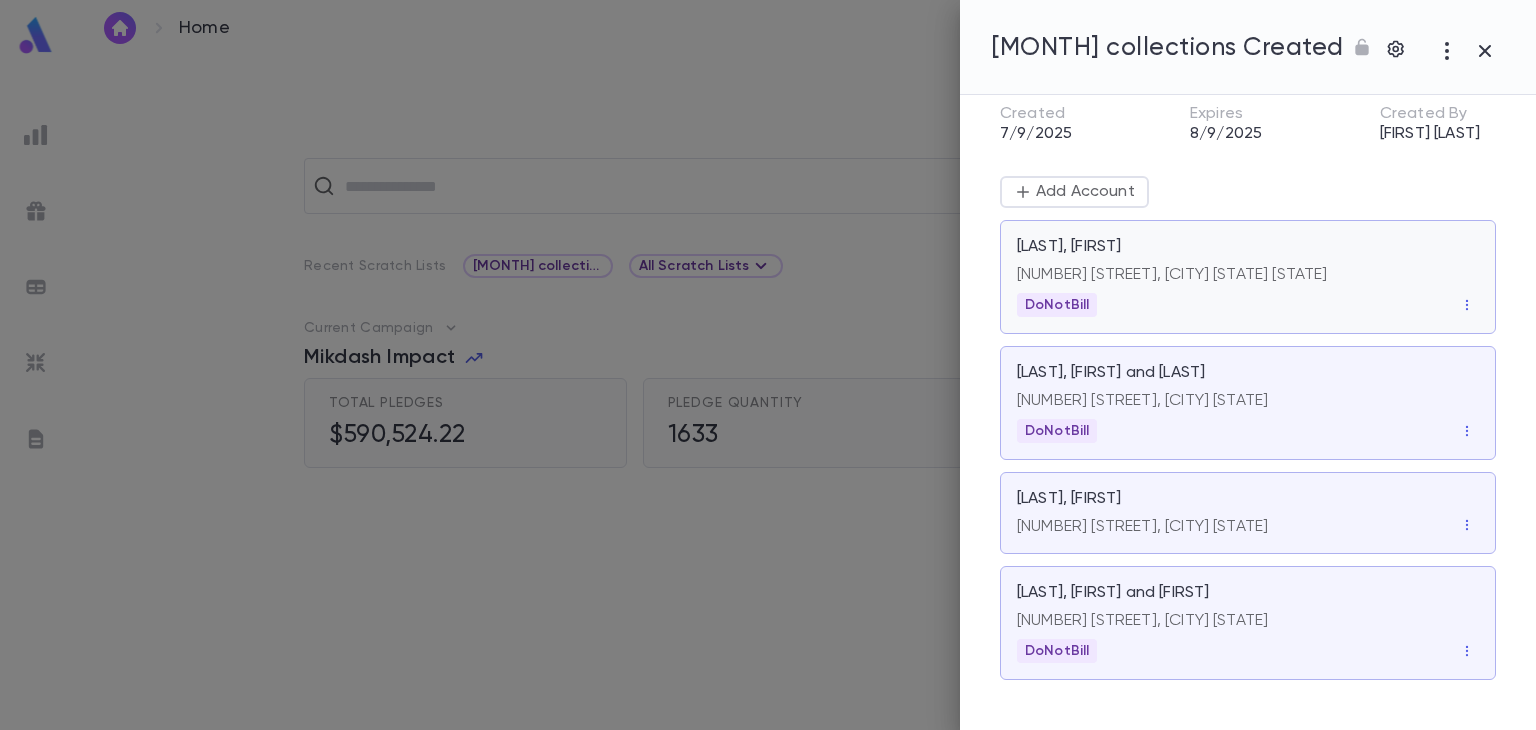 click on "[NUMBER] [STREET], [CITY] [STATE] [STATE]" at bounding box center (1248, 275) 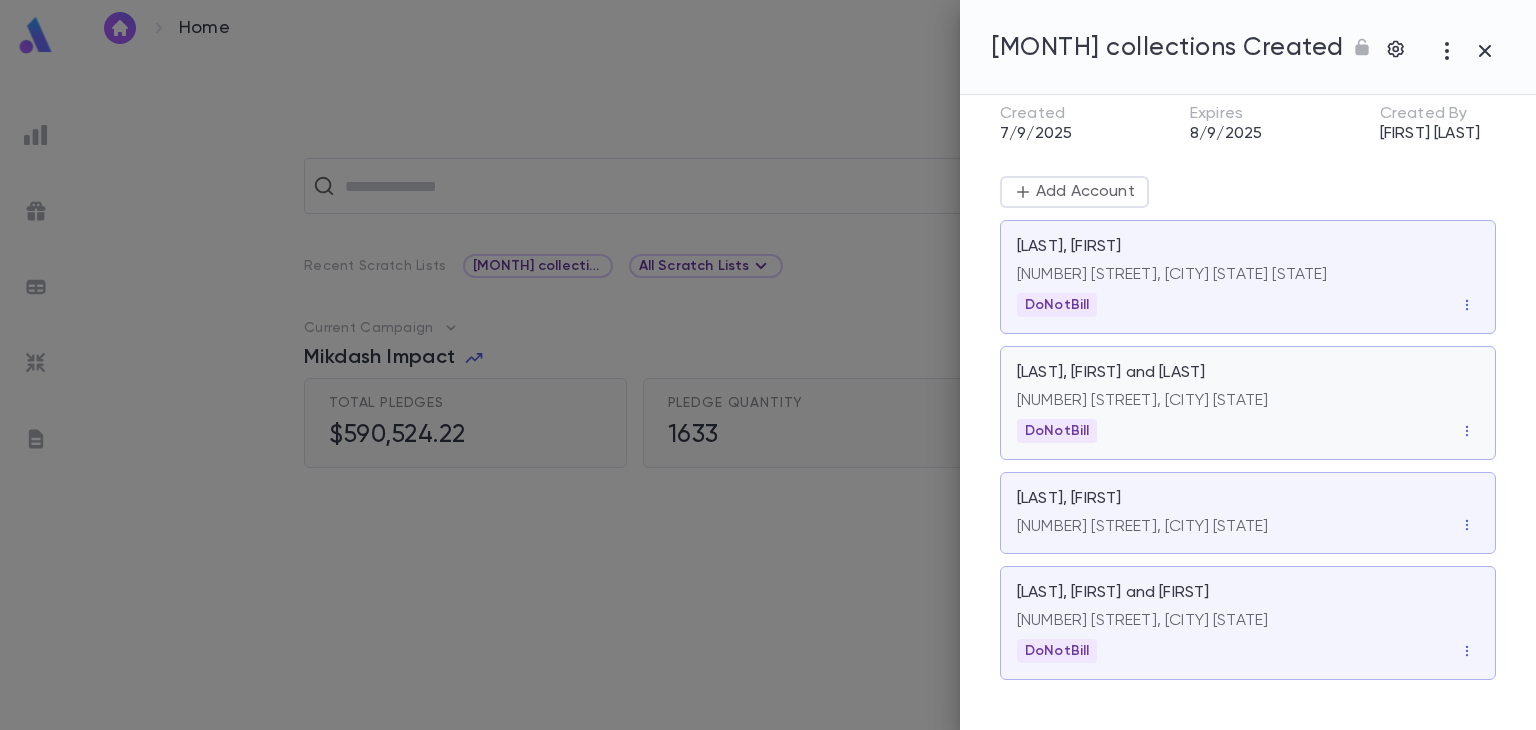 click on "[NUMBER] [STREET], [CITY] [STATE]" at bounding box center [1248, 271] 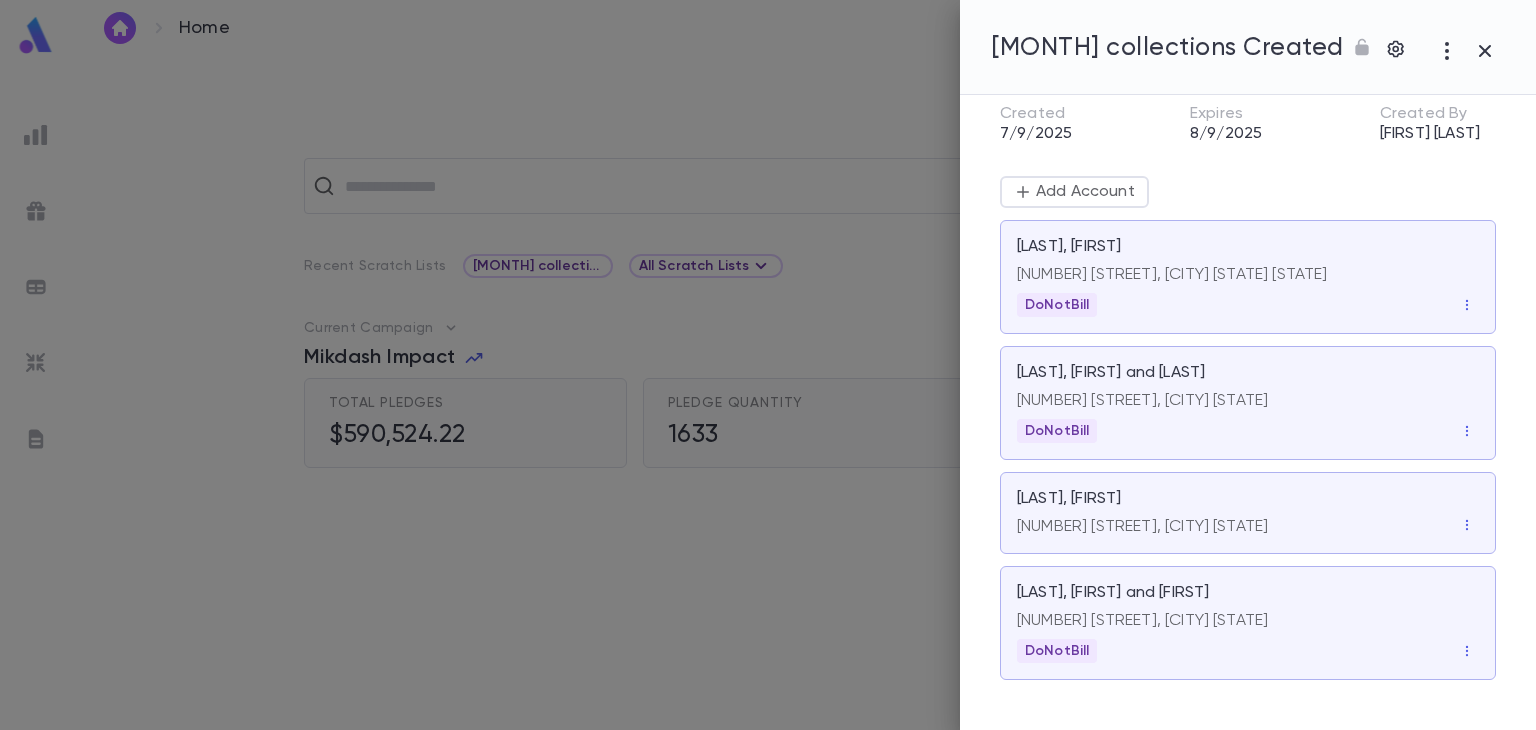 click at bounding box center (768, 365) 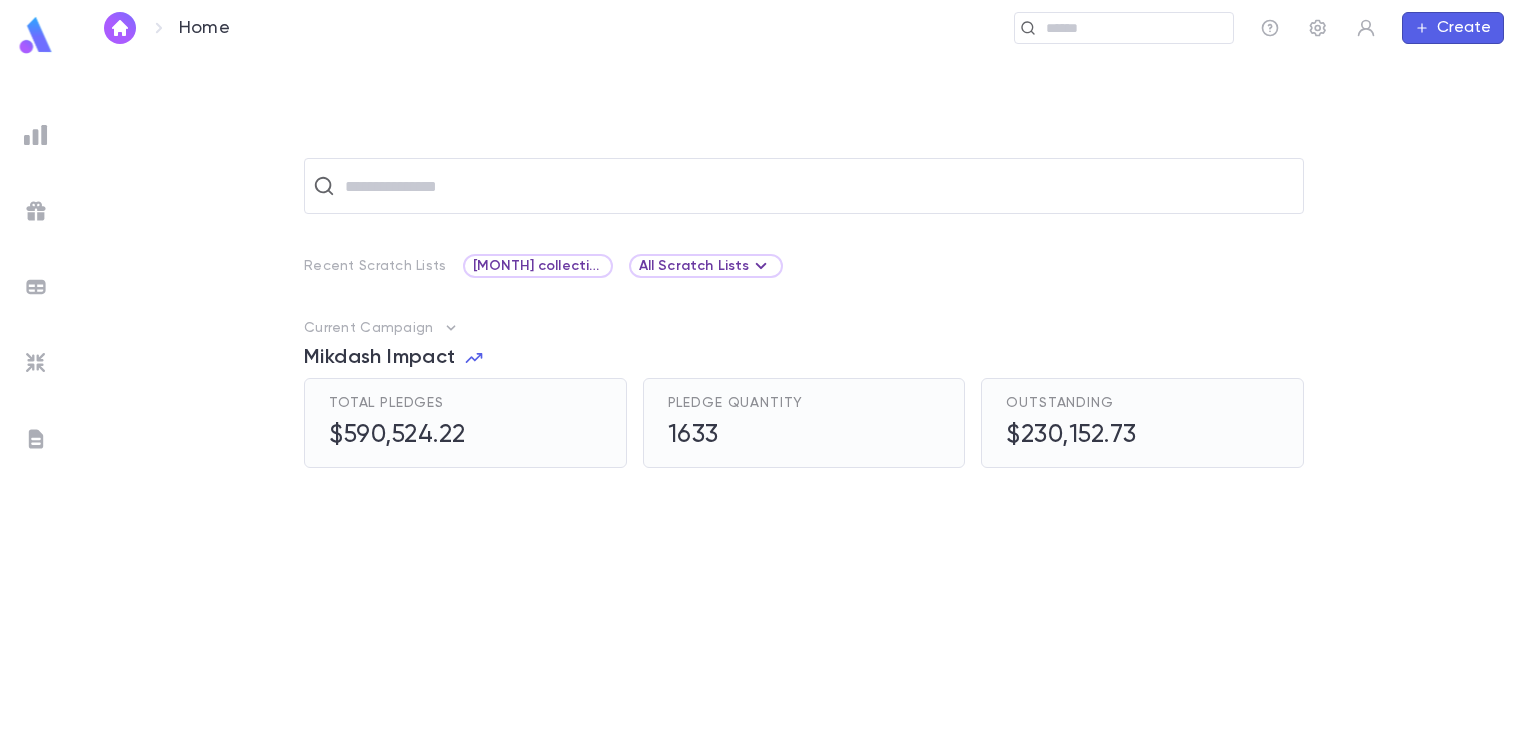 click at bounding box center [120, 28] 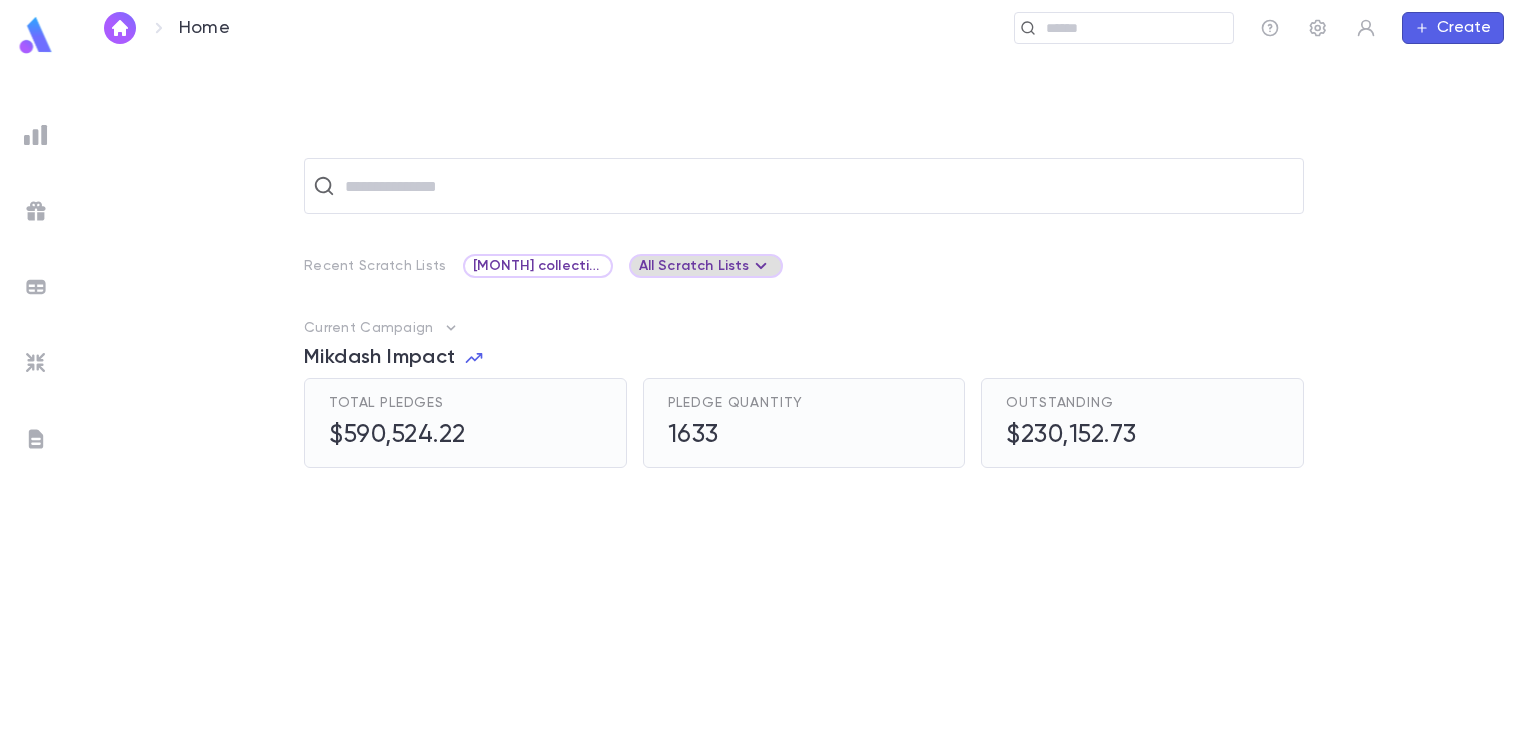 click on "All Scratch Lists" at bounding box center [706, 266] 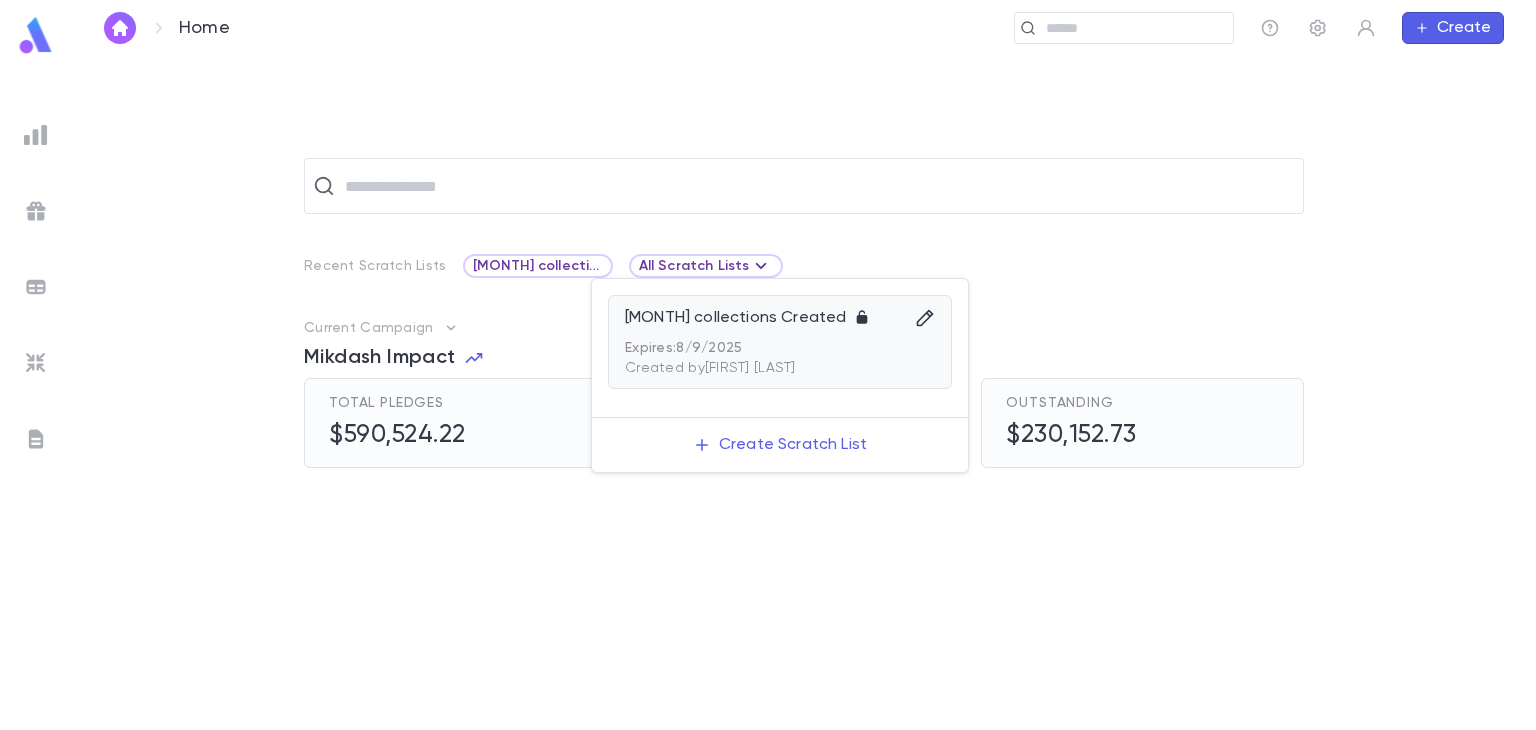 click on "Expires:  [DATE]" at bounding box center (780, 348) 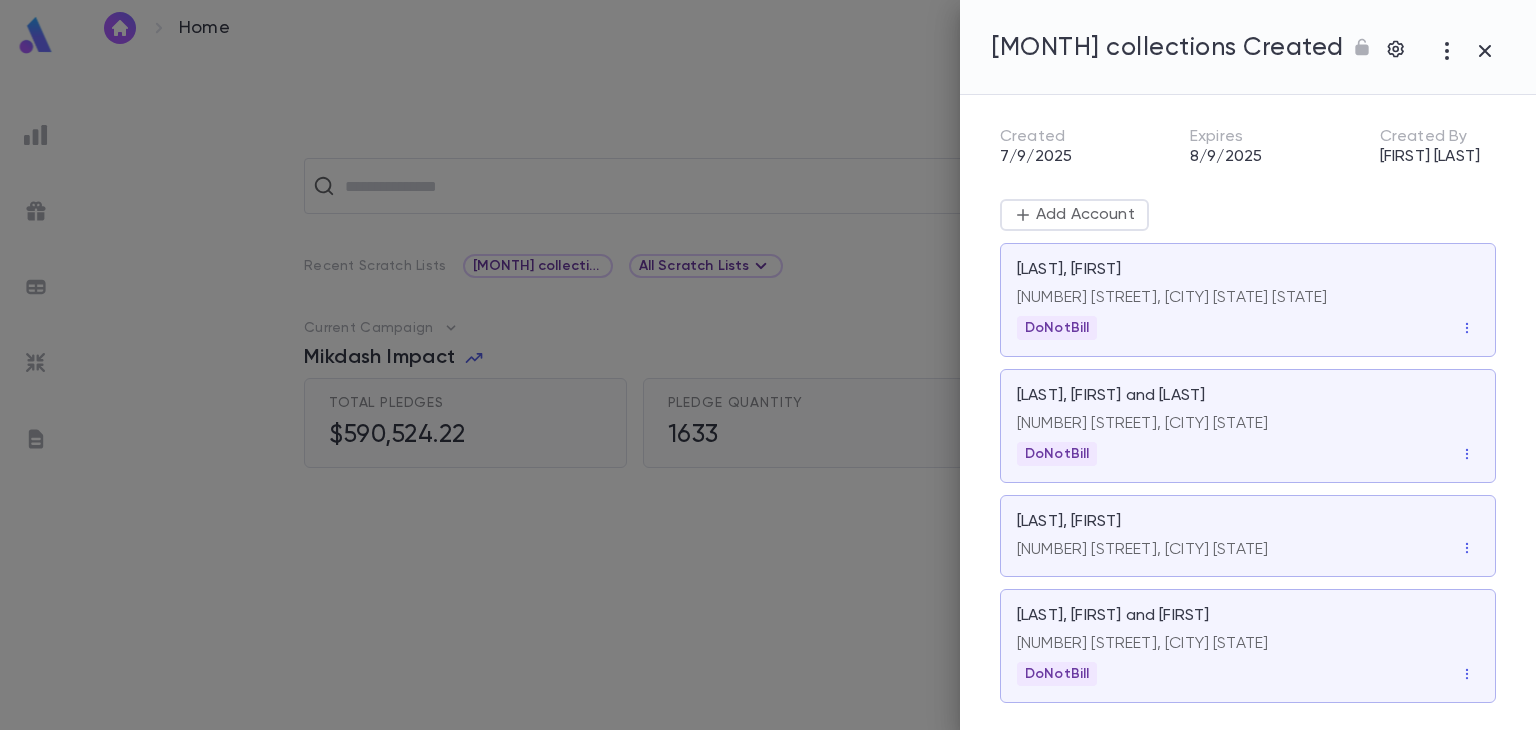 click on "Add Account" at bounding box center [1083, 215] 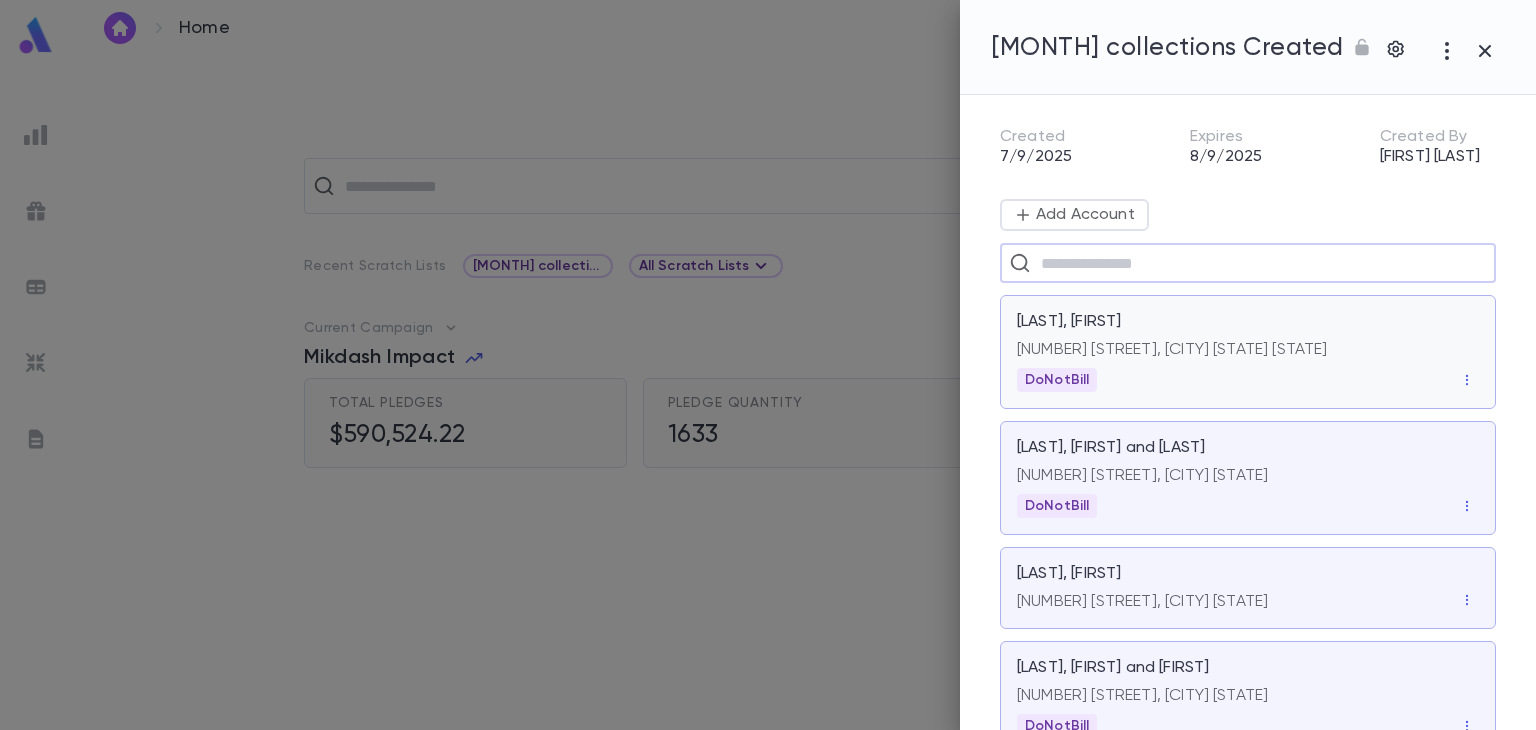 click at bounding box center [1485, 51] 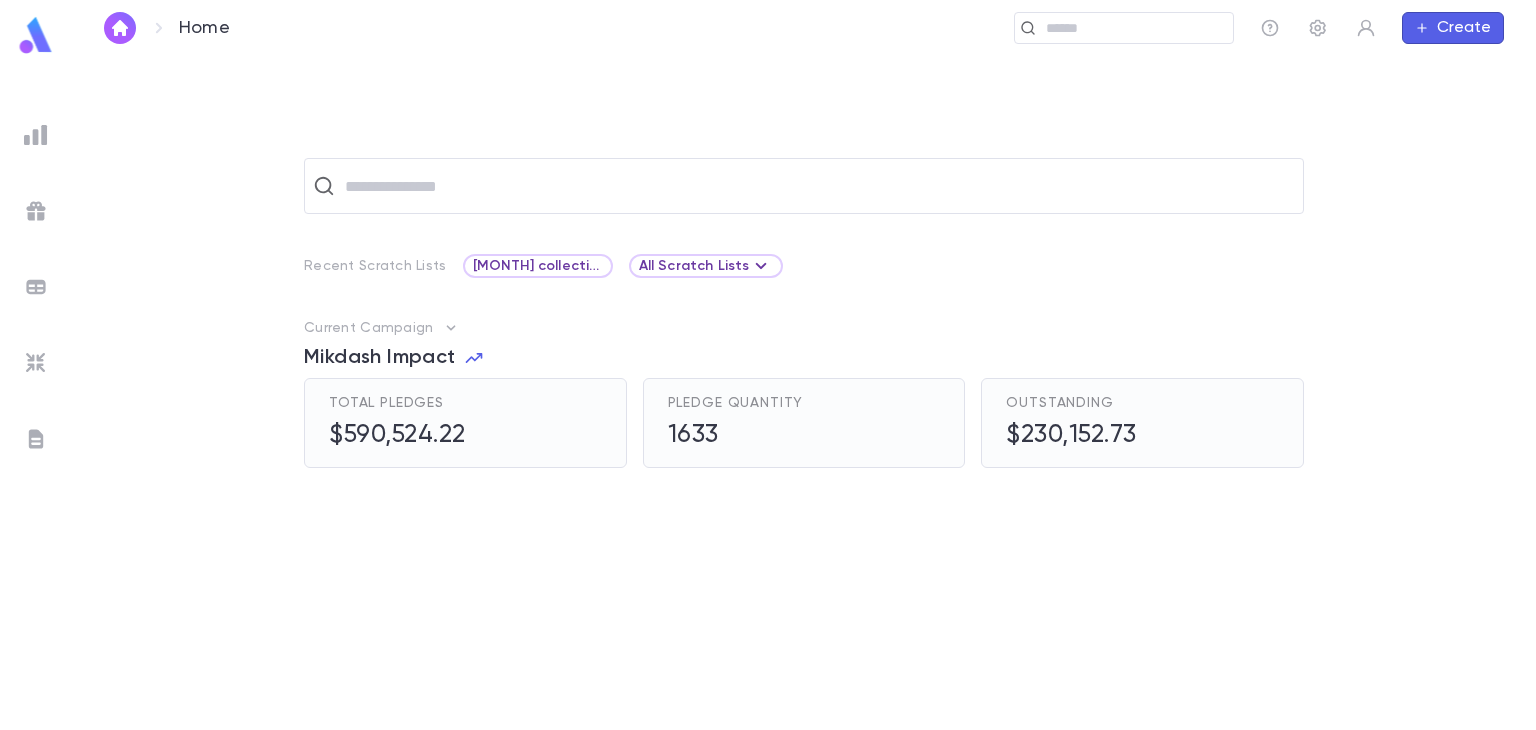 click at bounding box center [120, 28] 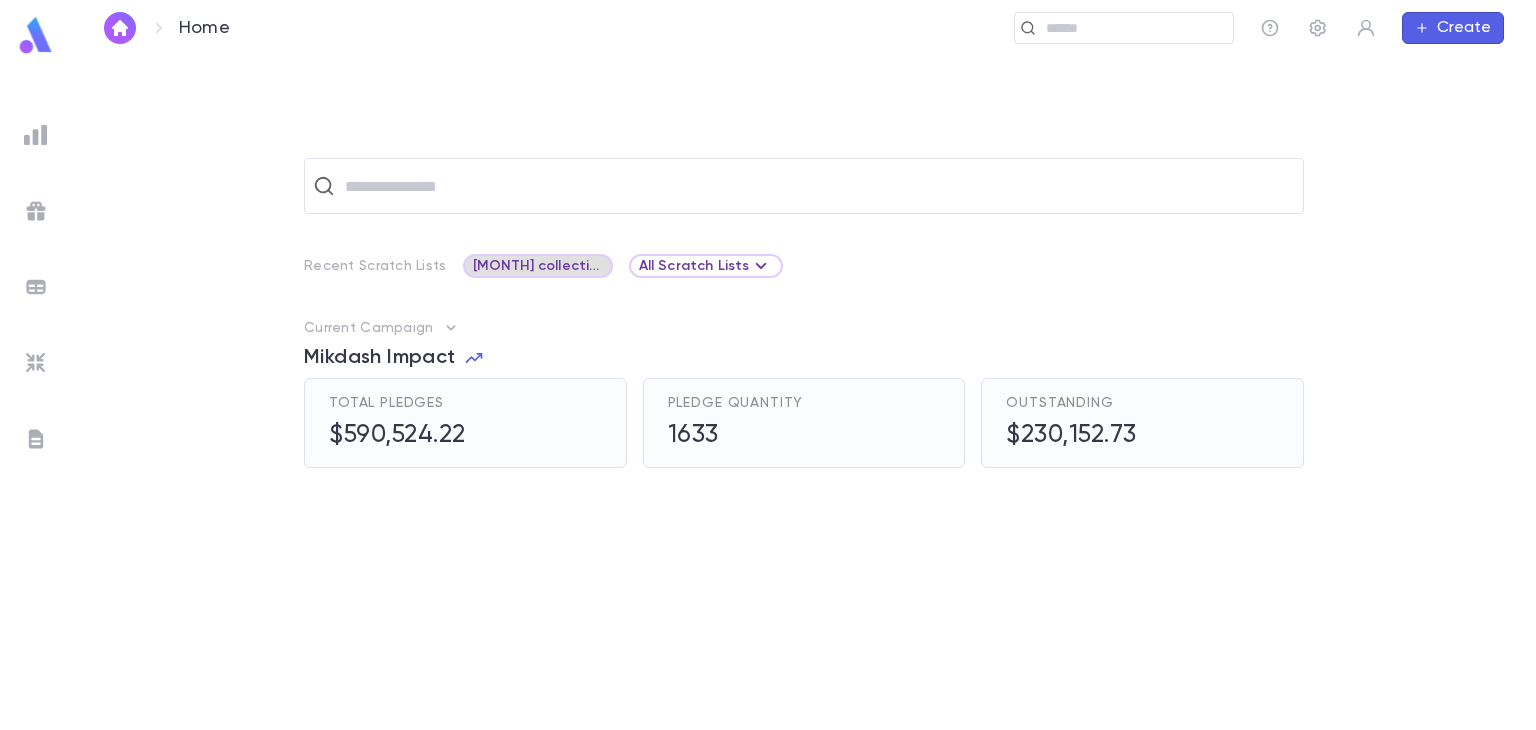 click on "[MONTH] collections Created" at bounding box center (538, 266) 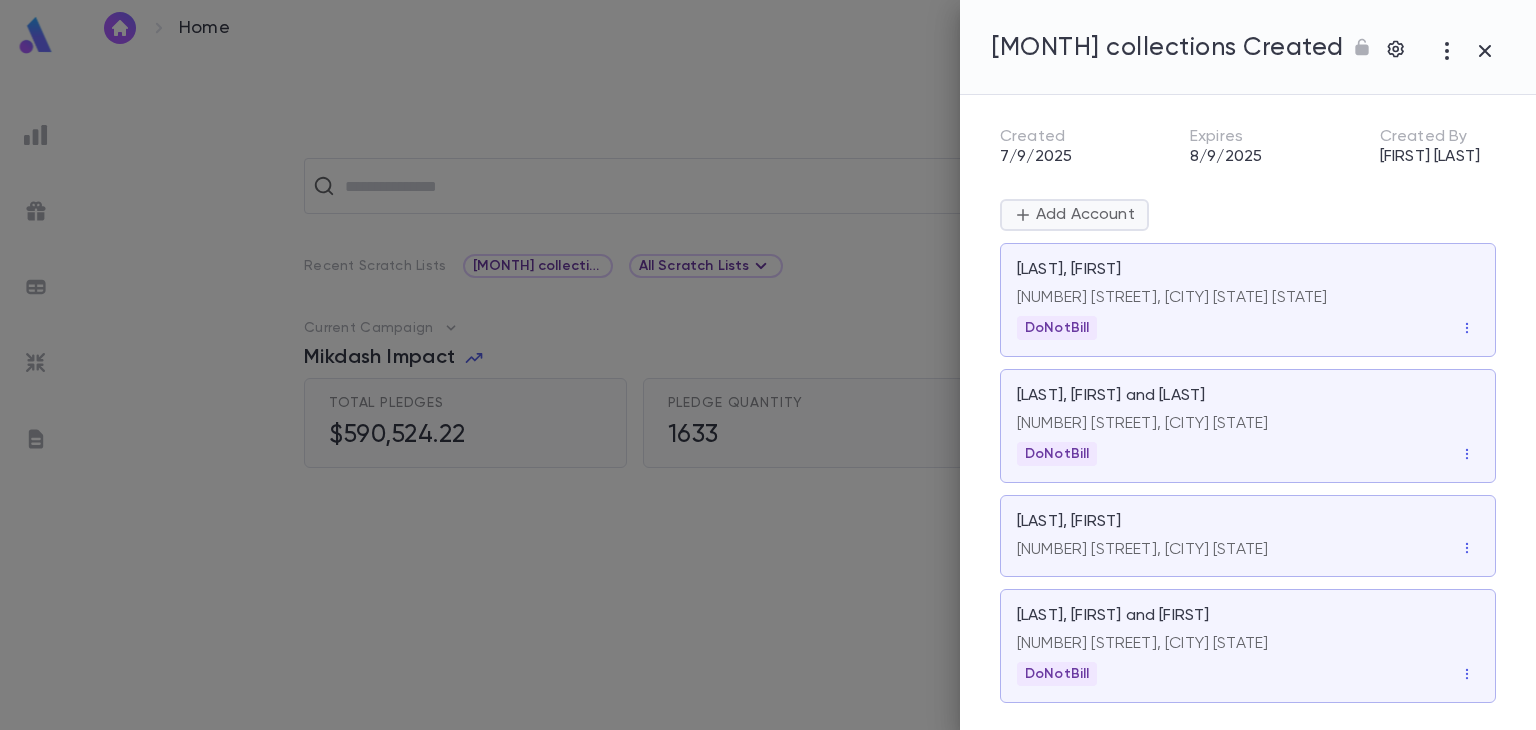 click on "Add Account" at bounding box center [1074, 215] 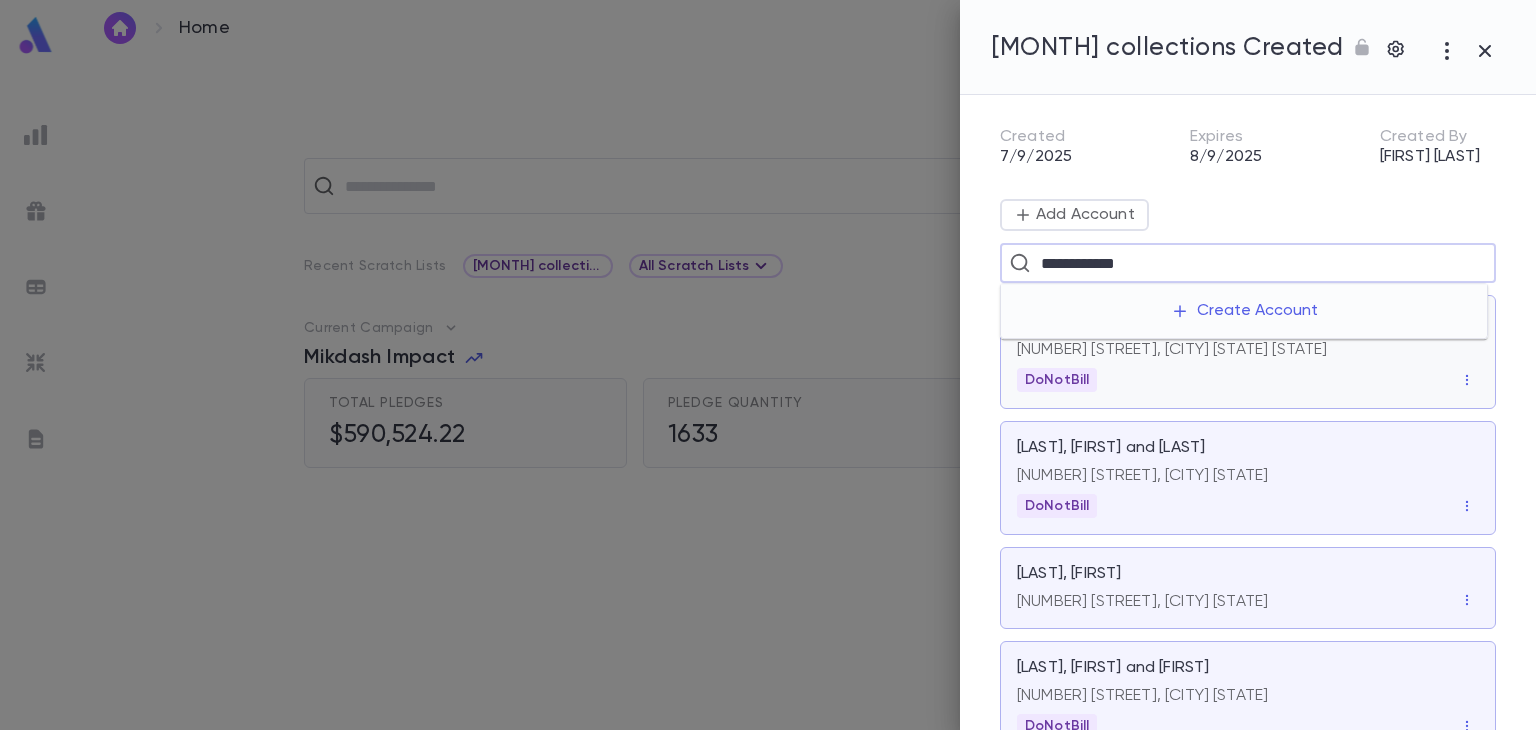 type on "**********" 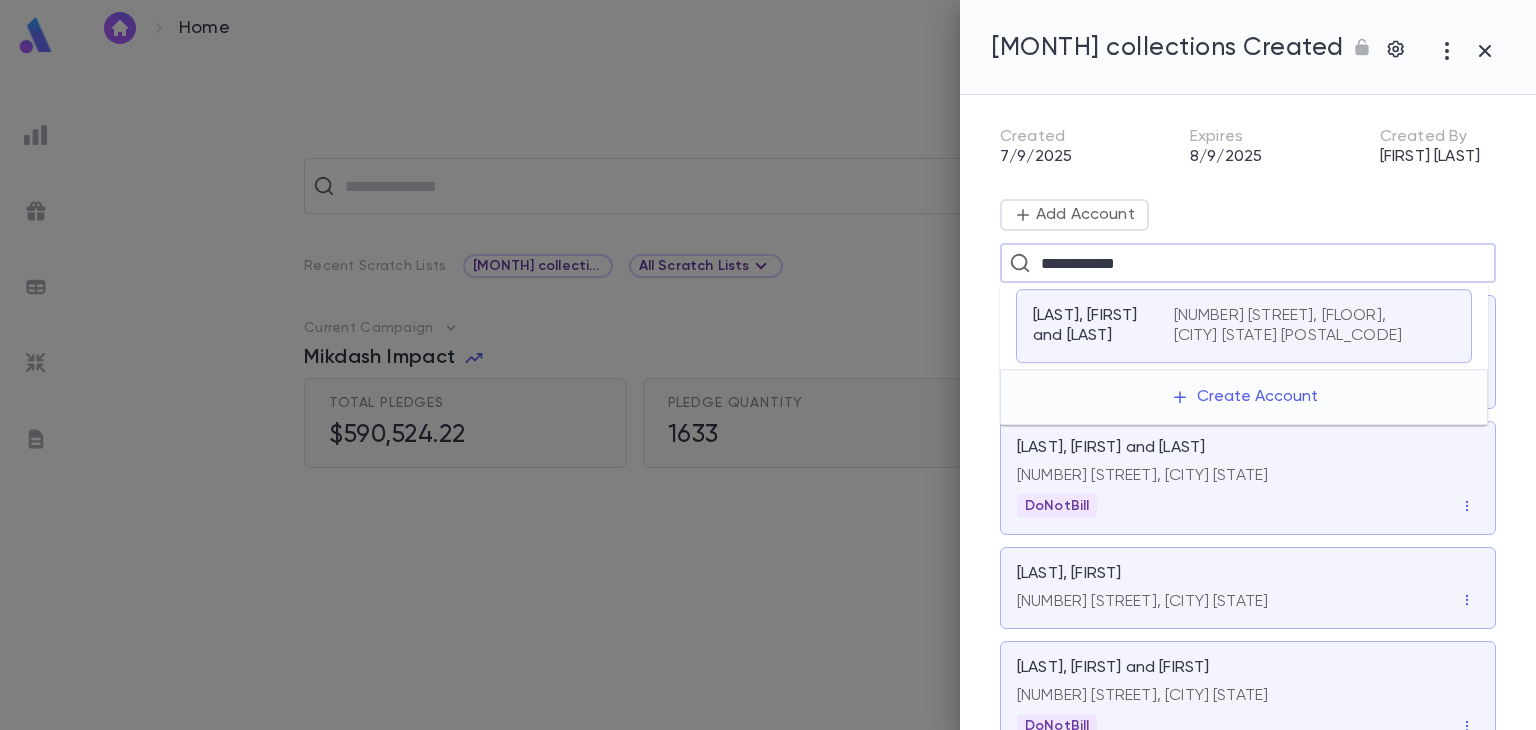 click on "[NUMBER] [STREET], [FLOOR], [CITY] [STATE] [POSTAL_CODE]" at bounding box center (1302, 326) 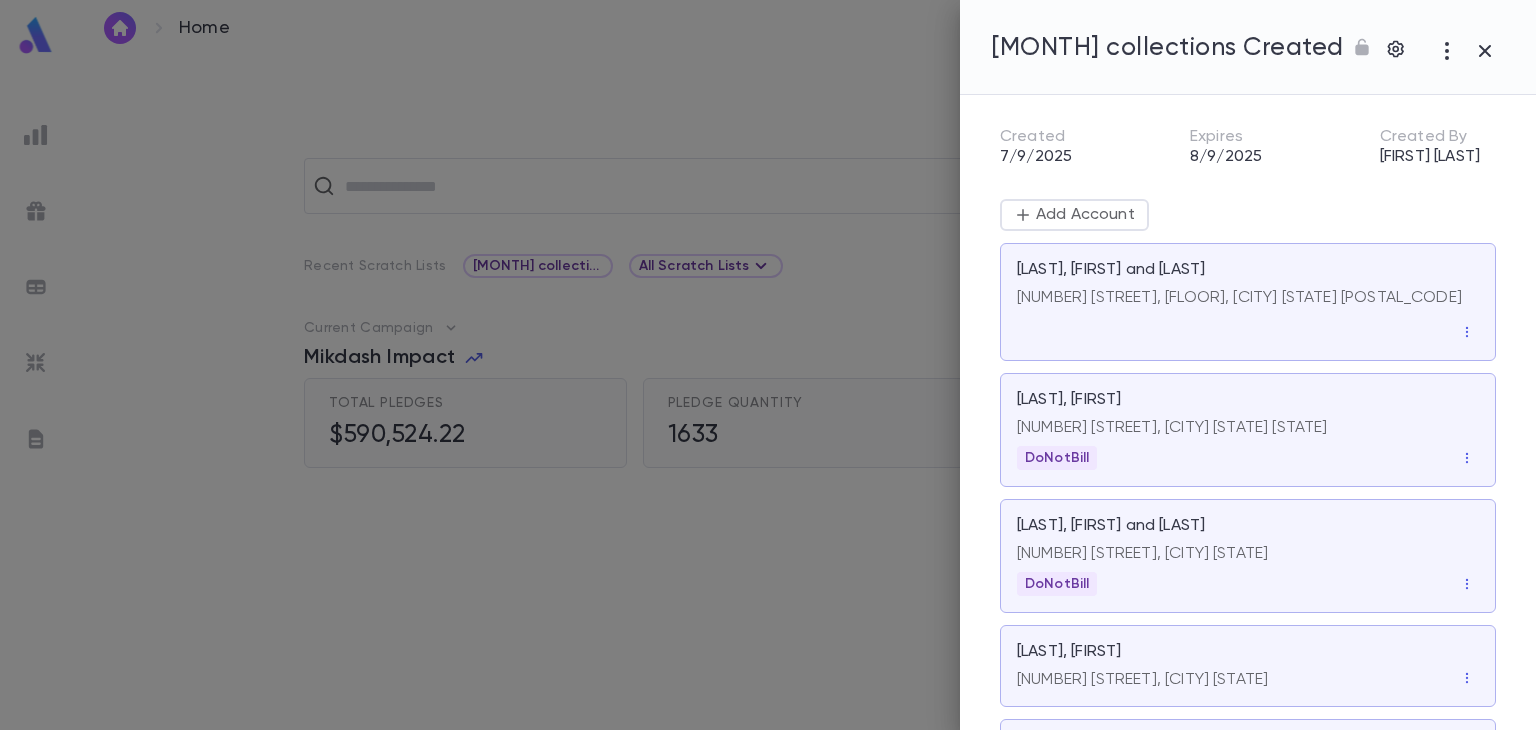 click on "Add Account" at bounding box center (1083, 215) 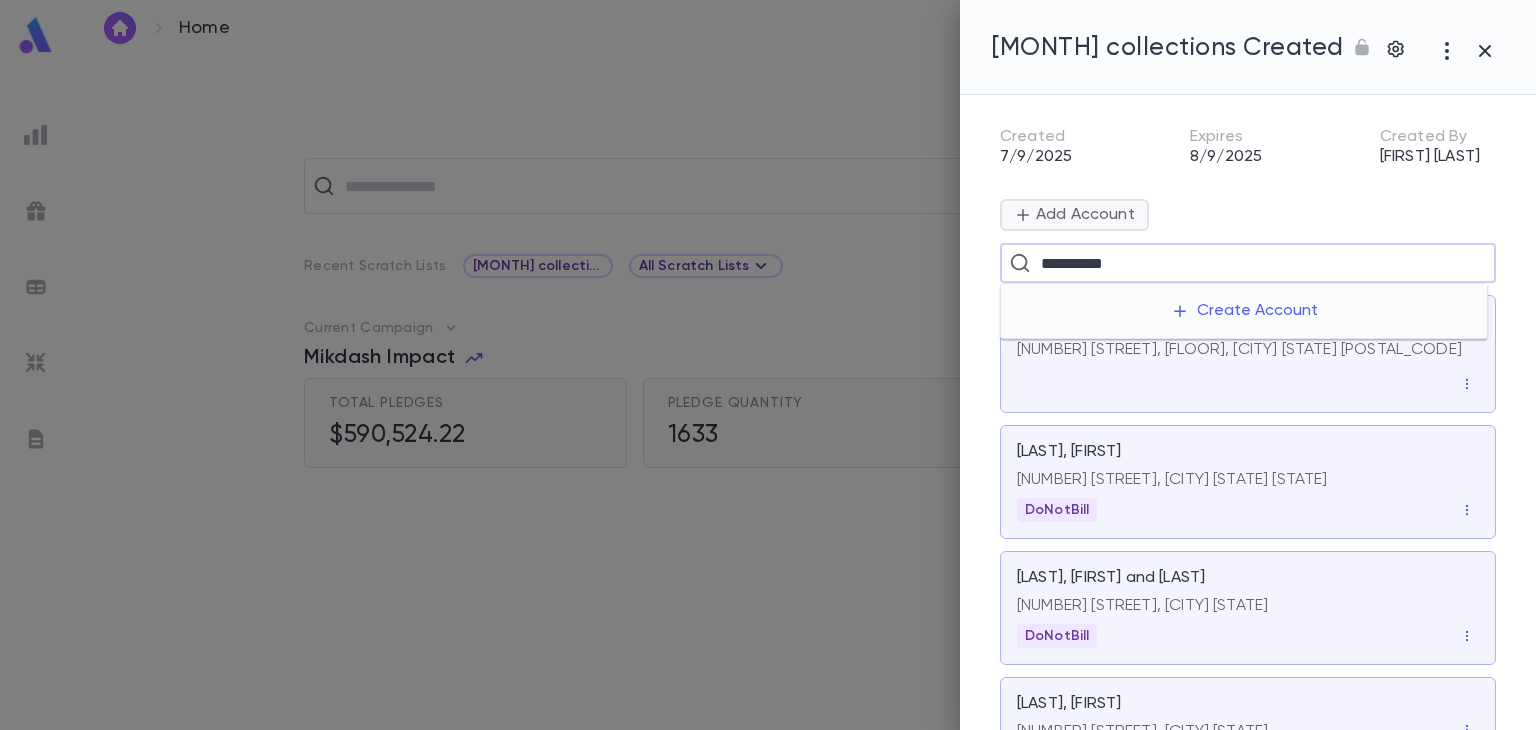 type on "**********" 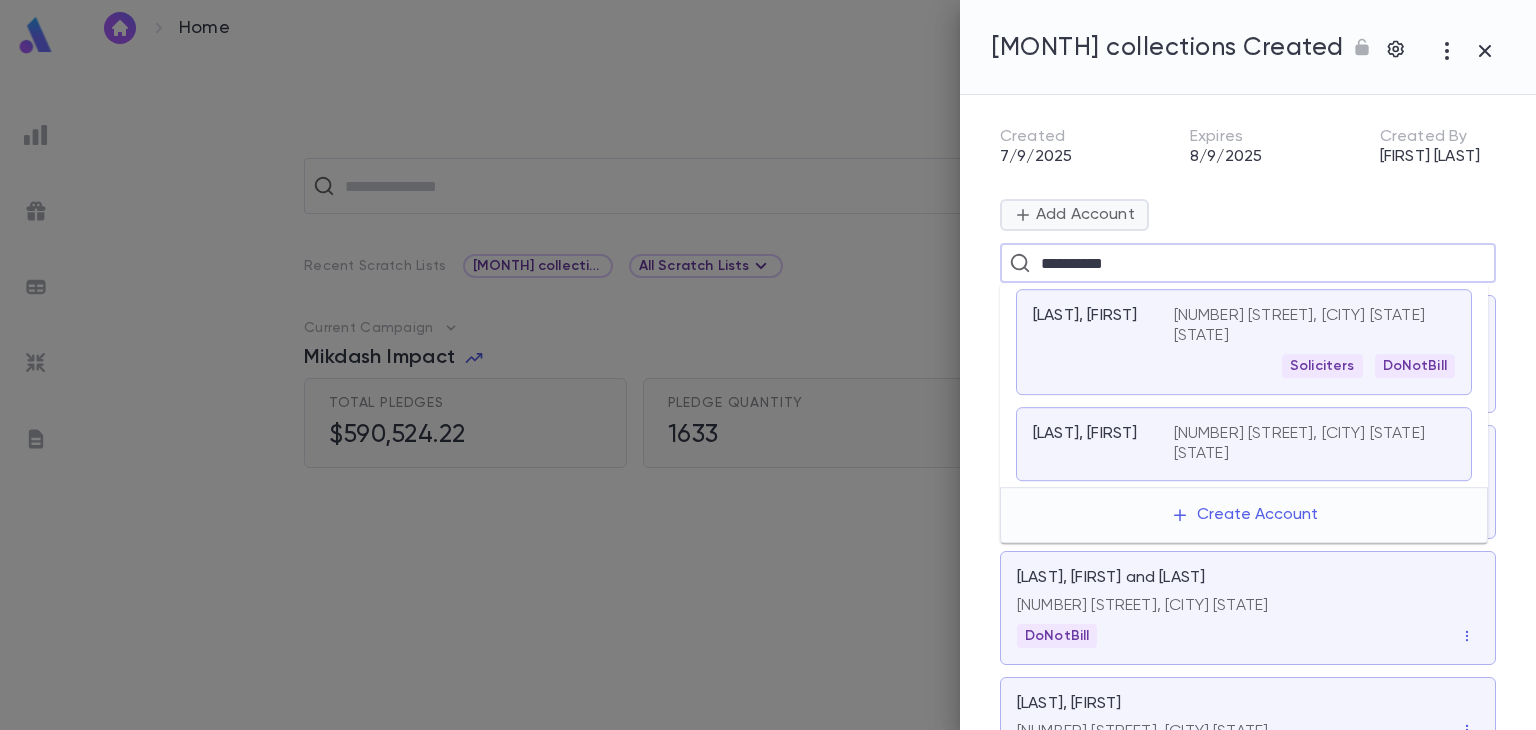 click on "[NUMBER] [STREET], [CITY] [STATE] [COUNTRY] Soliciters DoNotBill" at bounding box center (1314, 342) 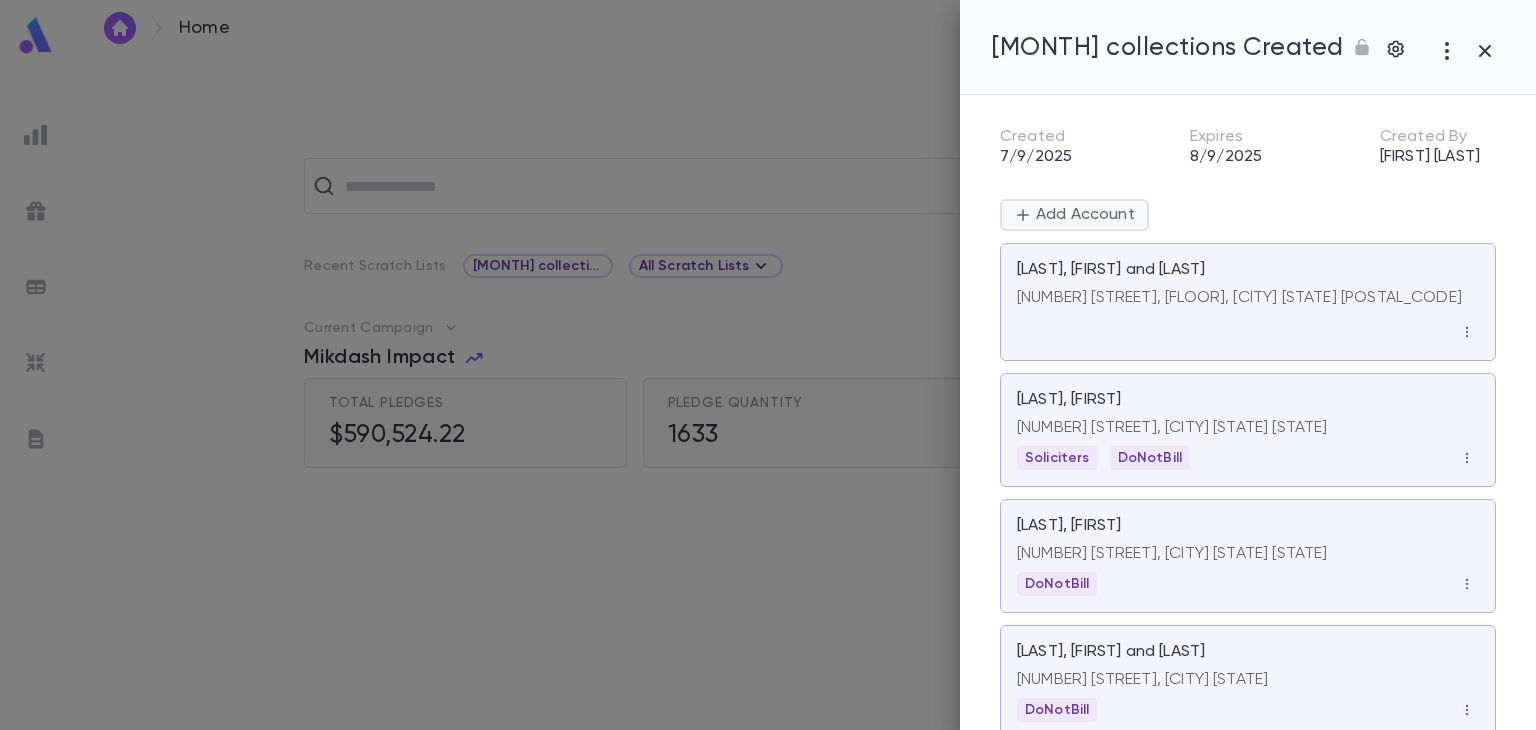 click on "Add Account" at bounding box center [1083, 215] 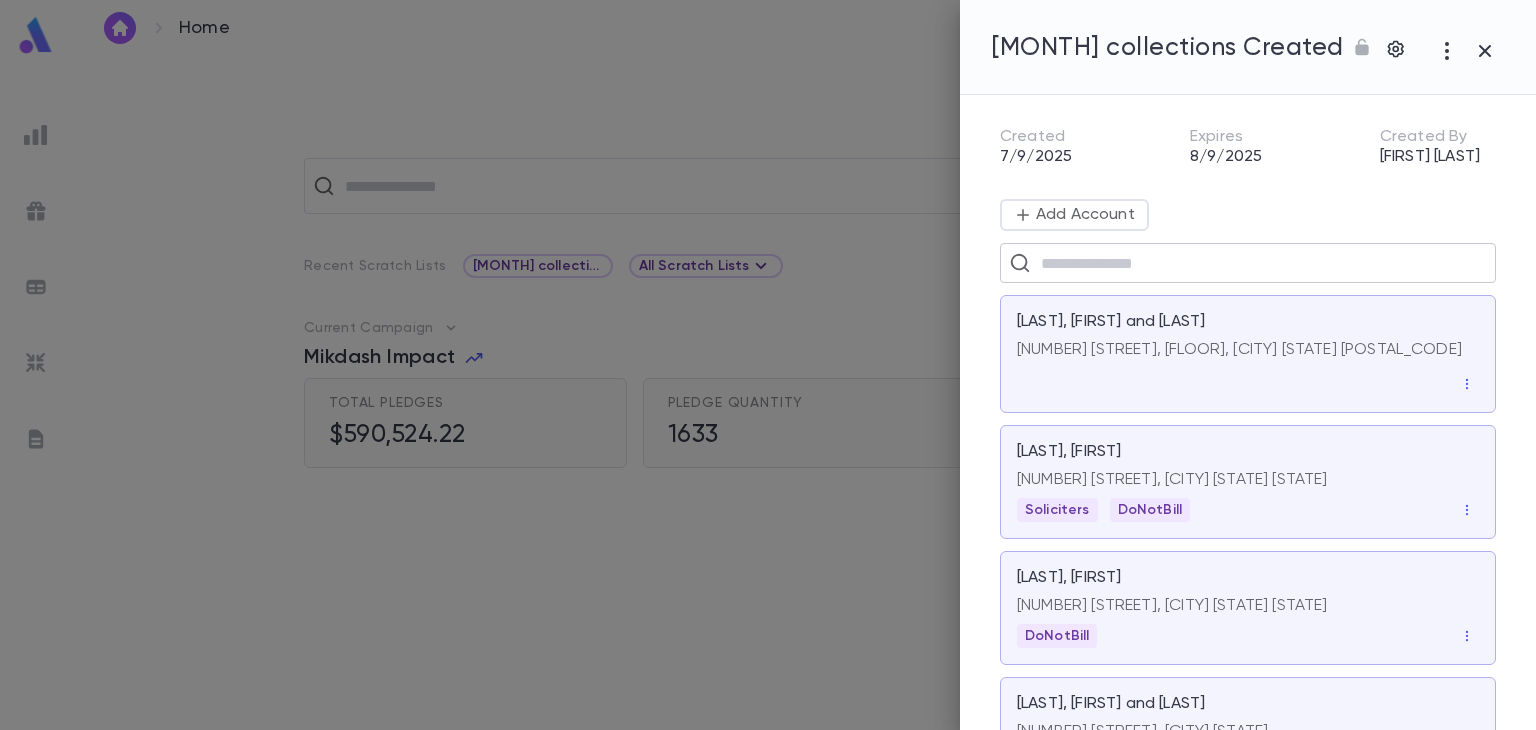 click at bounding box center [1261, 263] 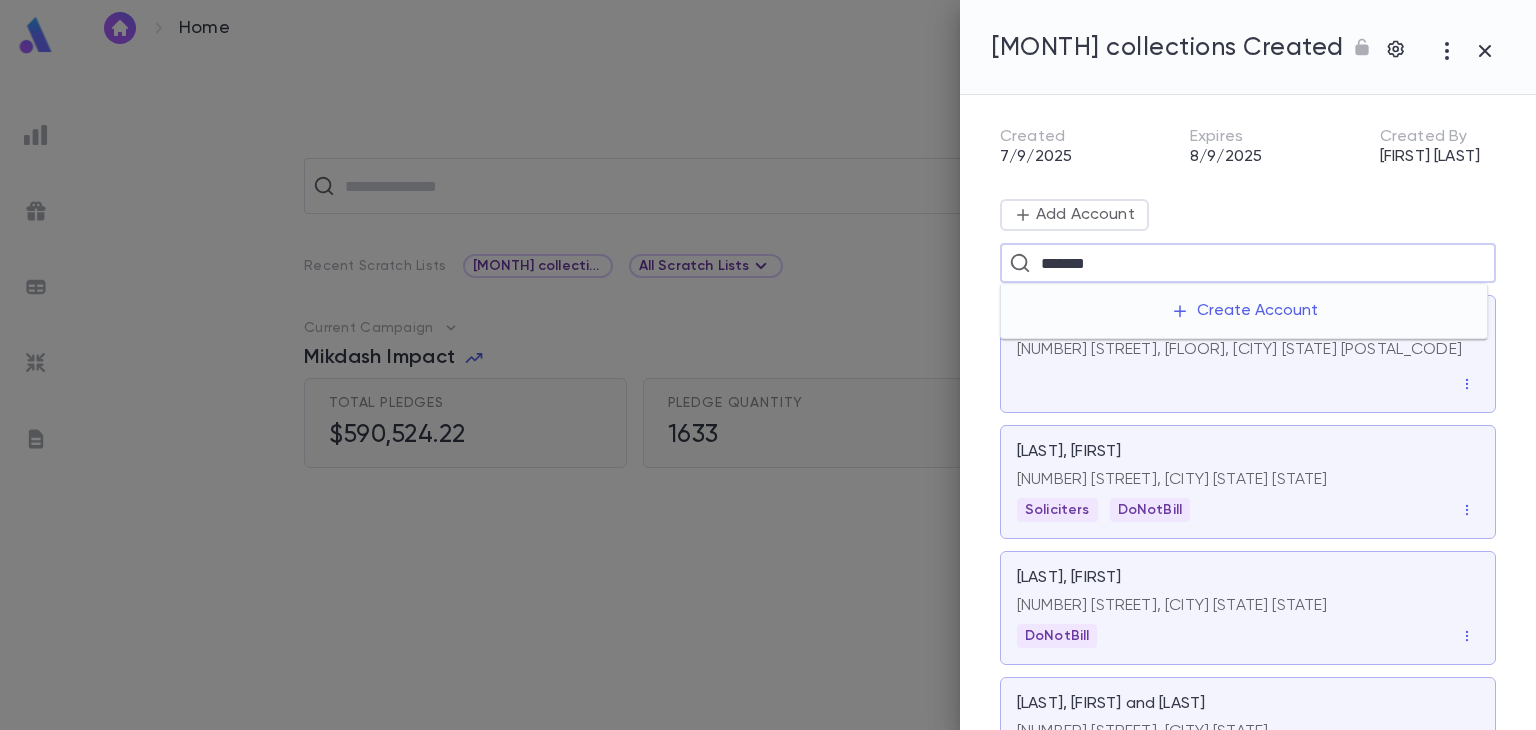 type on "*******" 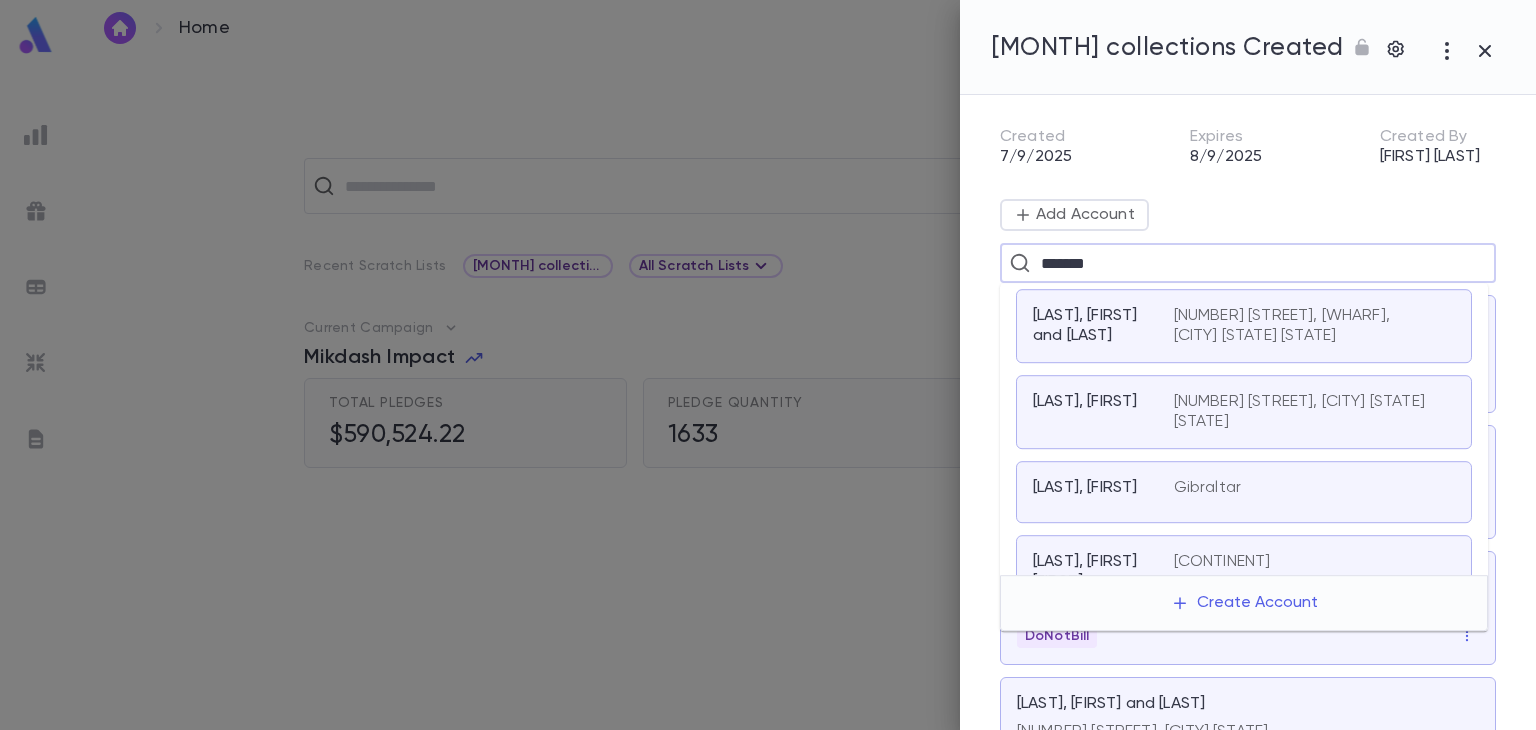 click on "[NUMBER] [STREET], [WHARF], [CITY] [STATE] [STATE]" at bounding box center [1314, 326] 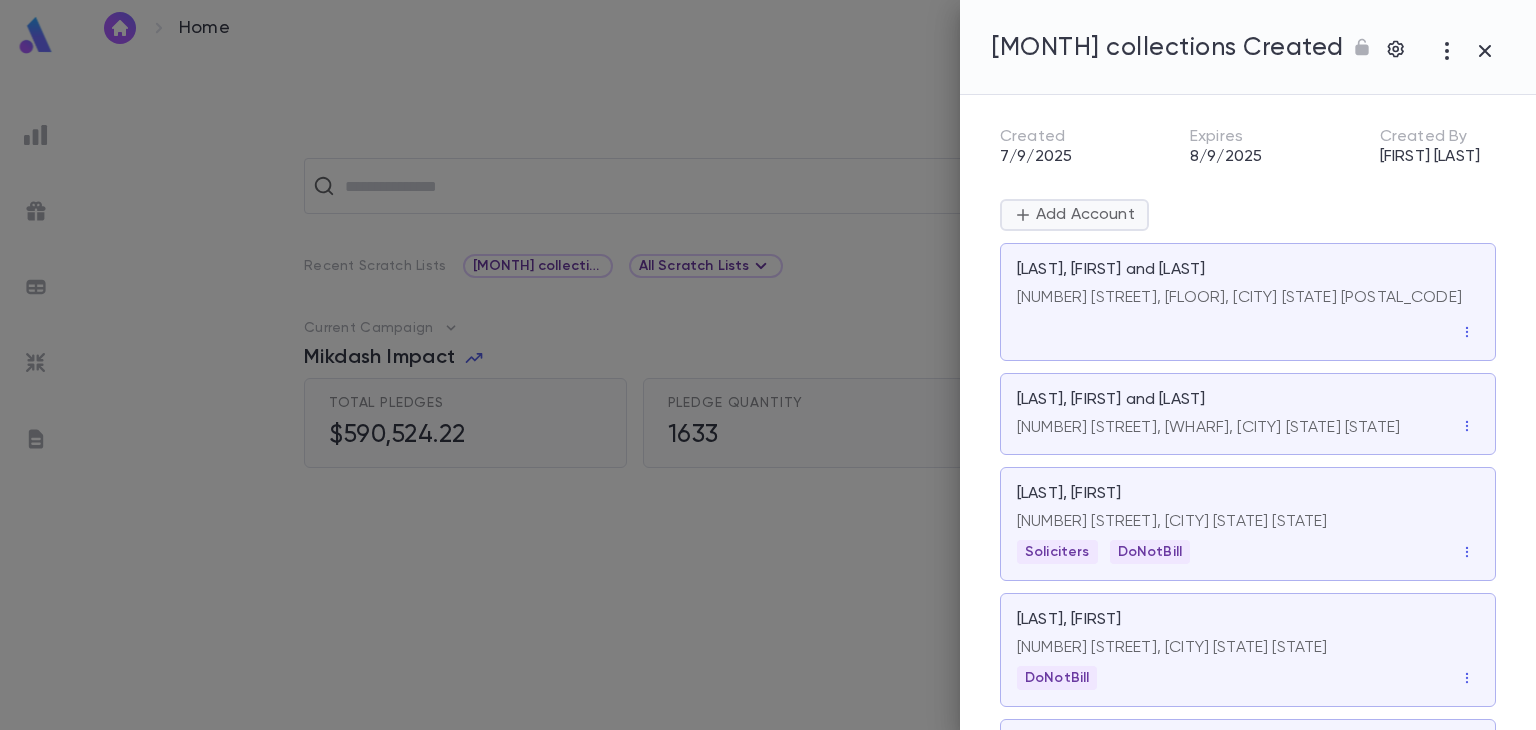 click on "Add Account" at bounding box center (1083, 215) 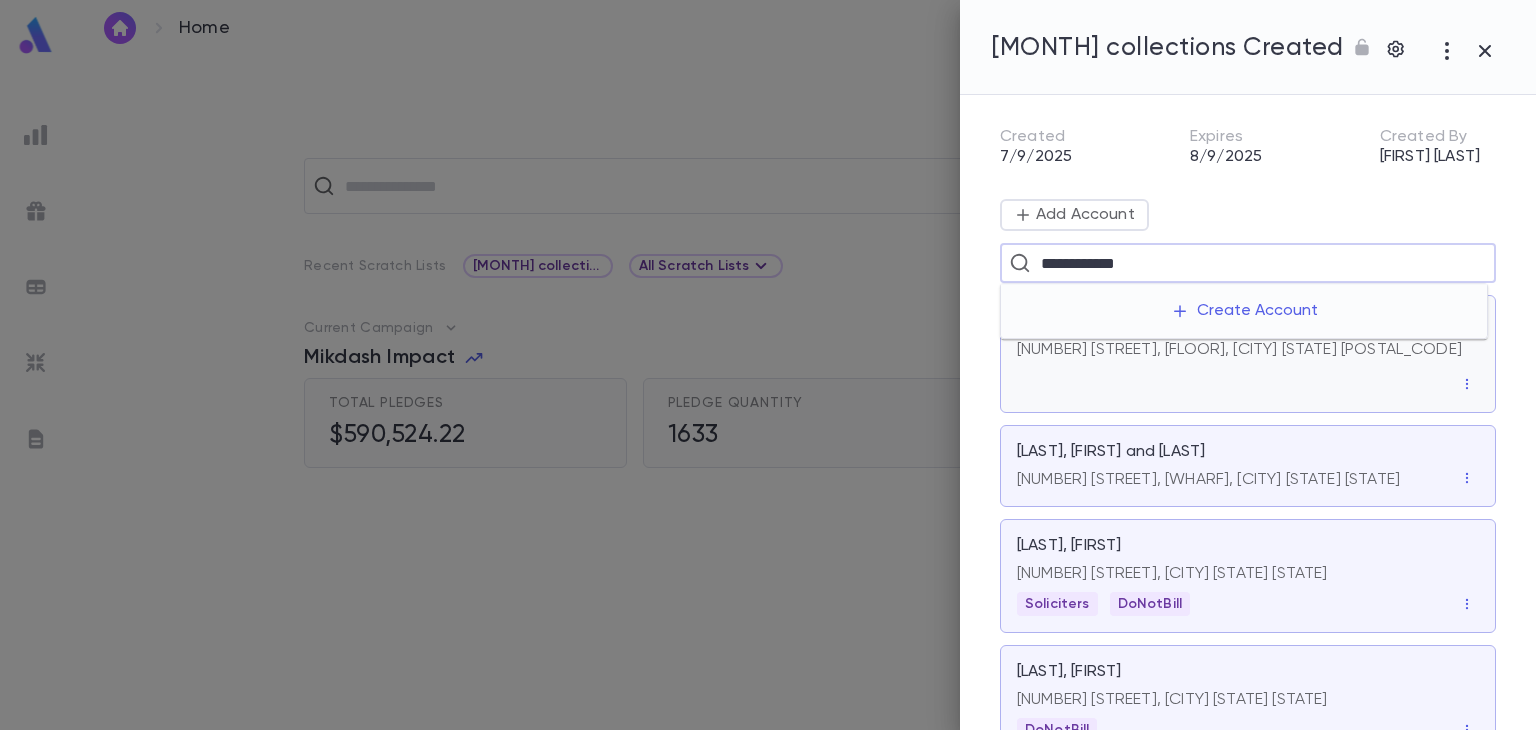 type on "**********" 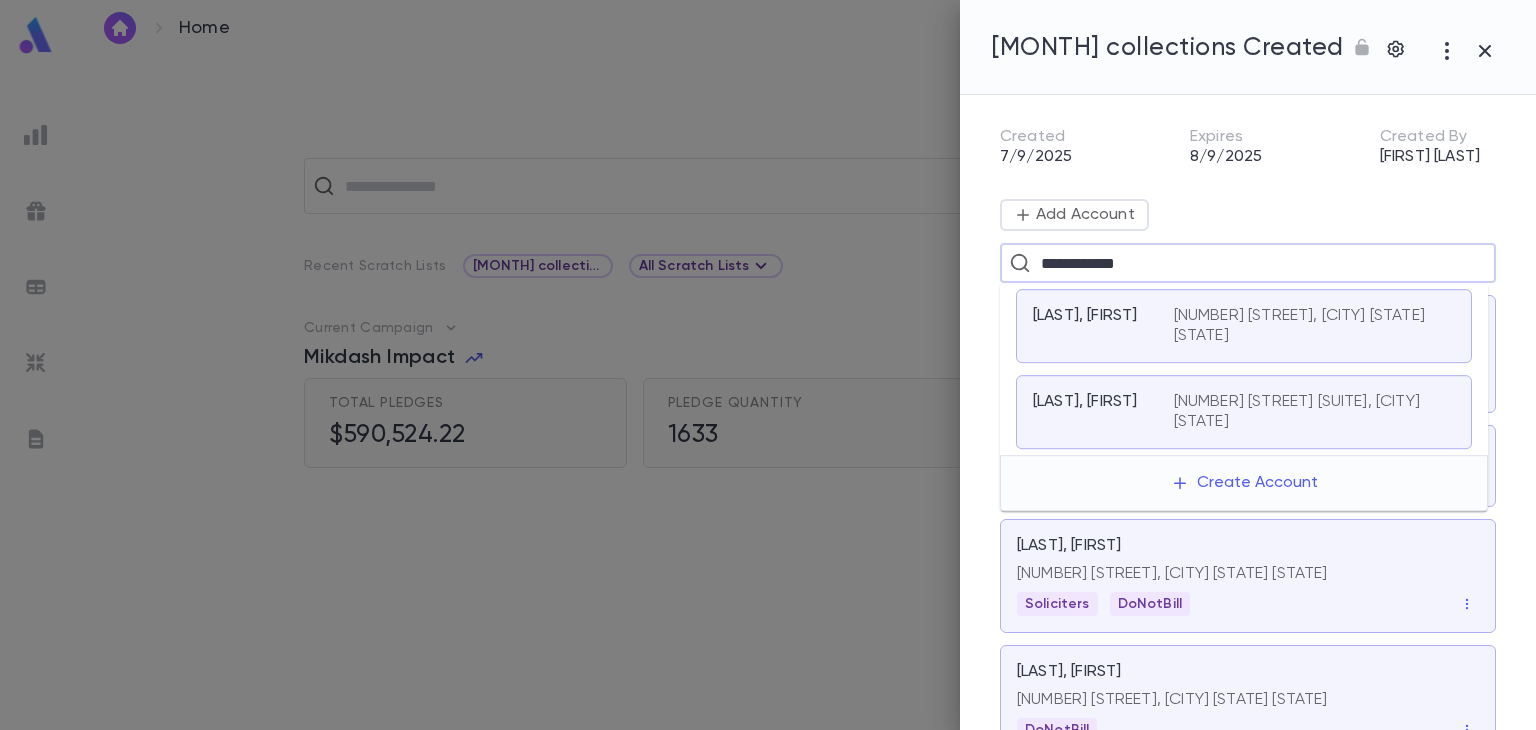 click on "[NUMBER] [STREET], [CITY] [STATE] [STATE]" at bounding box center (1302, 326) 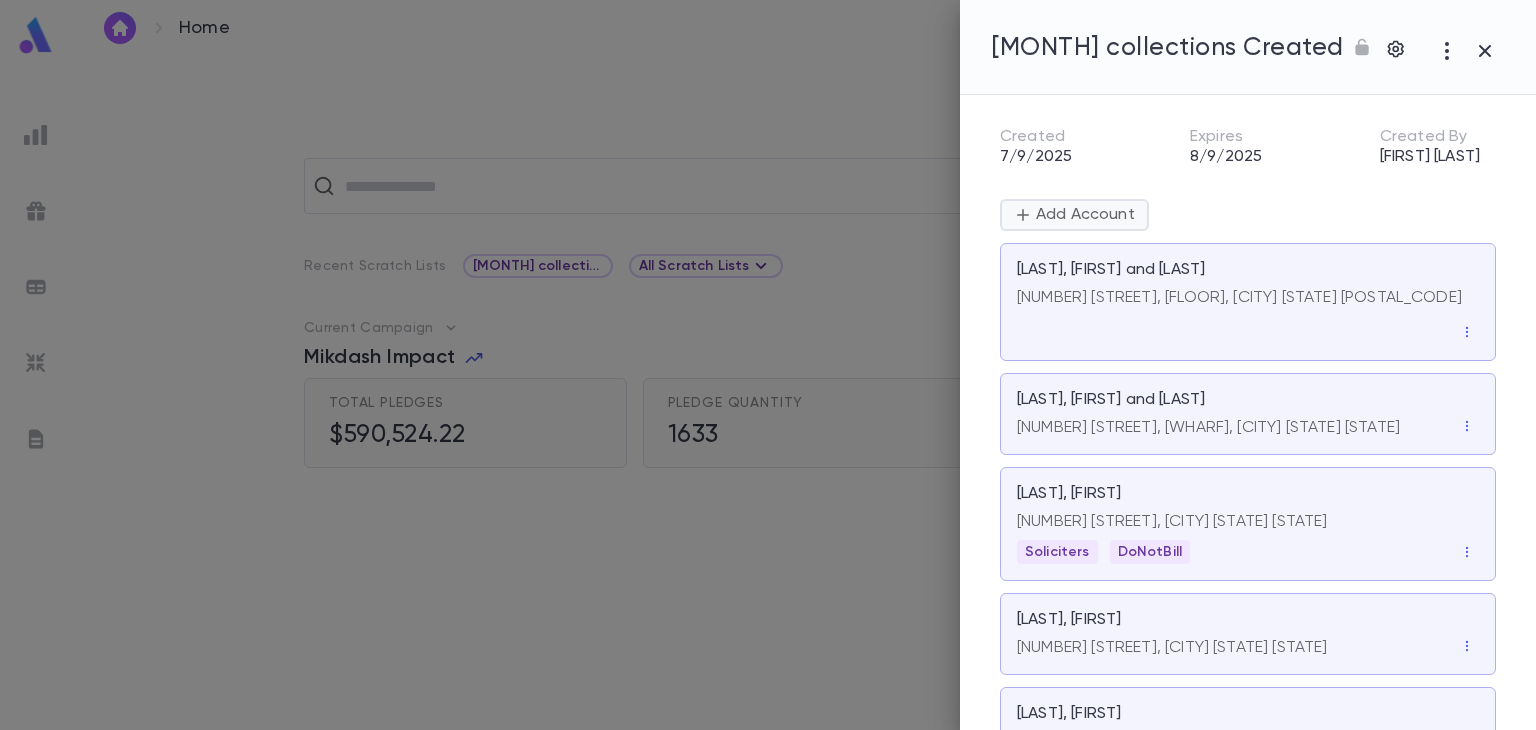 click on "Add Account" at bounding box center (1083, 215) 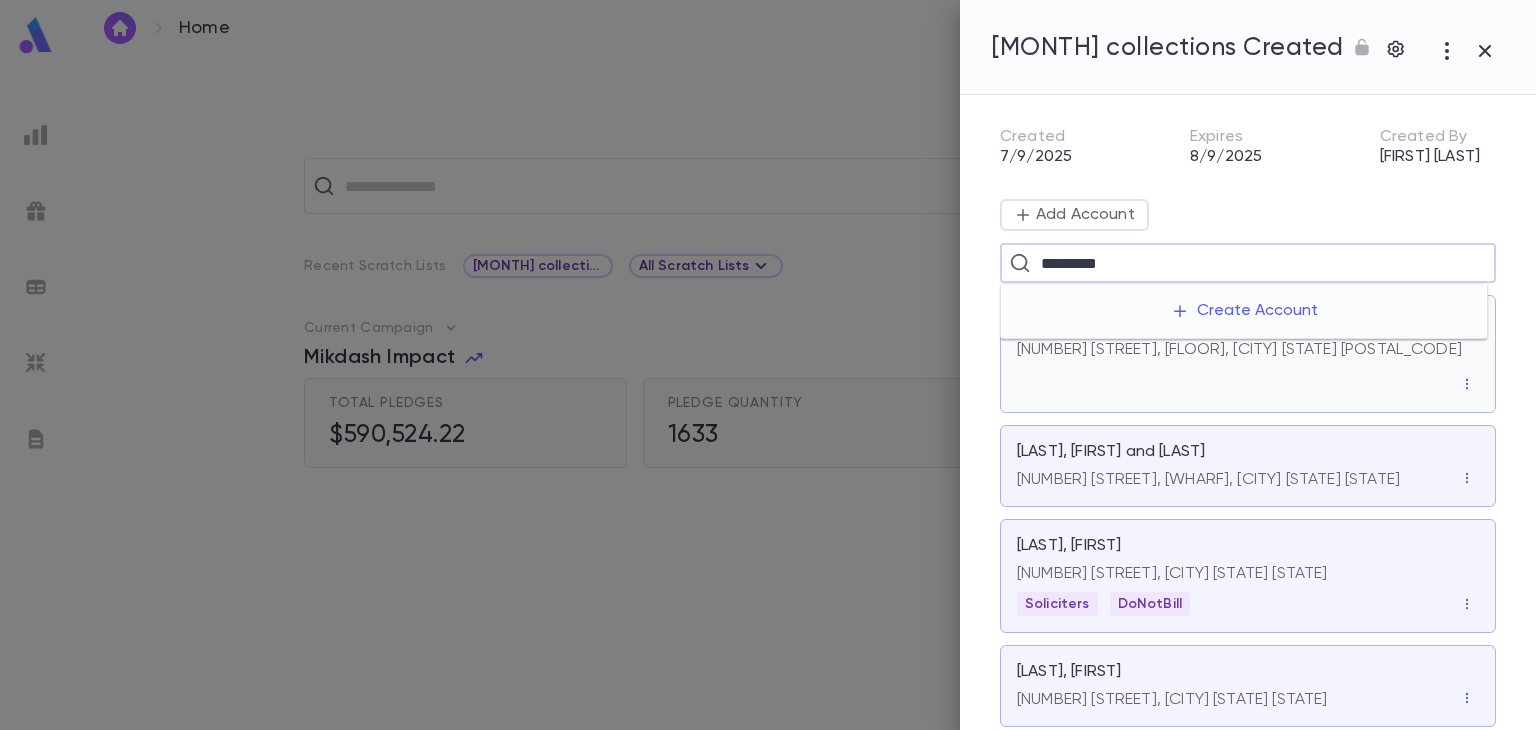 type on "*********" 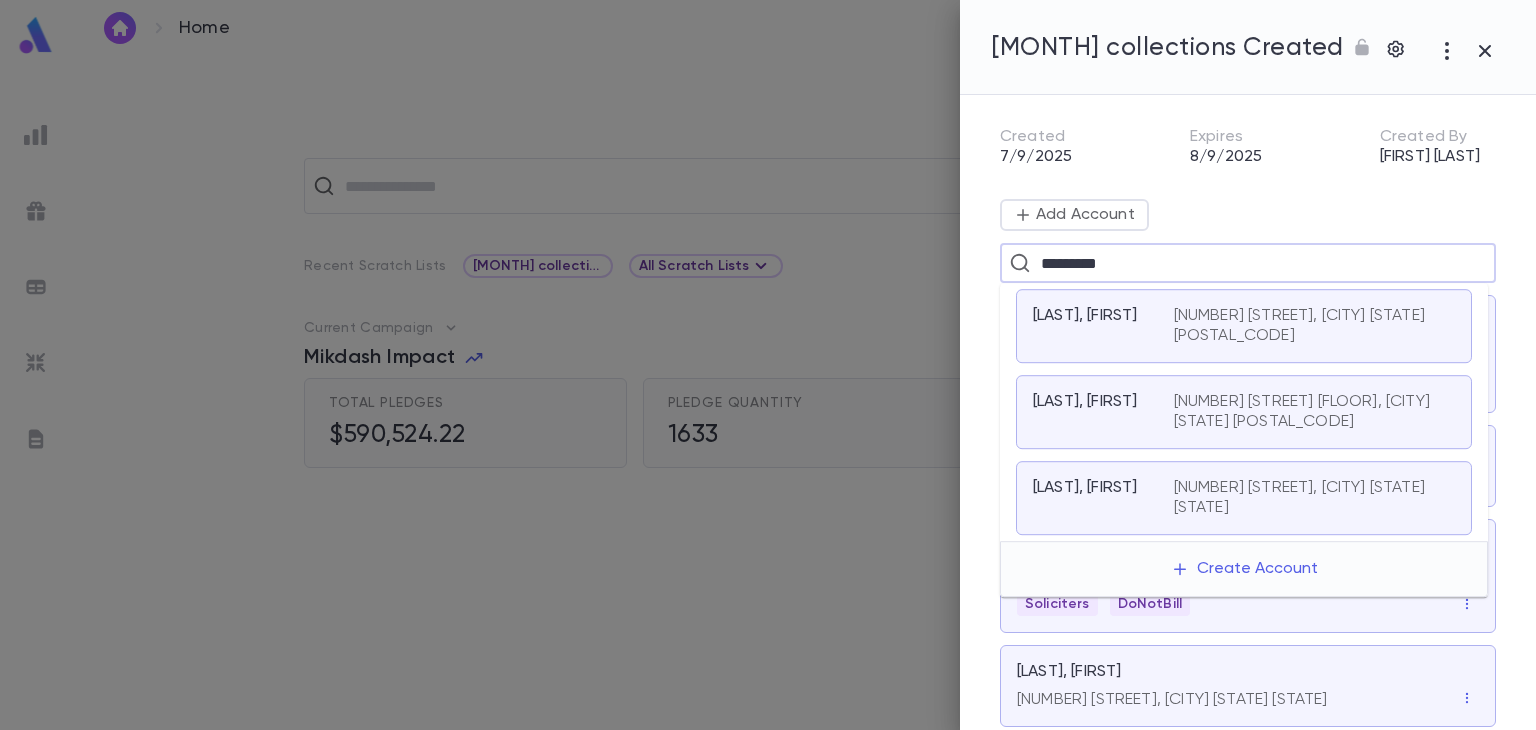 click on "[NUMBER] [STREET], [CITY] [STATE] [POSTAL_CODE]" at bounding box center [1314, 326] 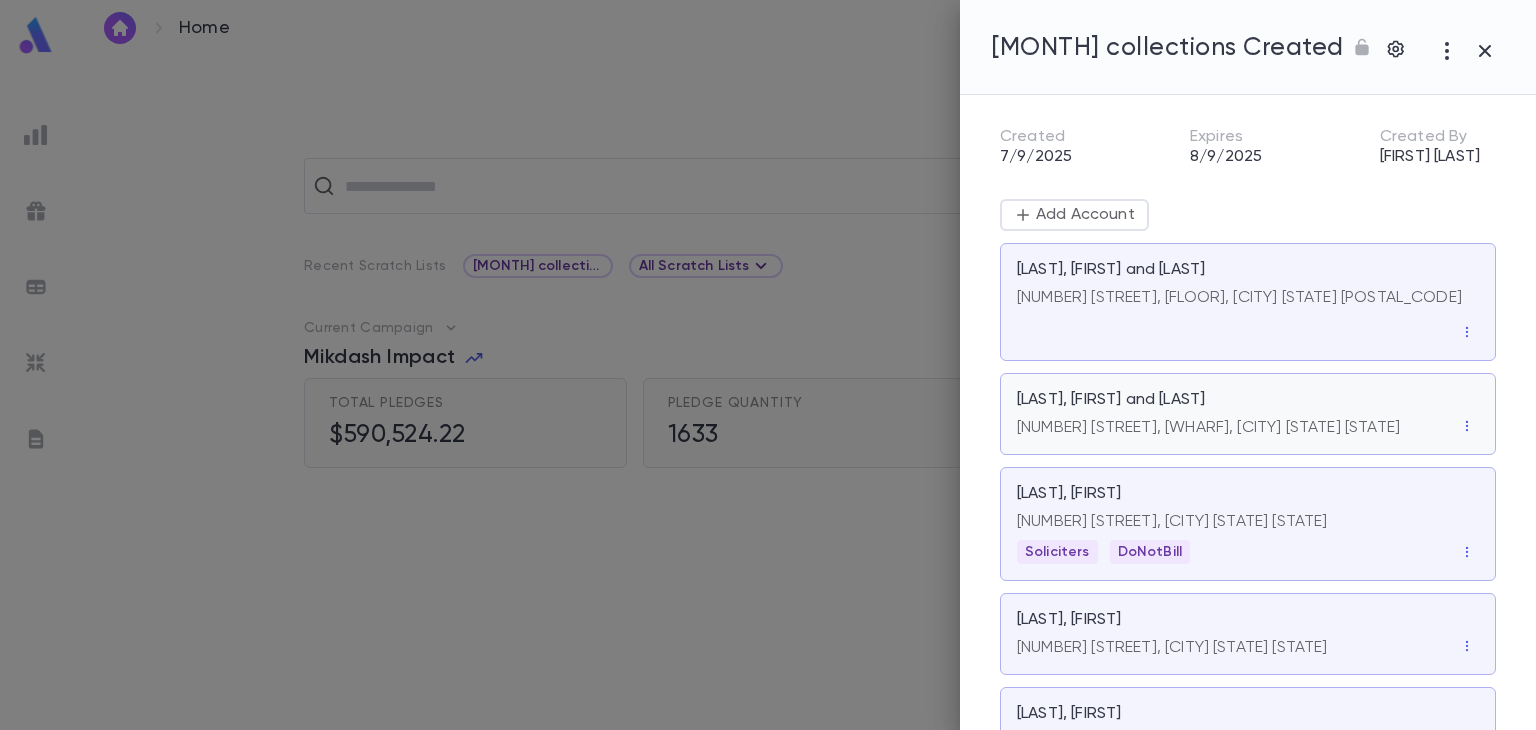 click on "Add Account" at bounding box center (1083, 215) 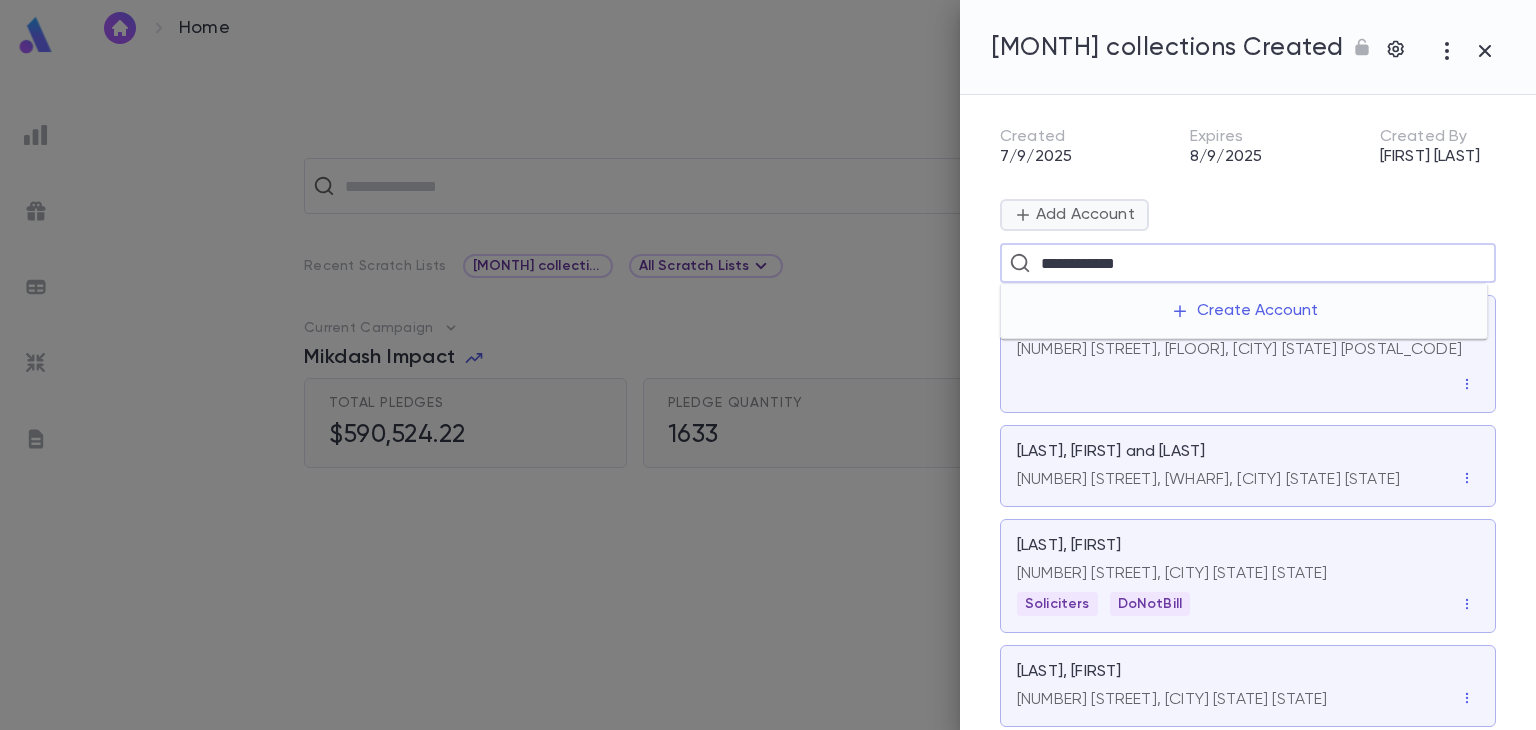 type on "**********" 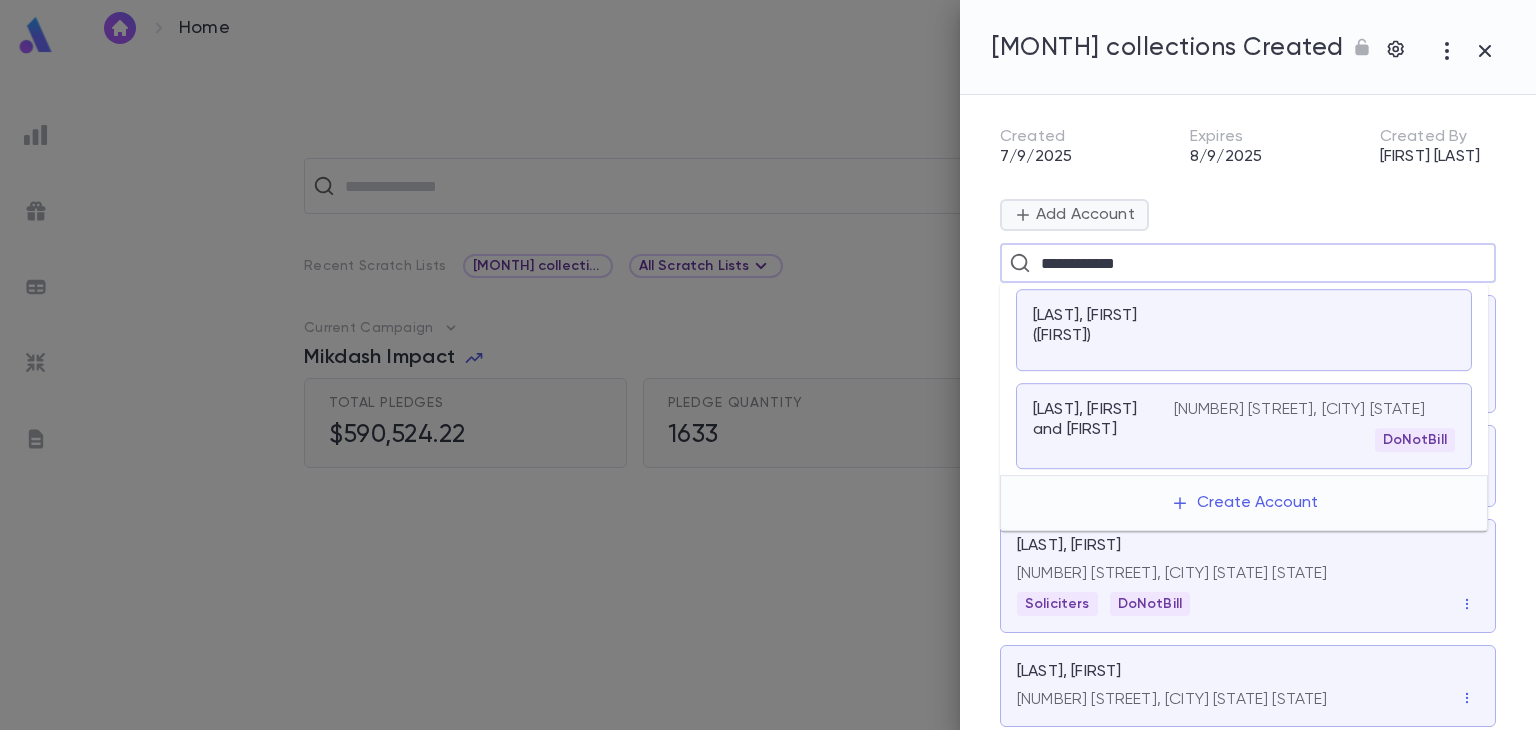 click on "[LAST], [FIRST] and [FIRST]" at bounding box center [1091, 420] 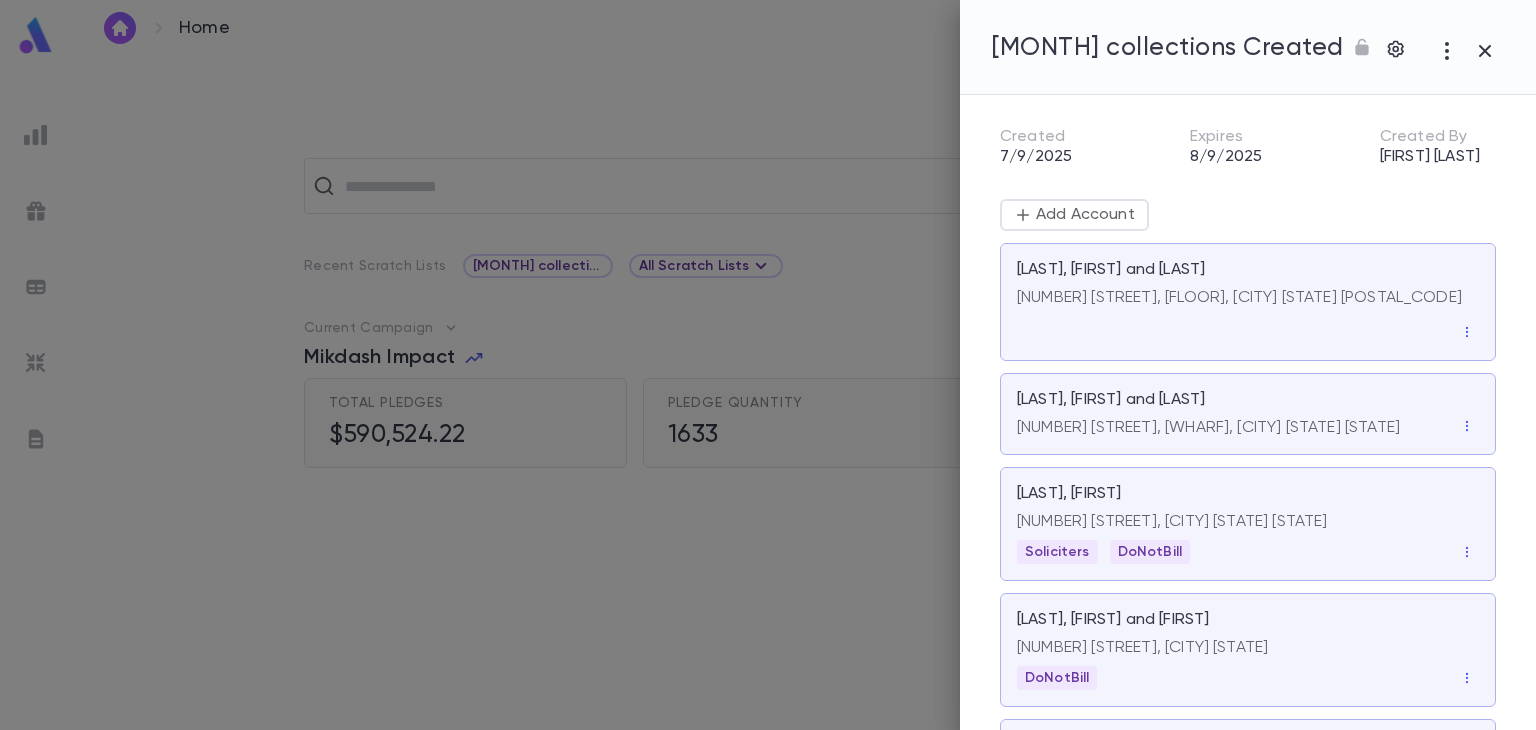 click on "Add Account" at bounding box center [1083, 215] 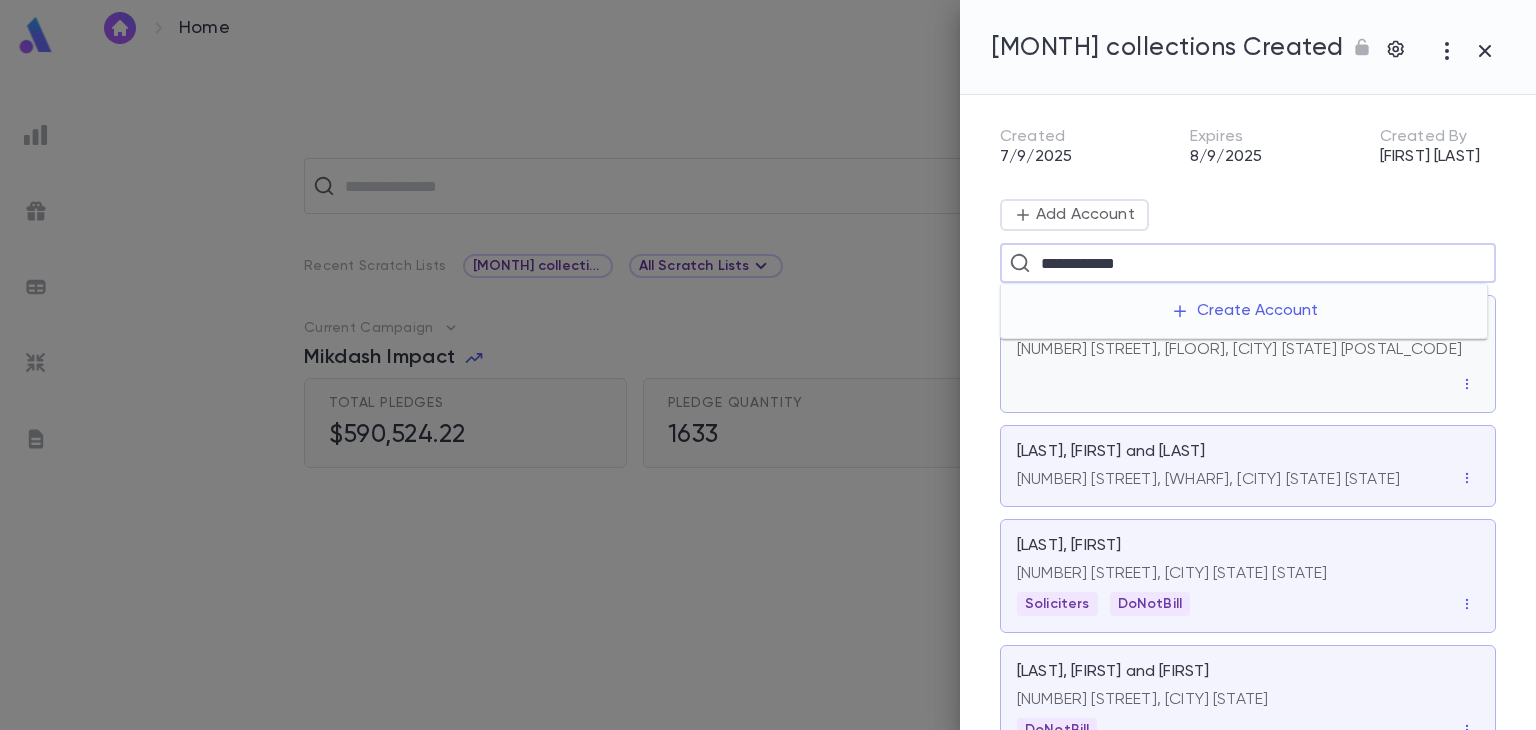 type on "**********" 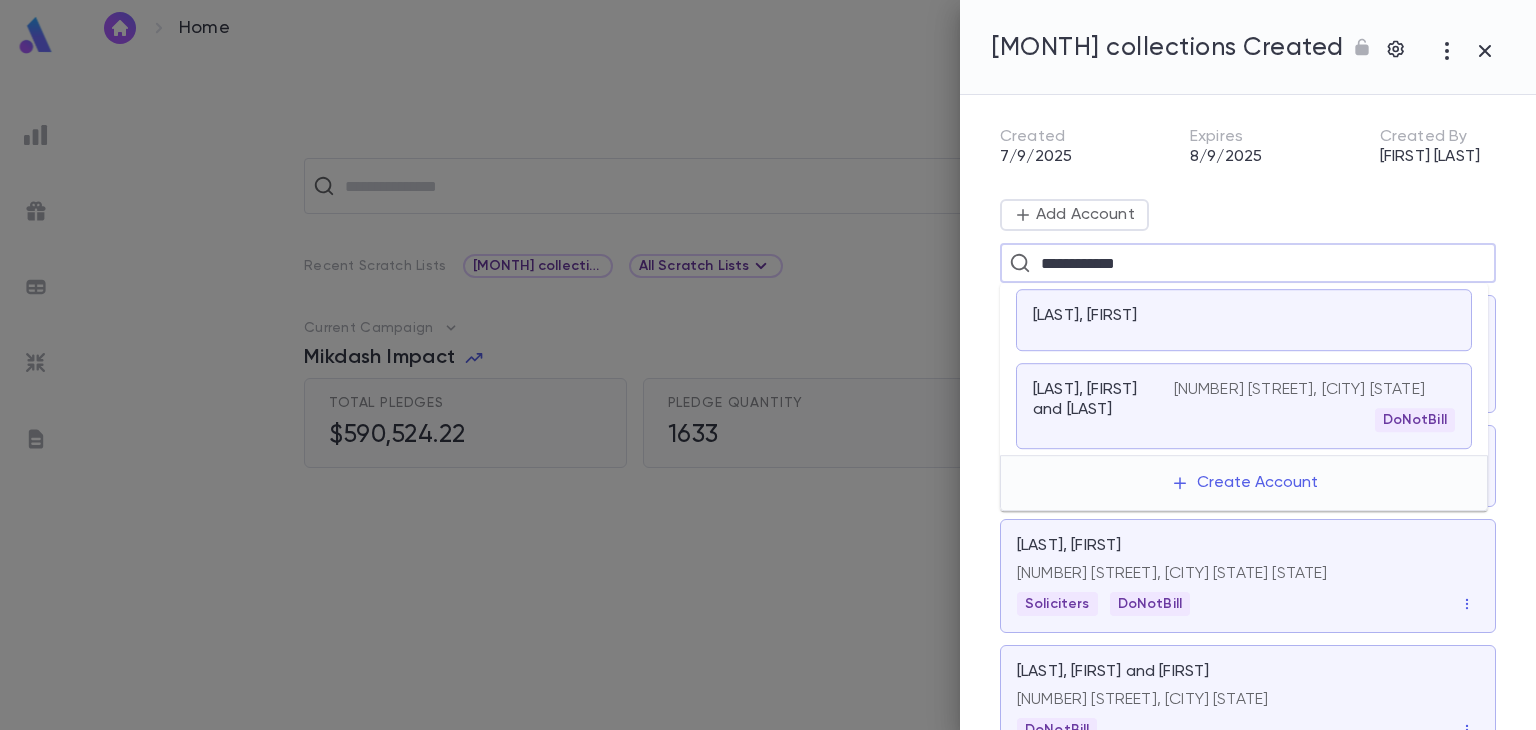 click on "[NUMBER] [STREET], [CITY] [STATE]" at bounding box center [1299, 390] 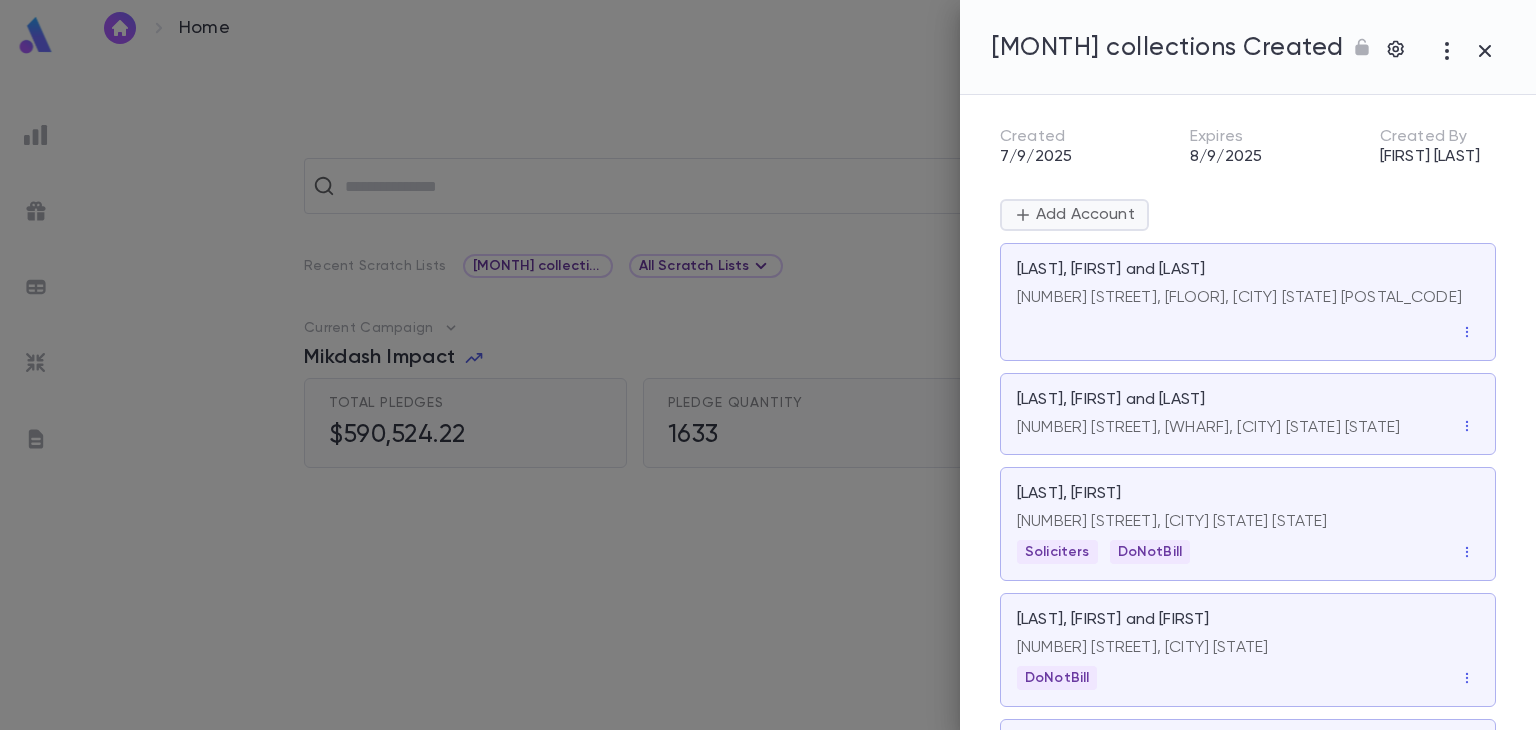 click on "Add Account" at bounding box center (1083, 215) 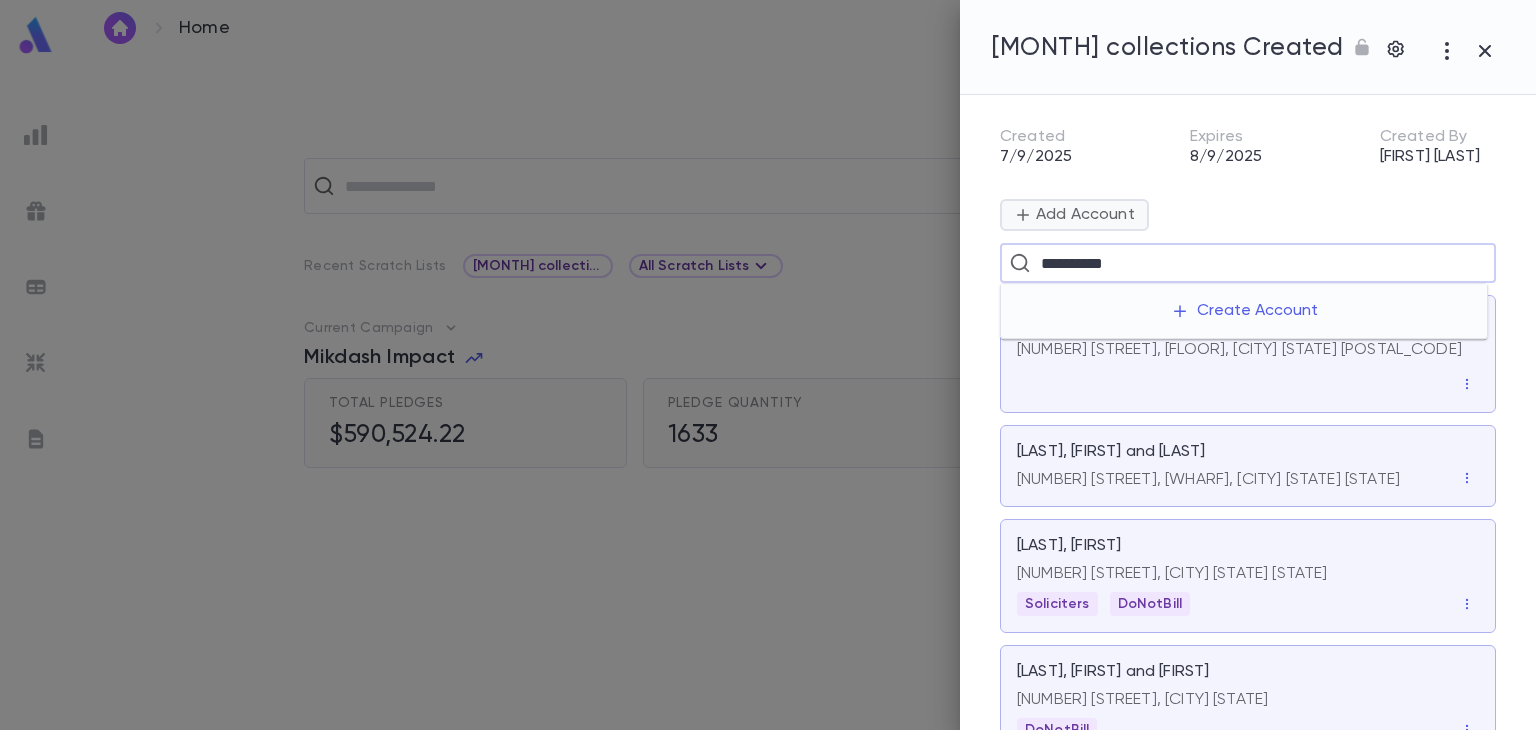 type on "**********" 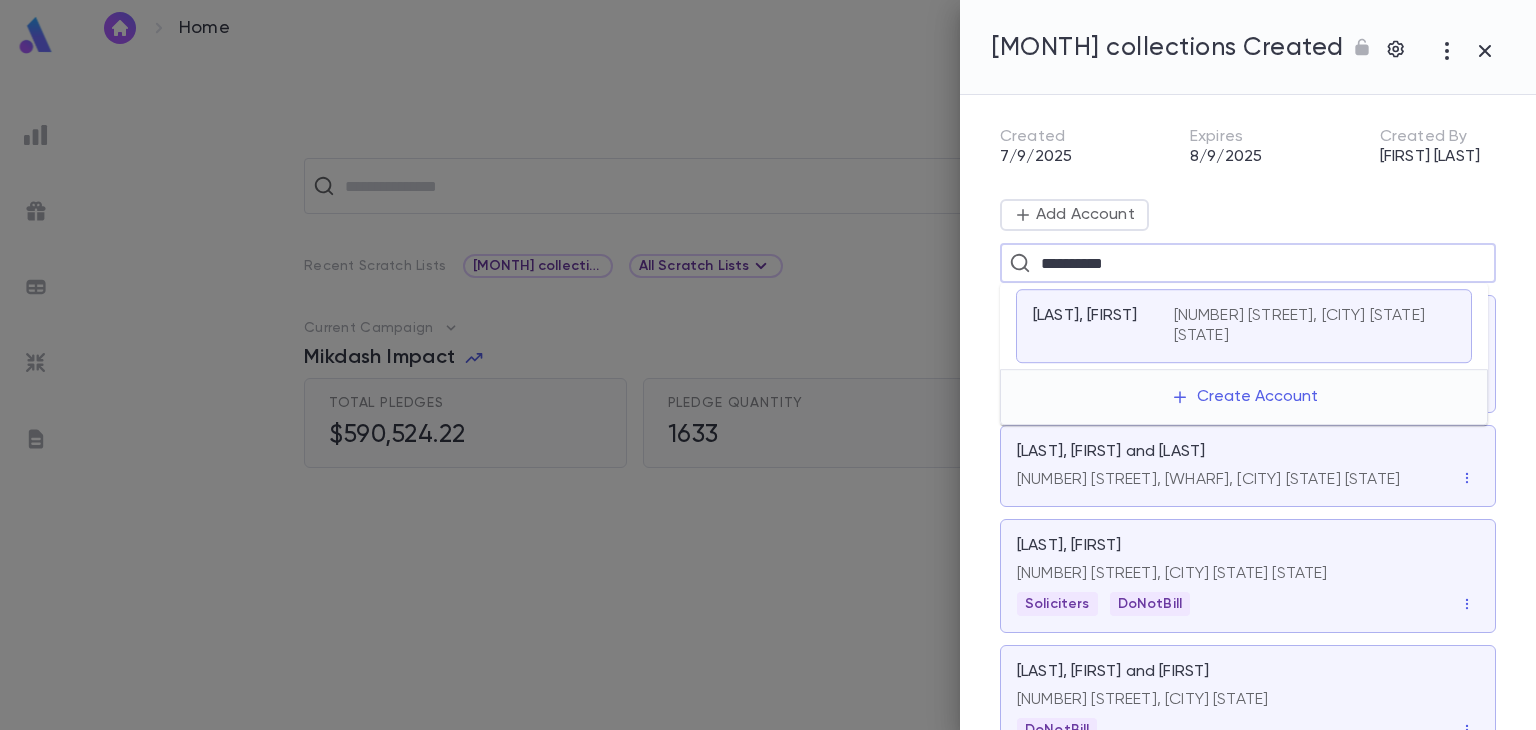 click on "[NUMBER] [STREET], [CITY] [STATE] [STATE]" at bounding box center (1302, 326) 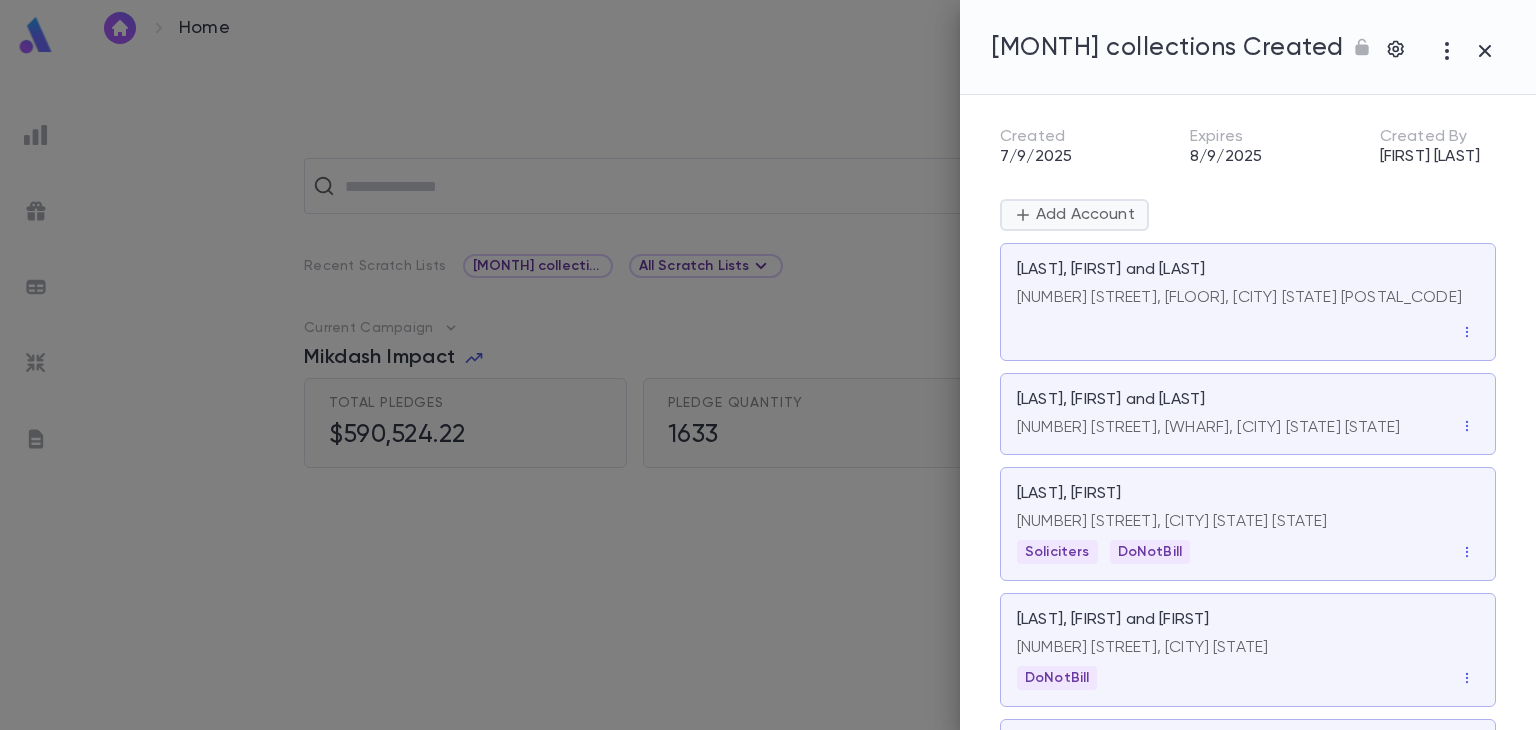 click on "Add Account" at bounding box center (1083, 215) 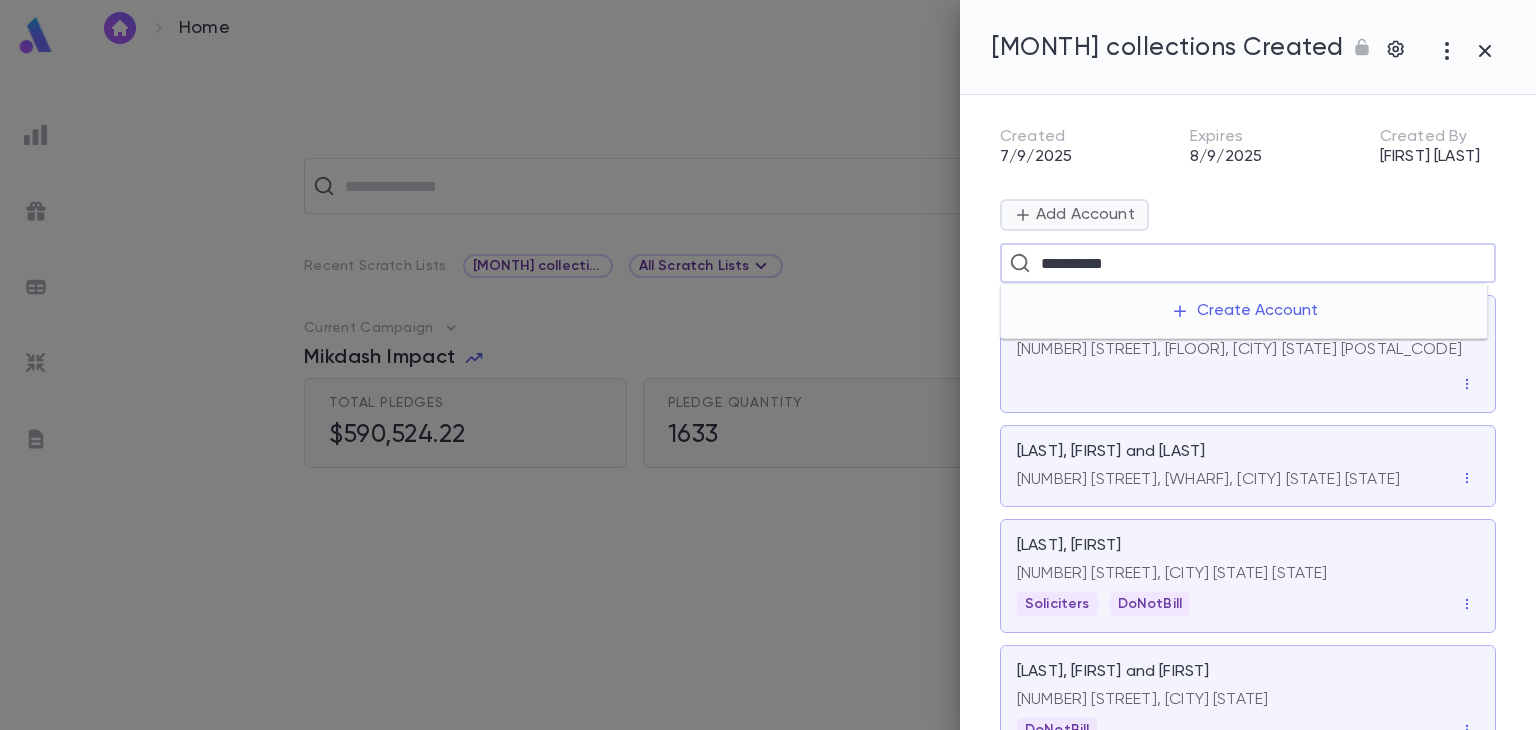type on "**********" 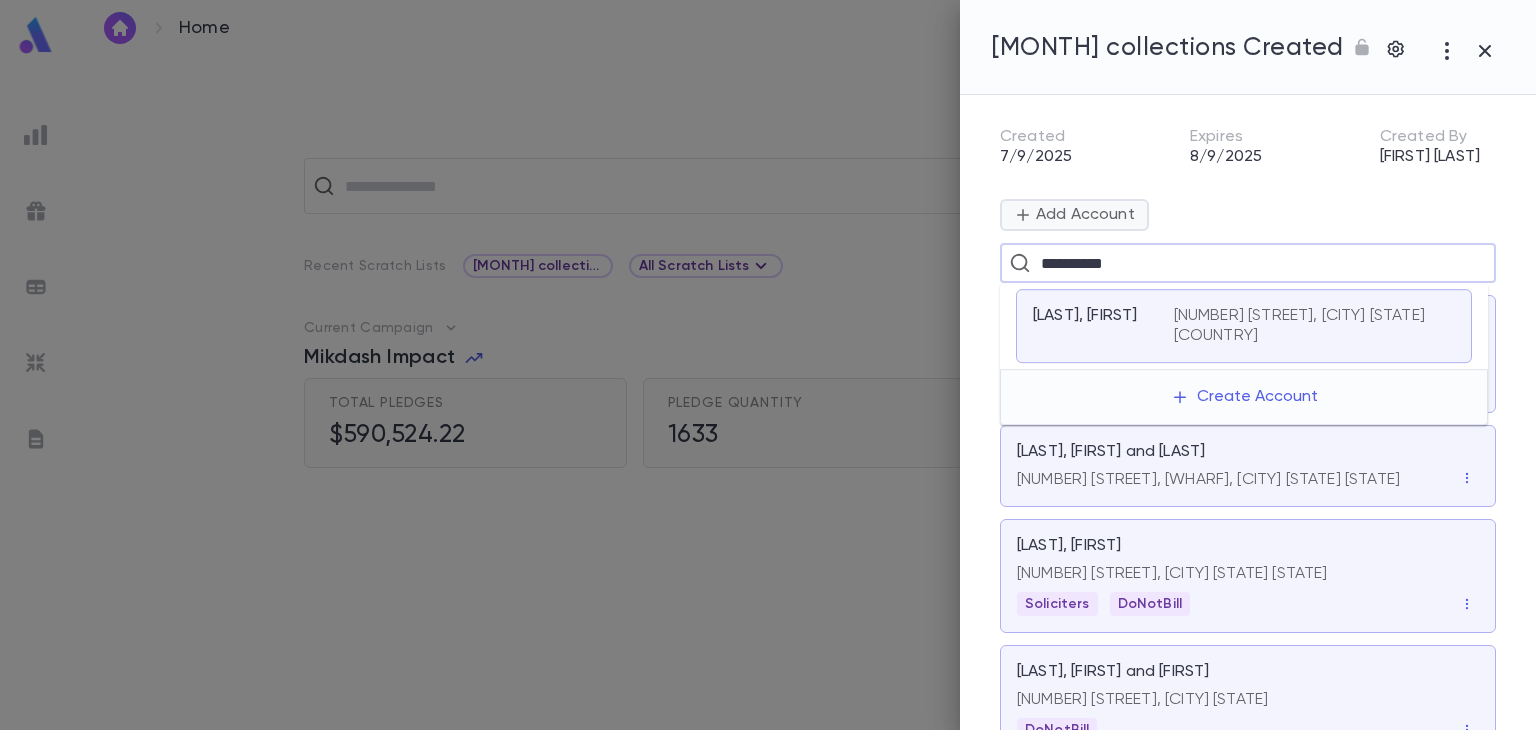 click on "[NUMBER] [STREET], [CITY] [STATE] [COUNTRY]" at bounding box center (1302, 326) 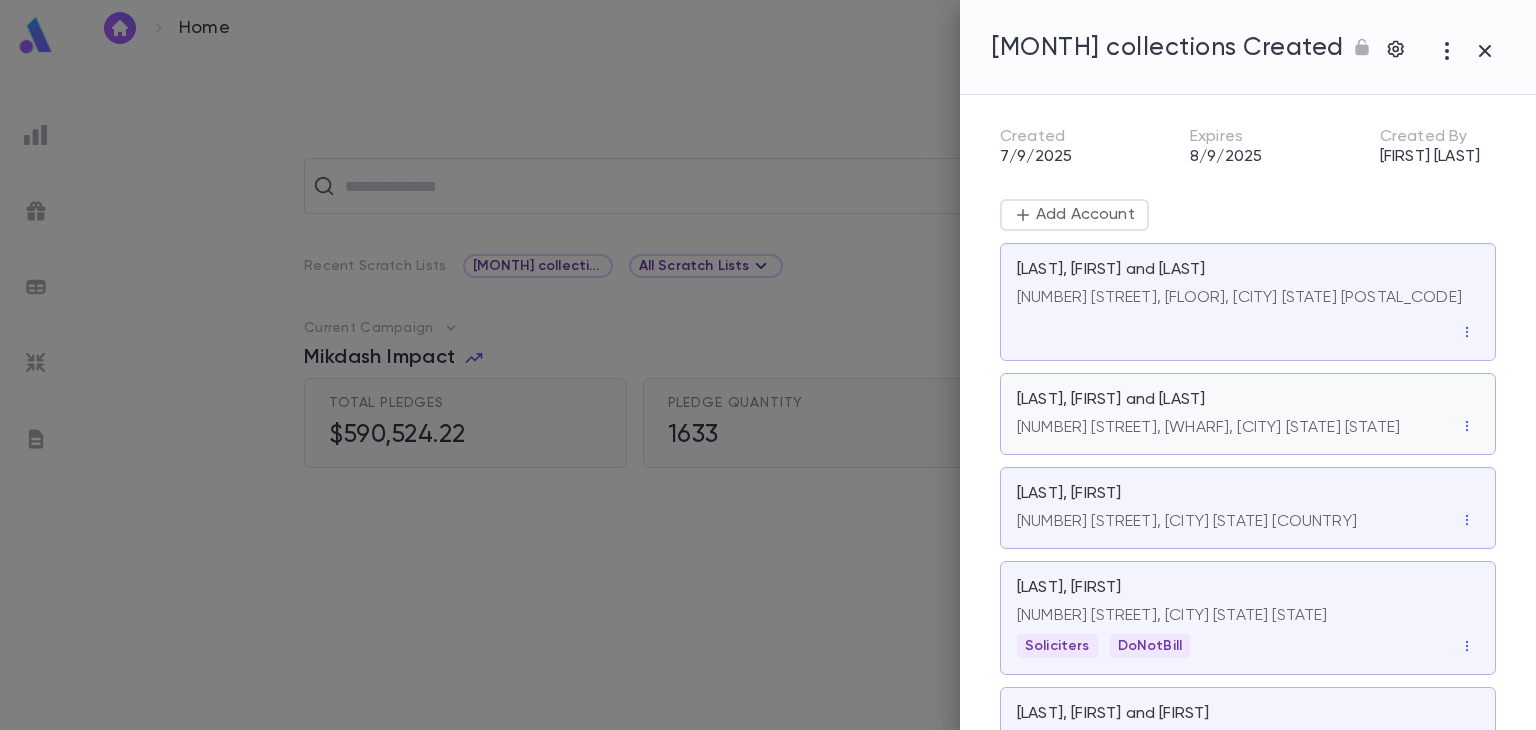 click on "Add Account" at bounding box center [1083, 215] 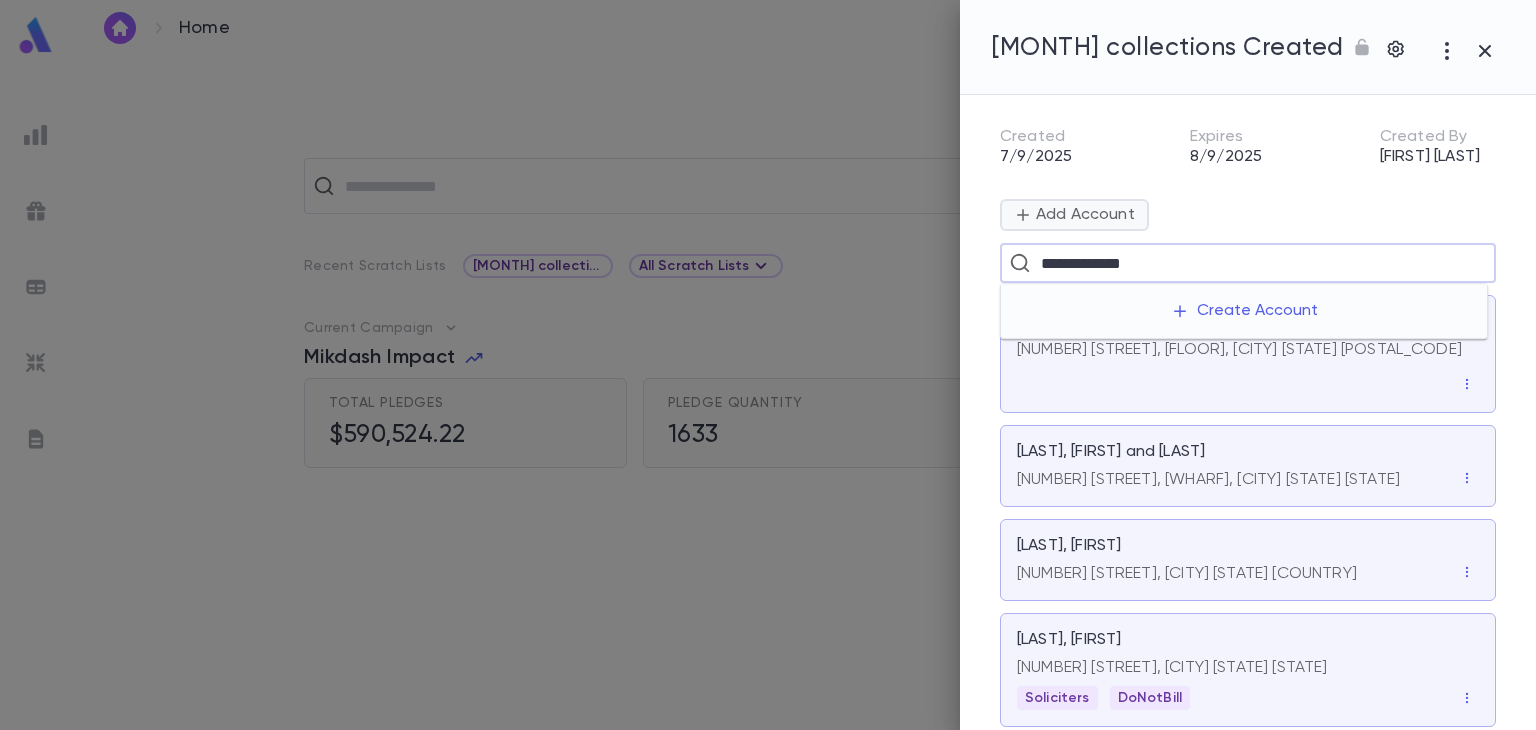 type on "**********" 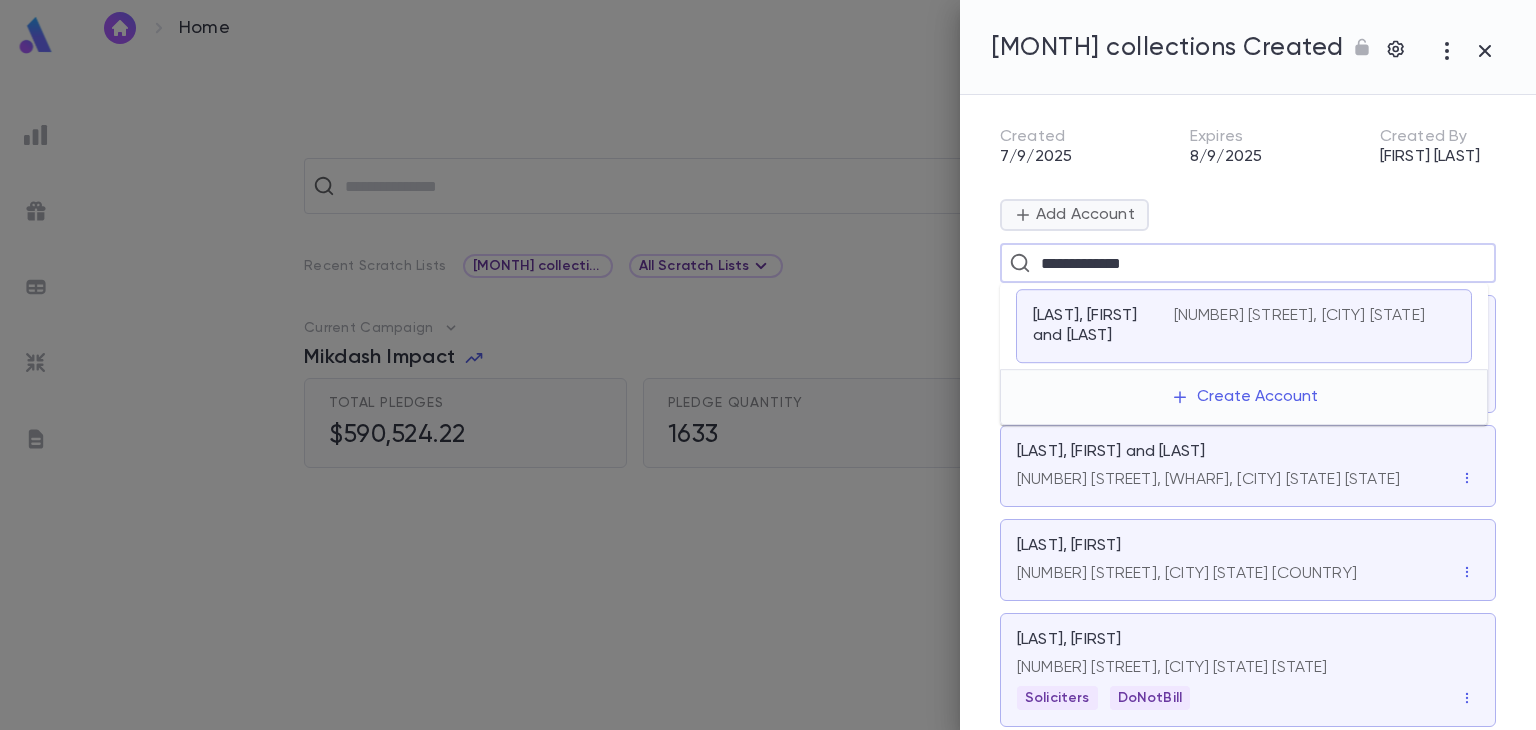 click on "[NUMBER] [STREET], [CITY] [STATE]" at bounding box center (1299, 316) 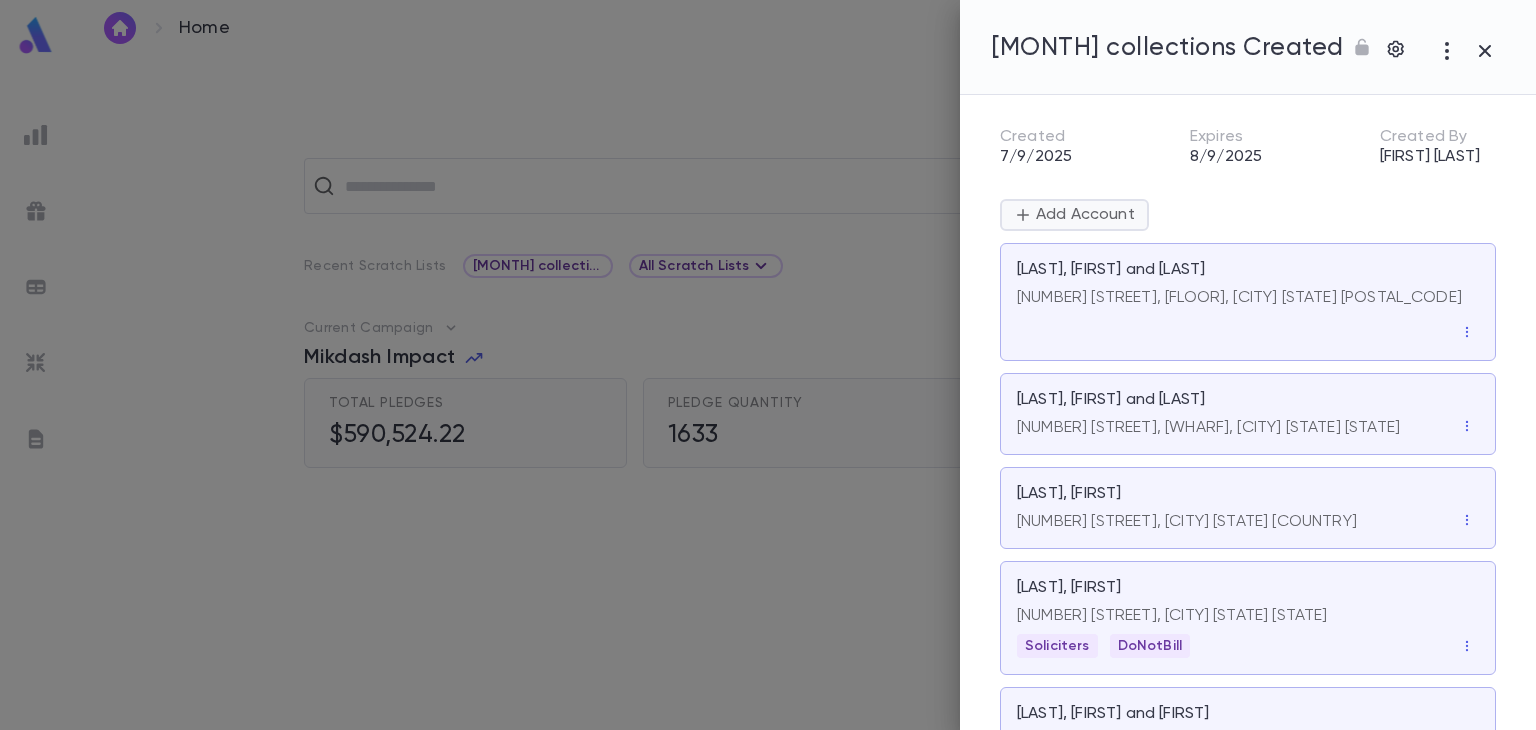 click on "Add Account" at bounding box center (1083, 215) 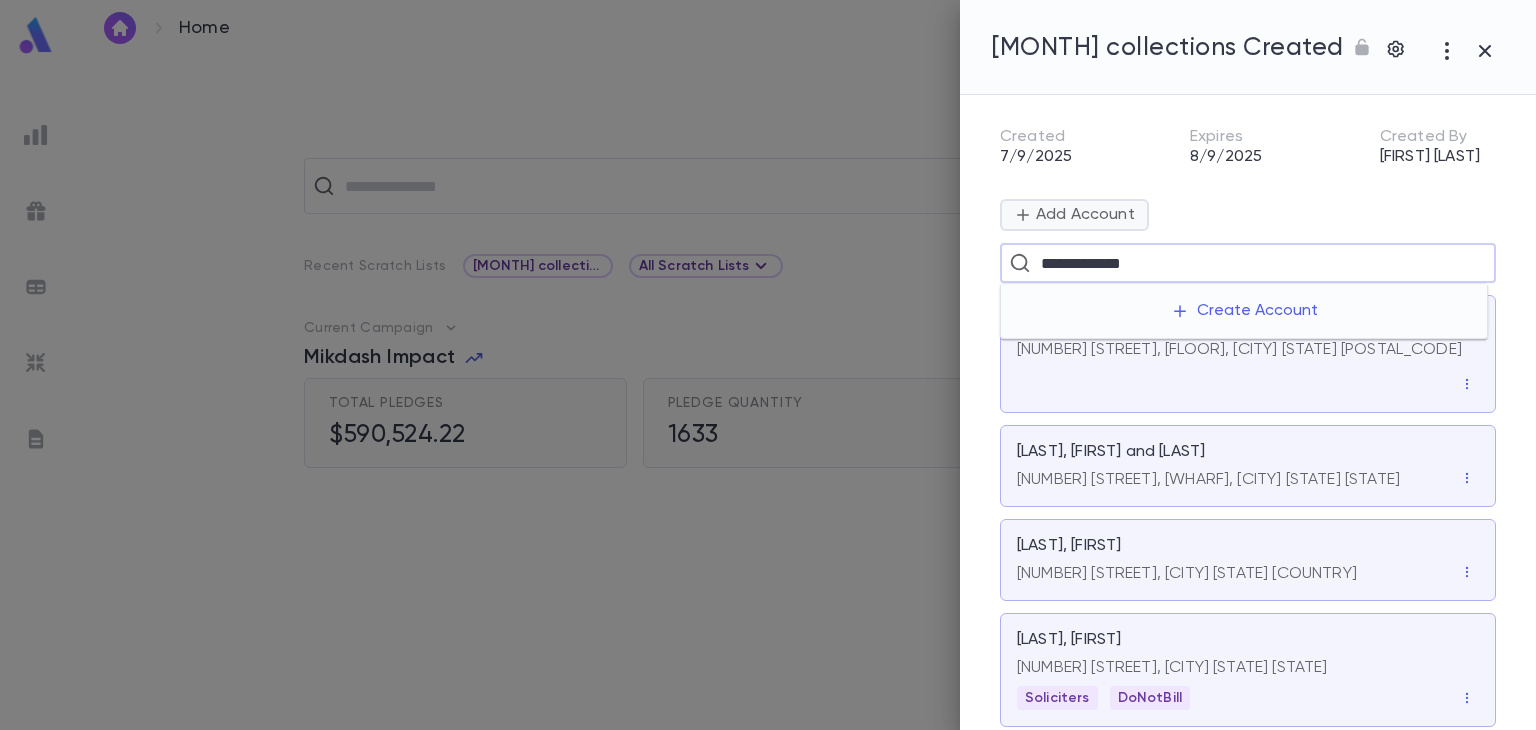 type on "**********" 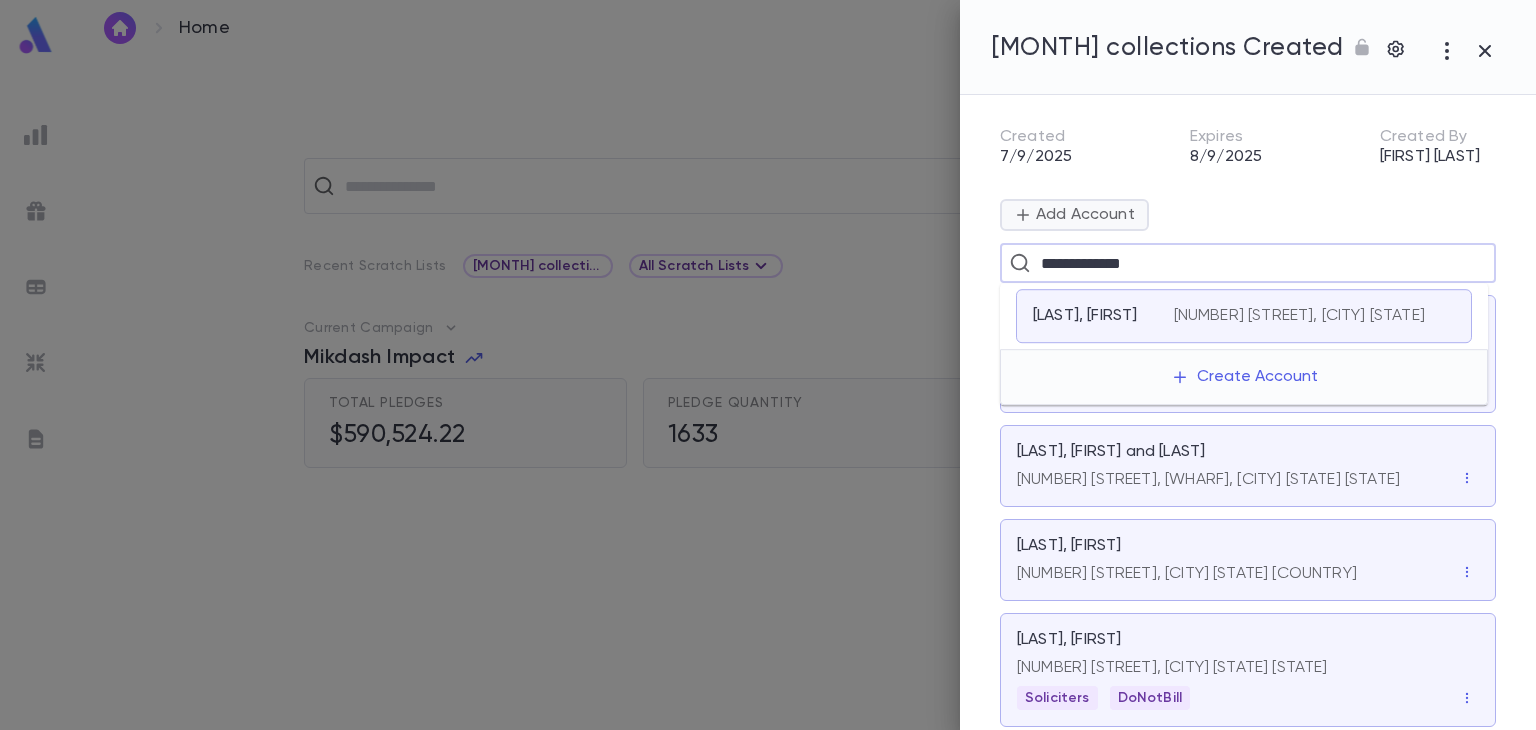 click on "[NUMBER] [STREET], [CITY] [STATE]" at bounding box center [1299, 316] 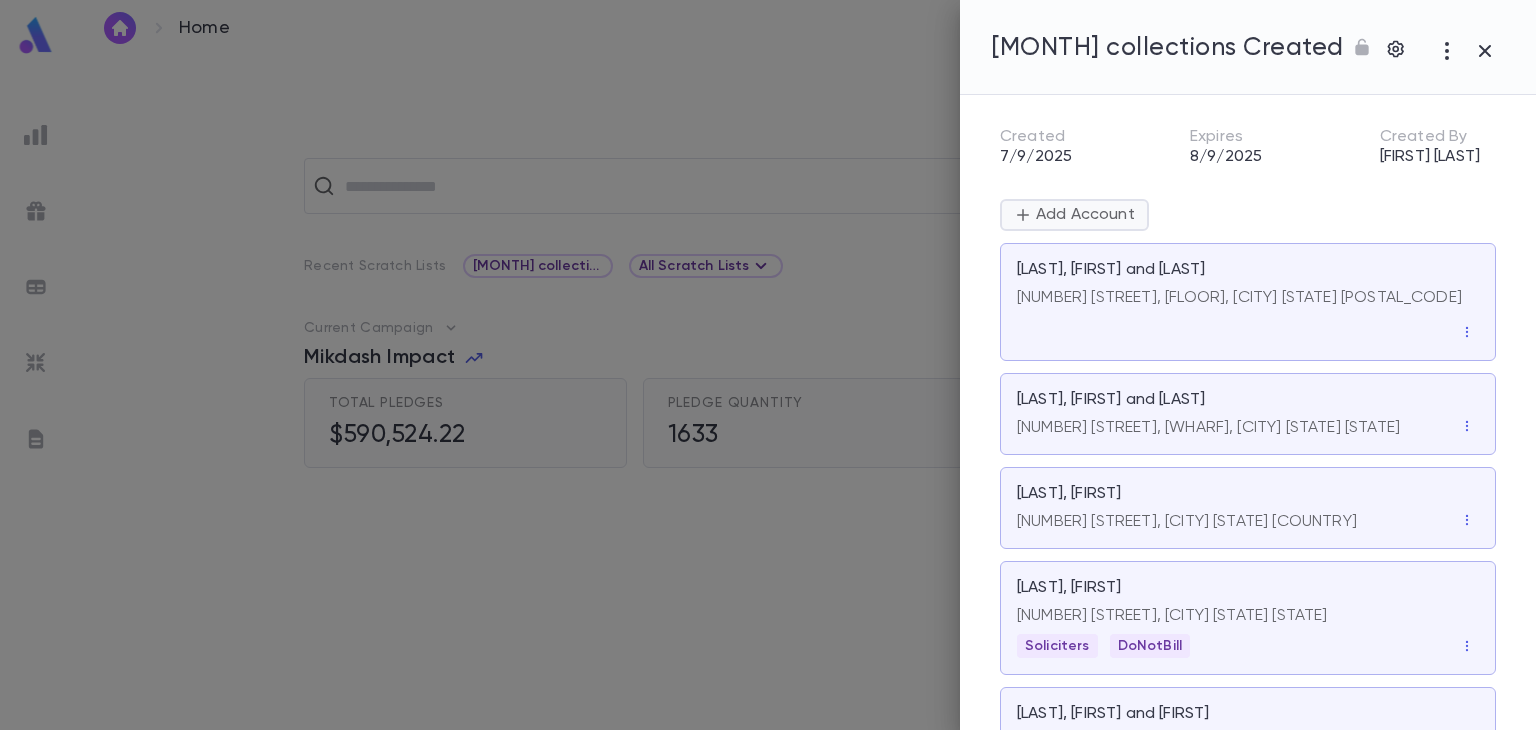 click on "Add Account" at bounding box center (1074, 215) 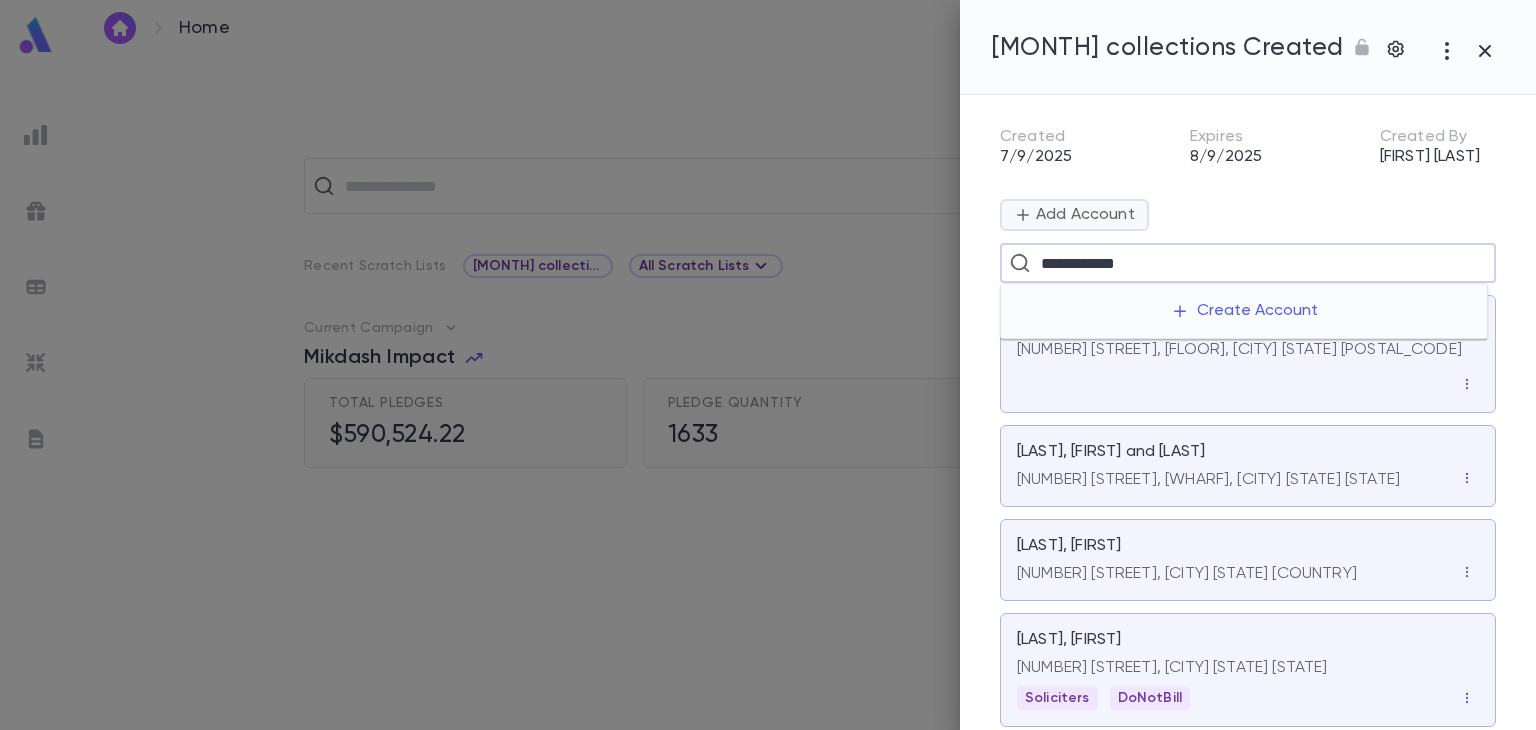 type on "**********" 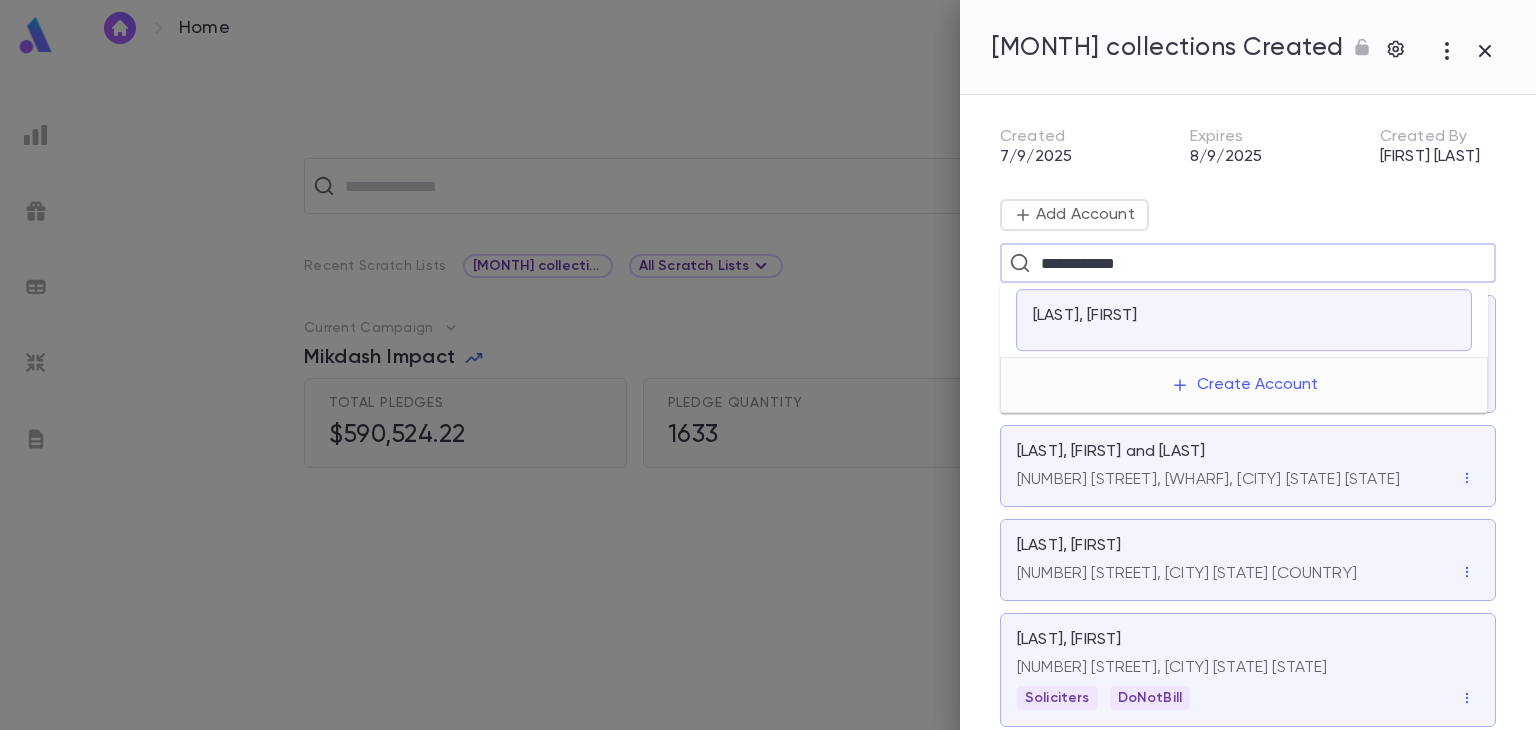 click on "[LAST], [FIRST]" at bounding box center [1085, 316] 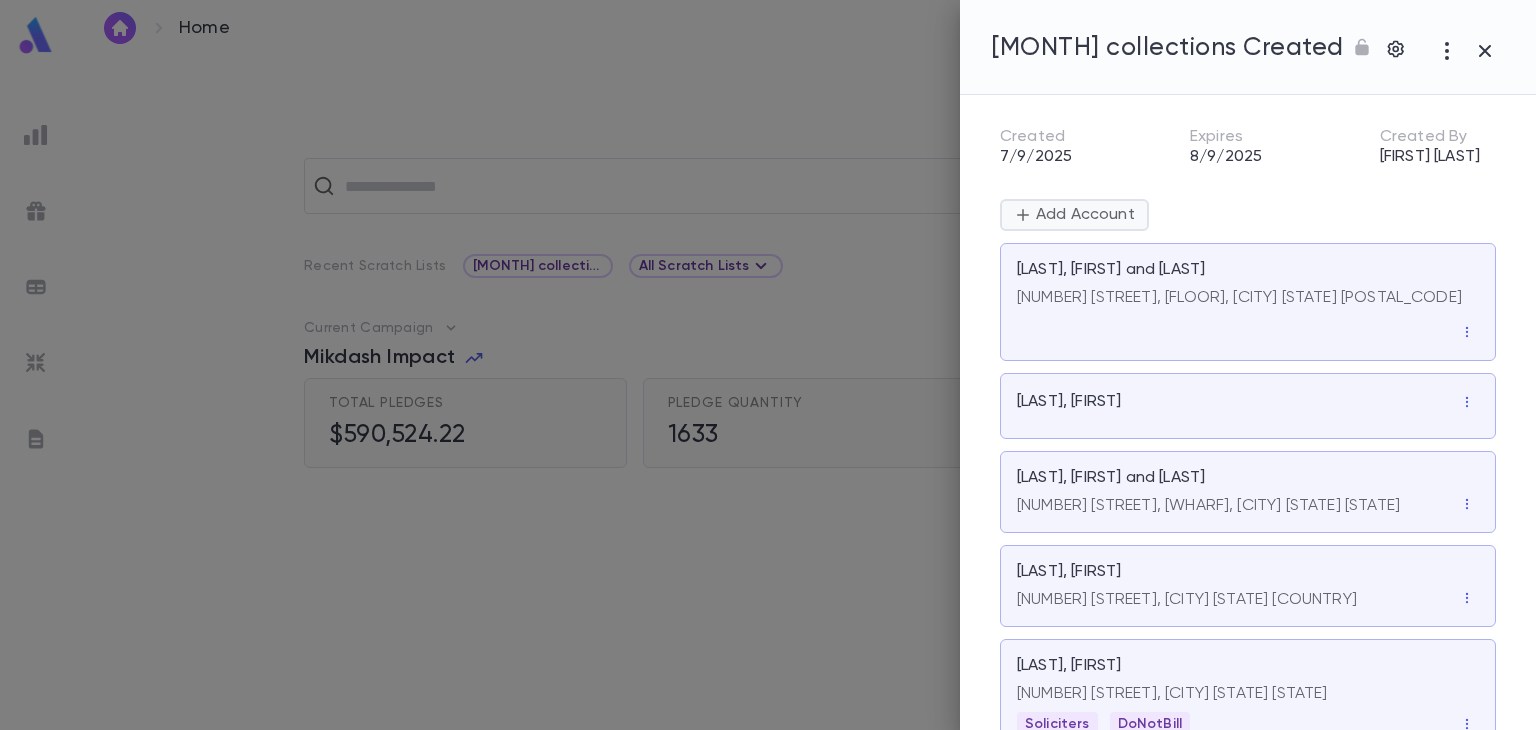 click on "Add Account" at bounding box center (1083, 215) 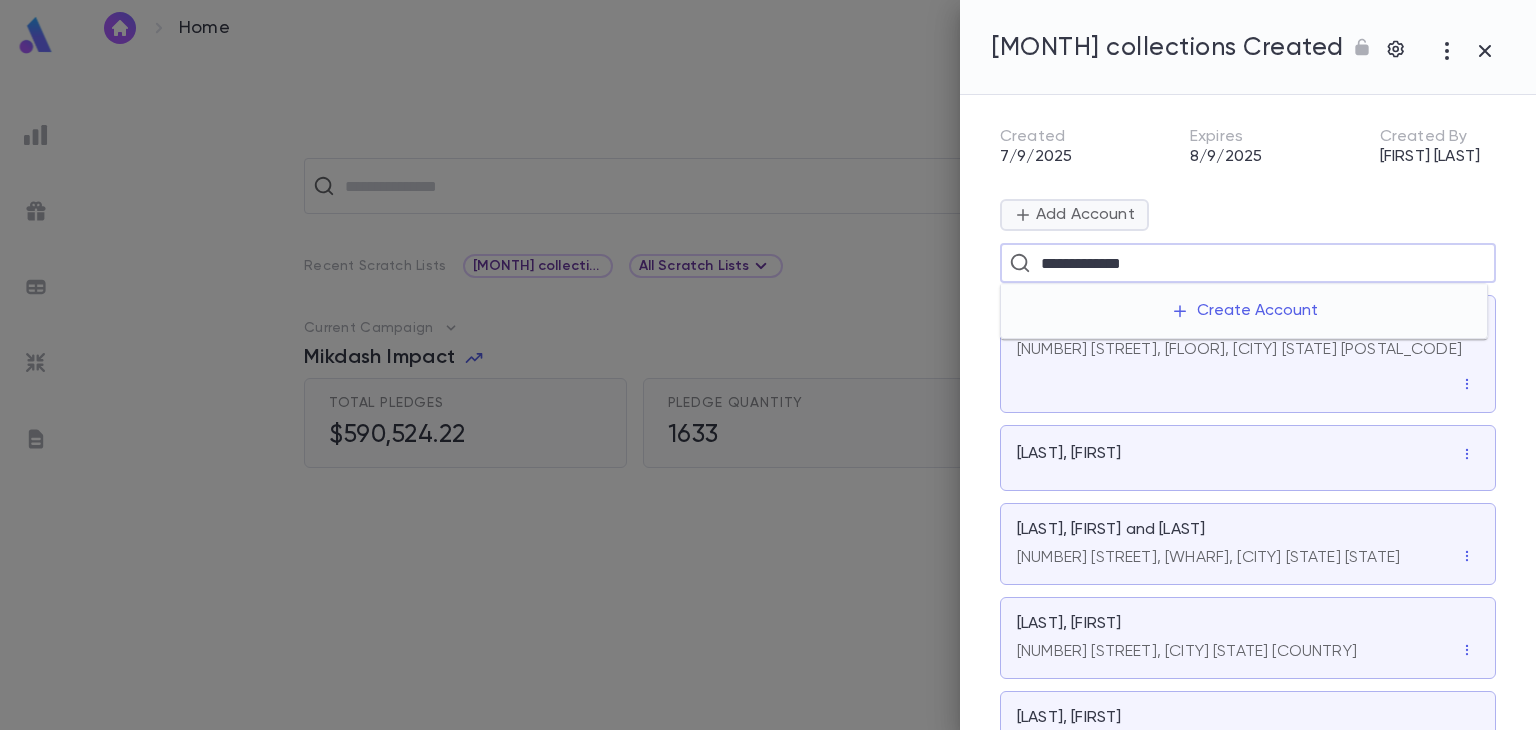 click on "Create Account" at bounding box center [1244, 311] 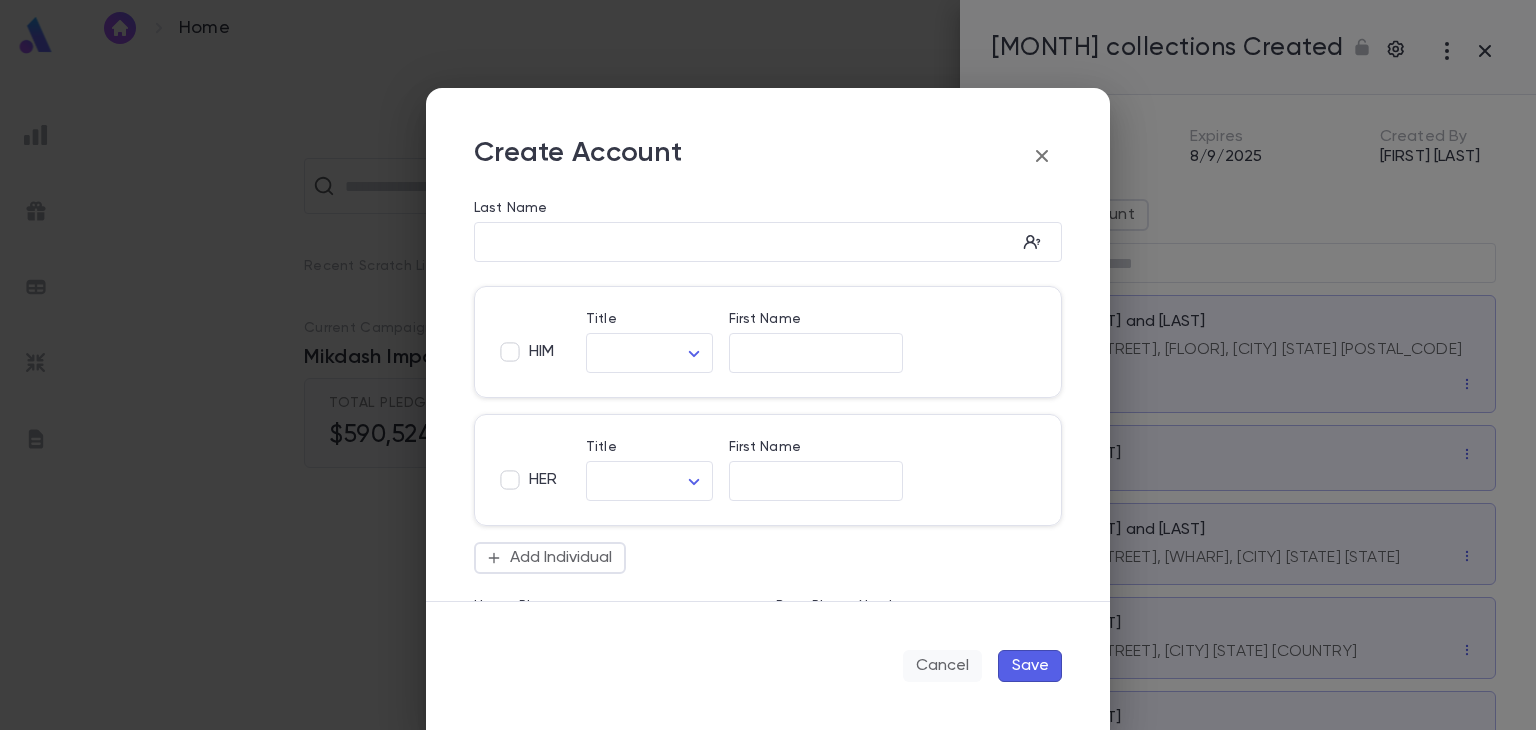 click on "Cancel" at bounding box center (942, 666) 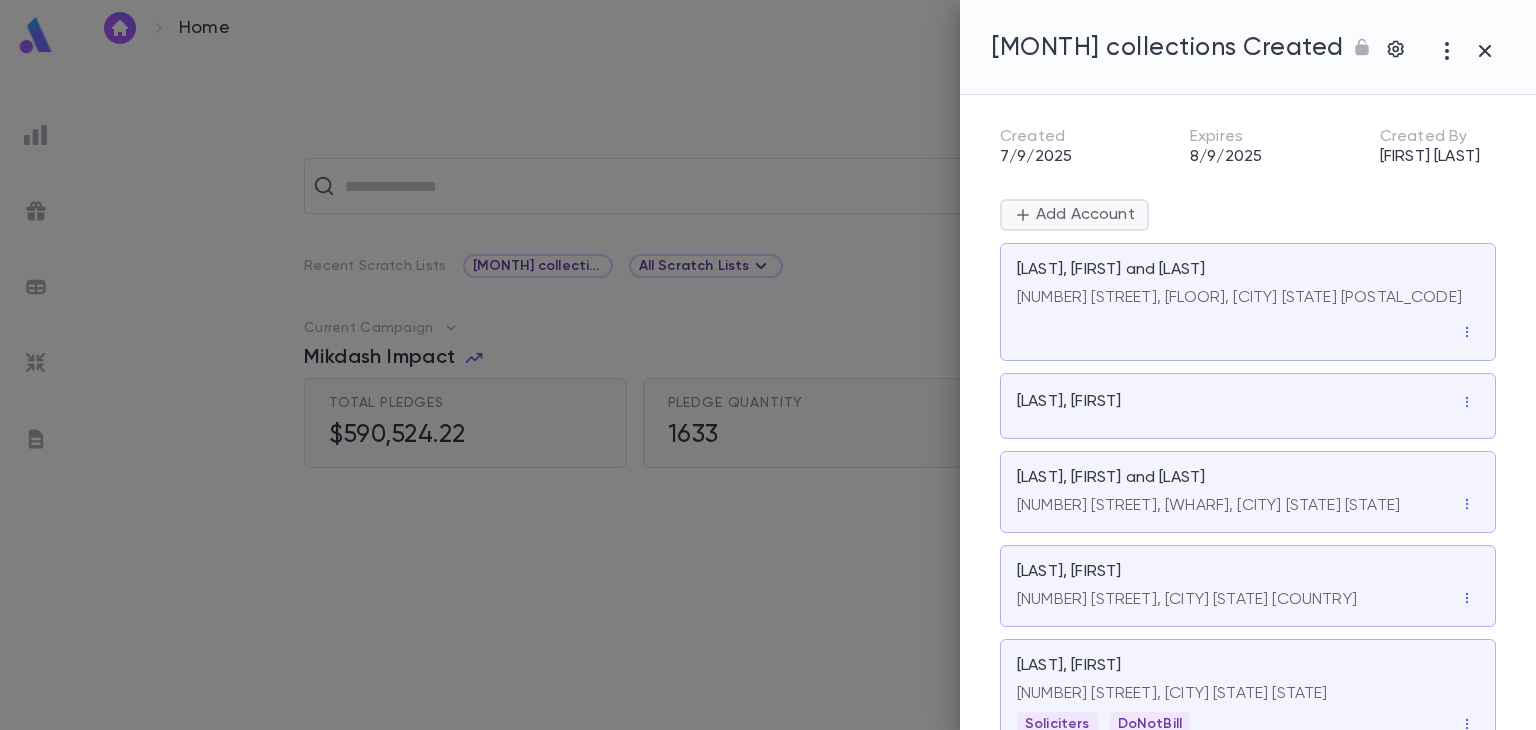 click on "Add Account" at bounding box center [1083, 215] 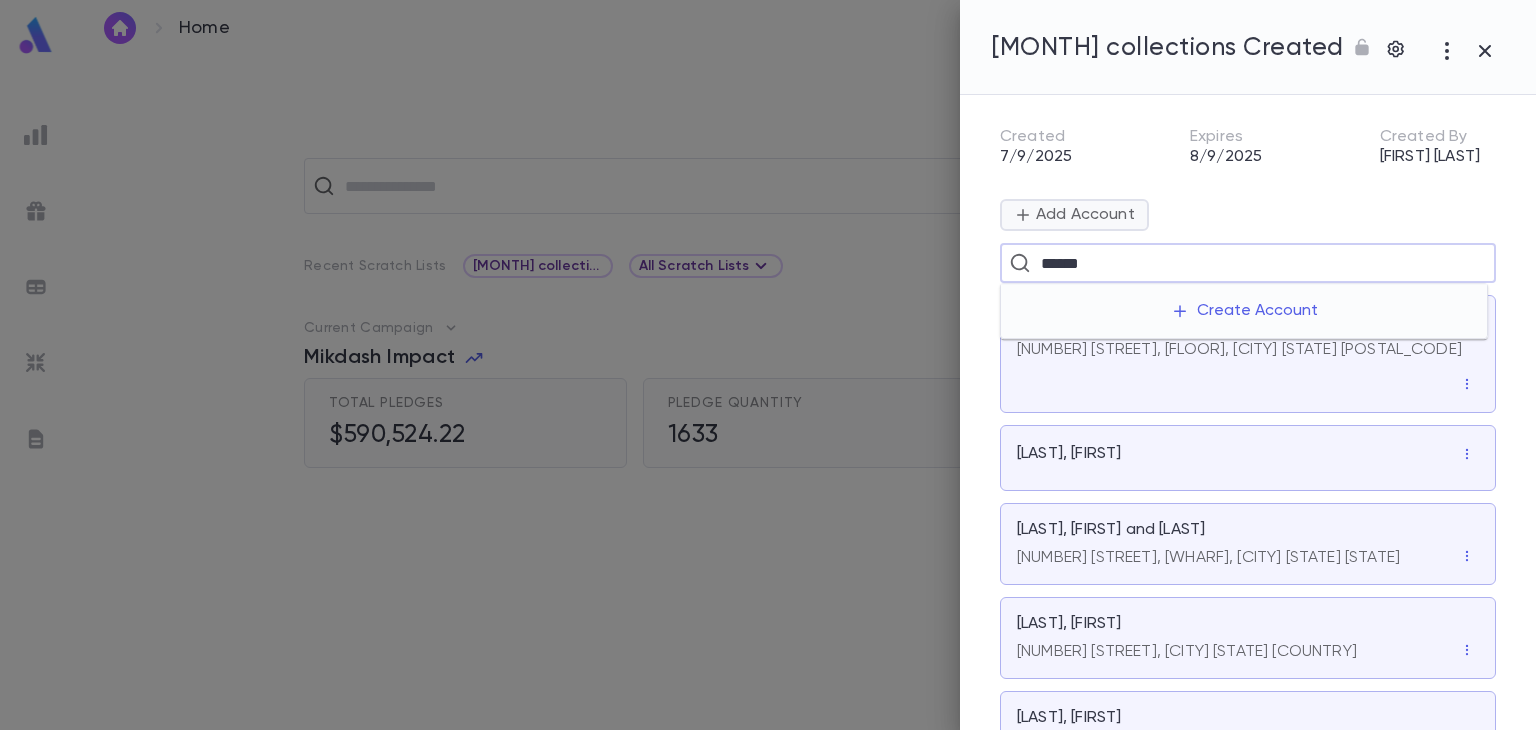 type on "******" 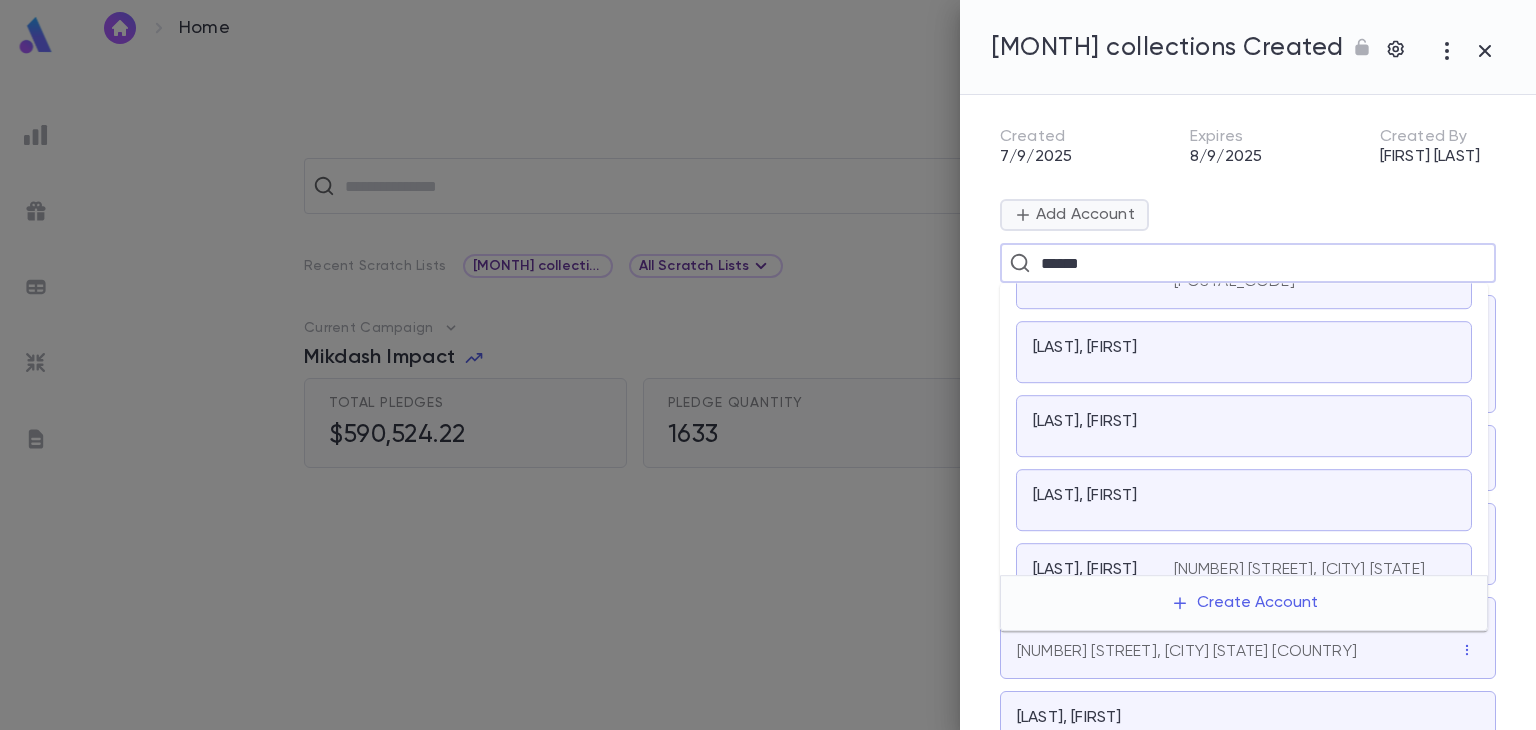 scroll, scrollTop: 96, scrollLeft: 0, axis: vertical 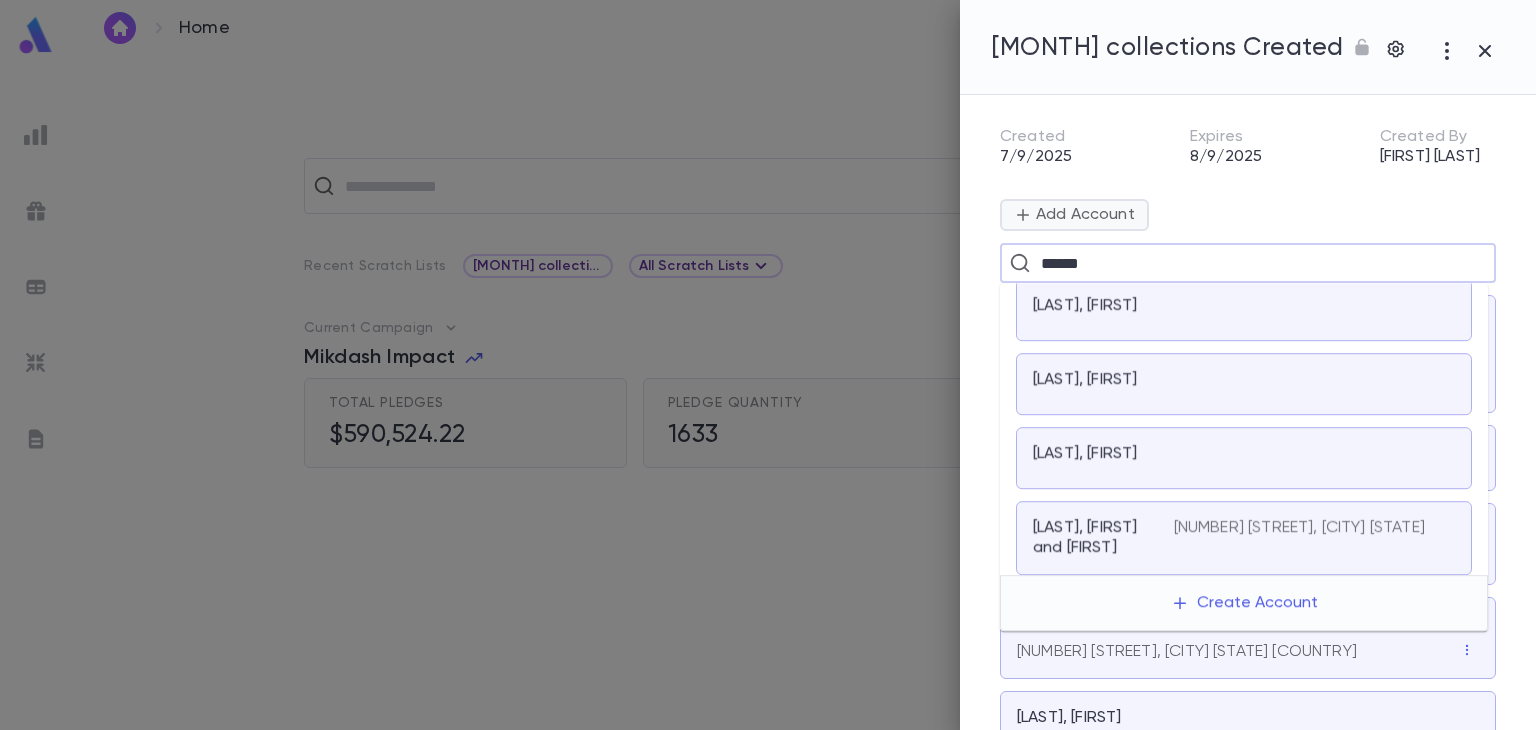 click on "[LAST], [FIRST]" at bounding box center (1103, 458) 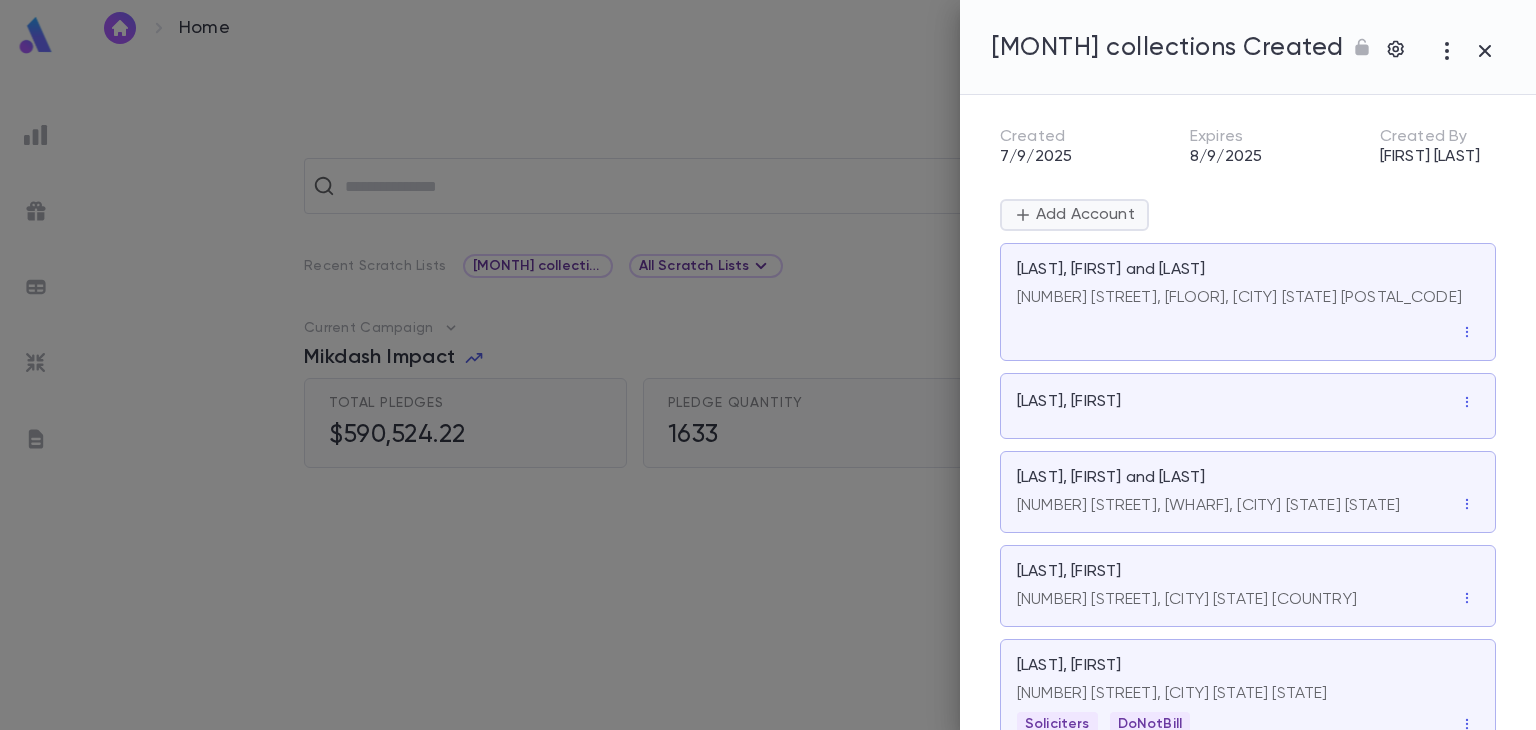 click on "Add Account" at bounding box center [1083, 215] 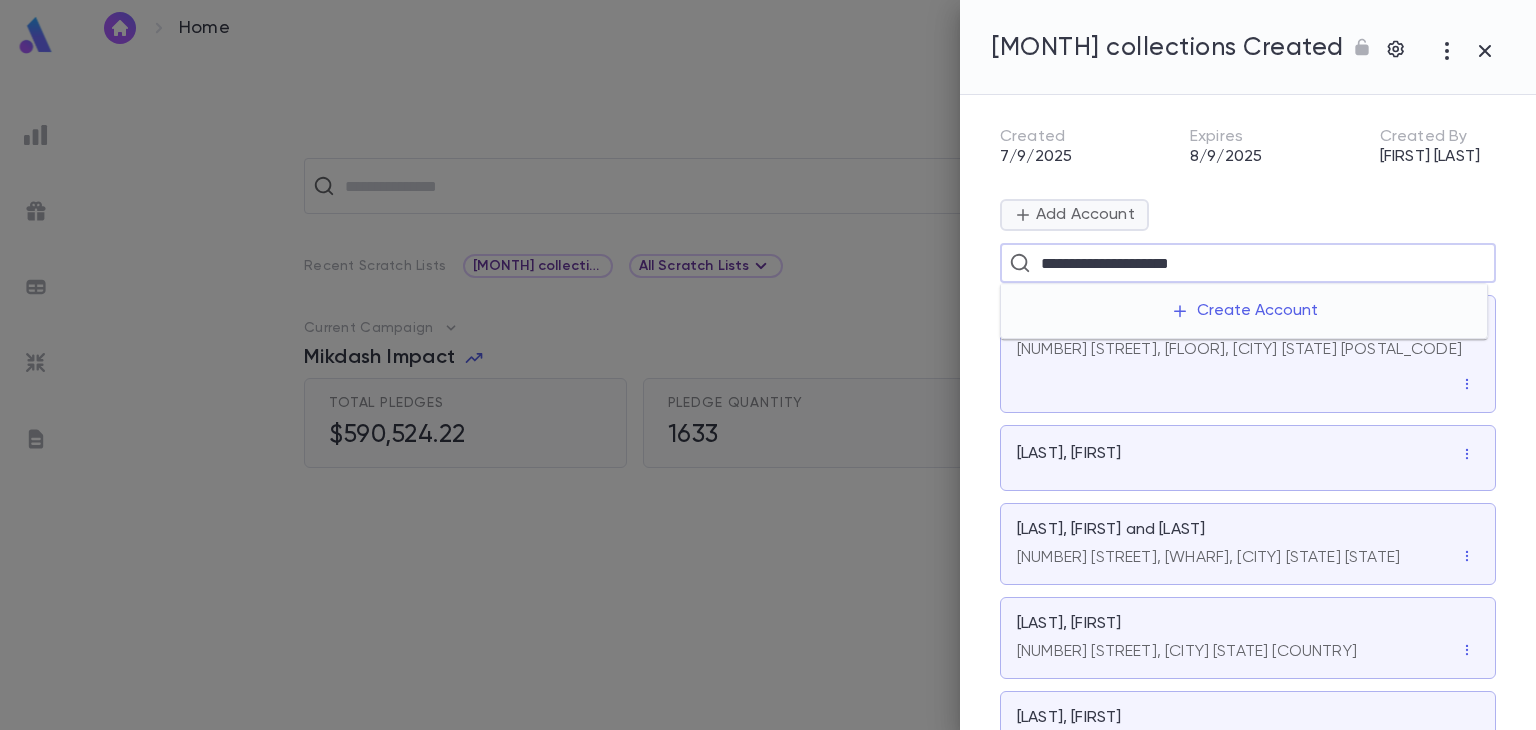 type on "**********" 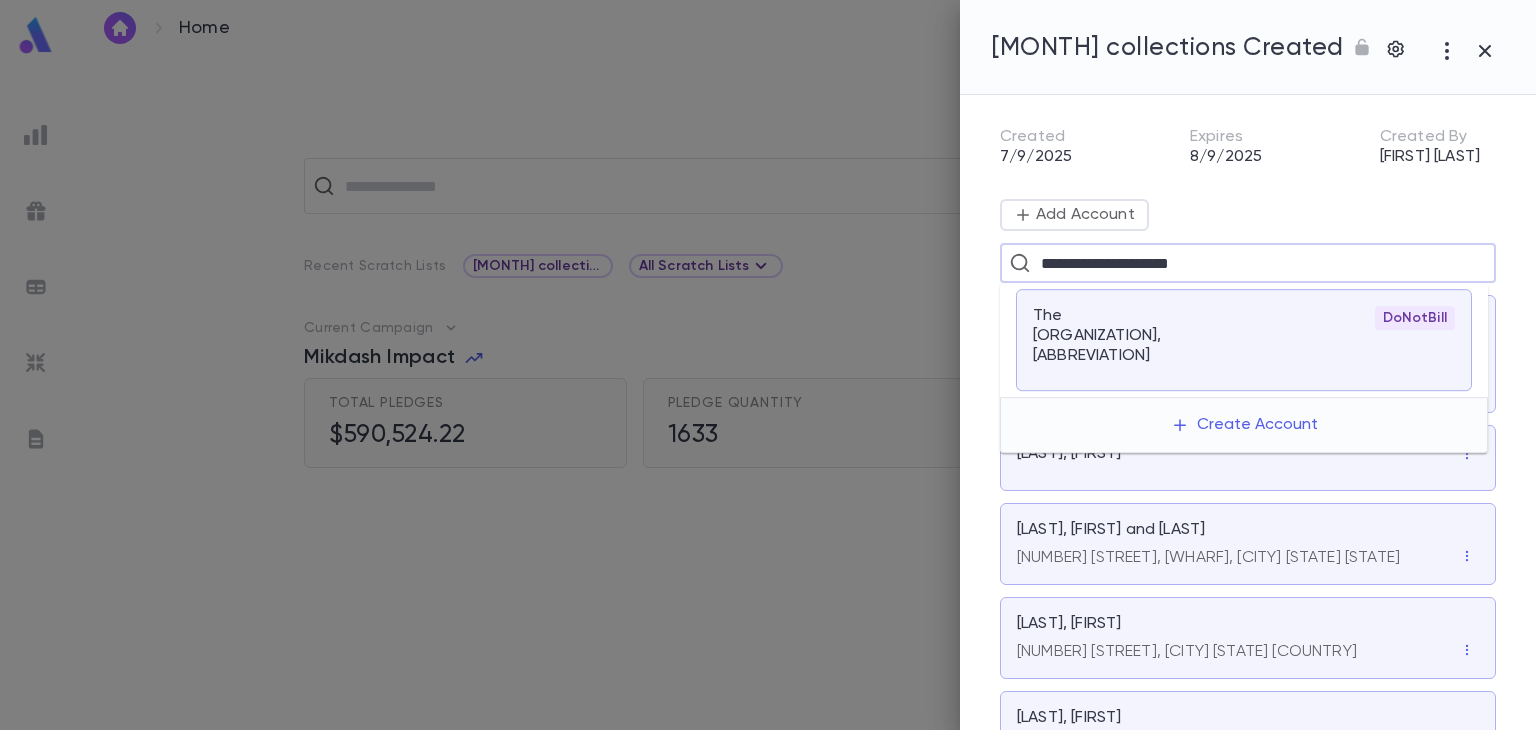 click on "DoNotBill" at bounding box center [1314, 340] 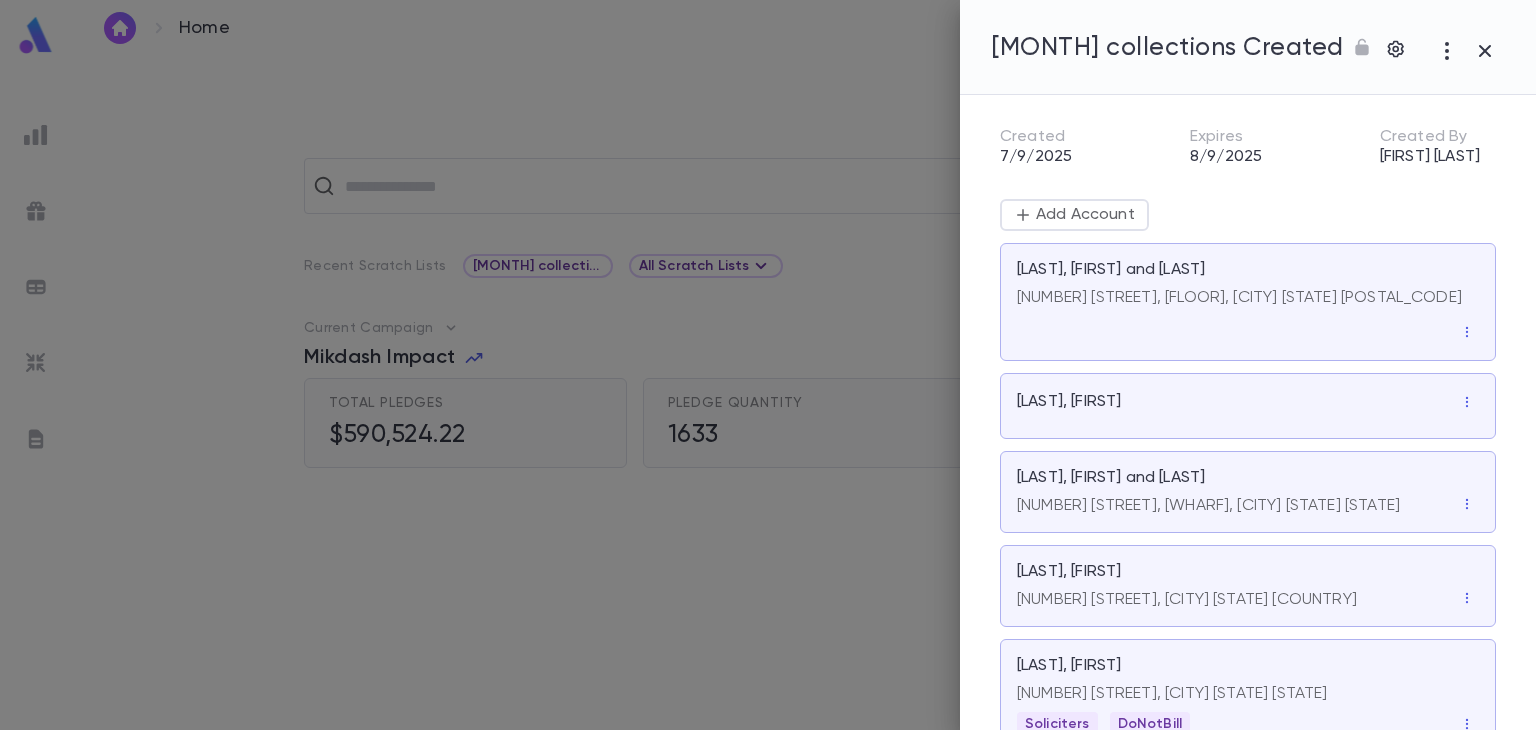 click on "Add Account" at bounding box center (1083, 215) 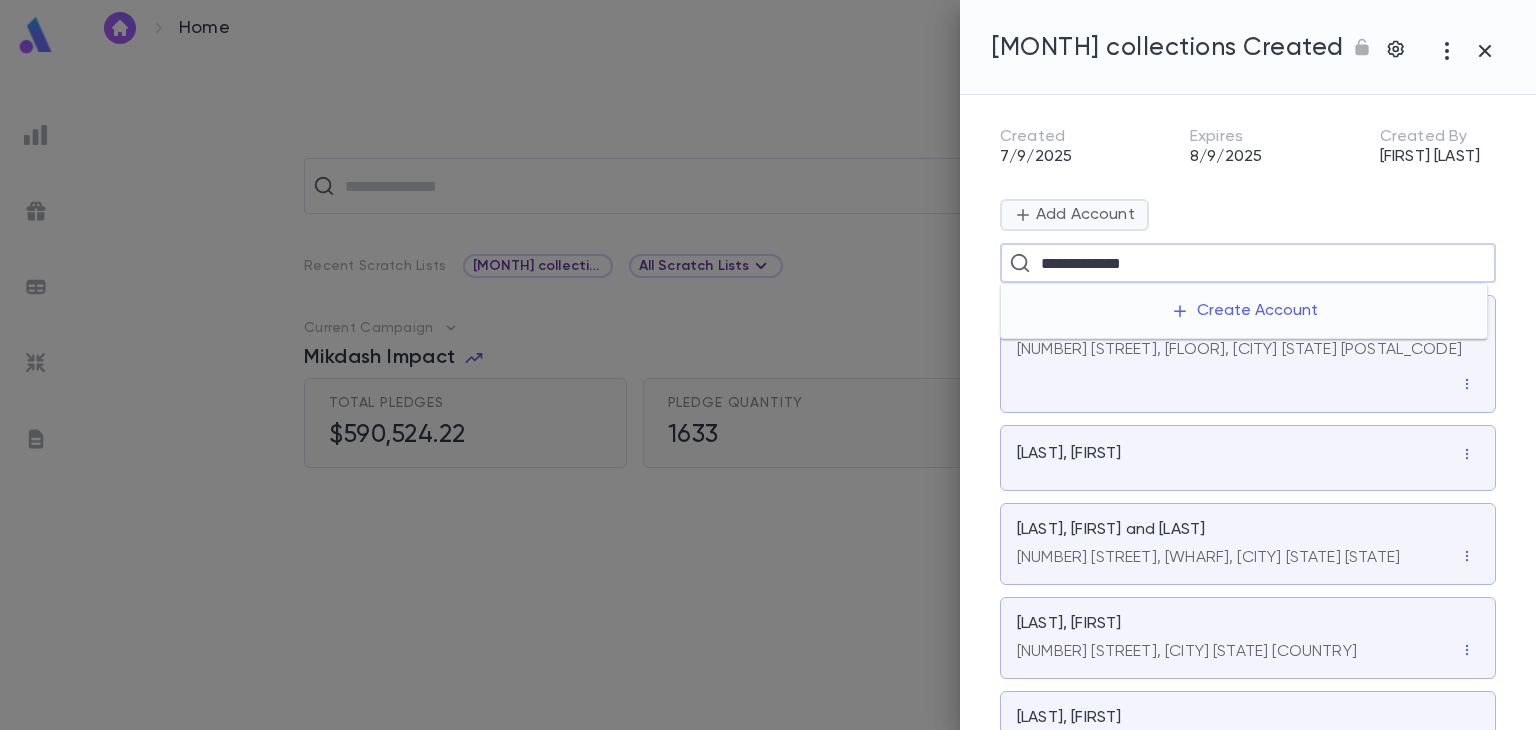 type on "**********" 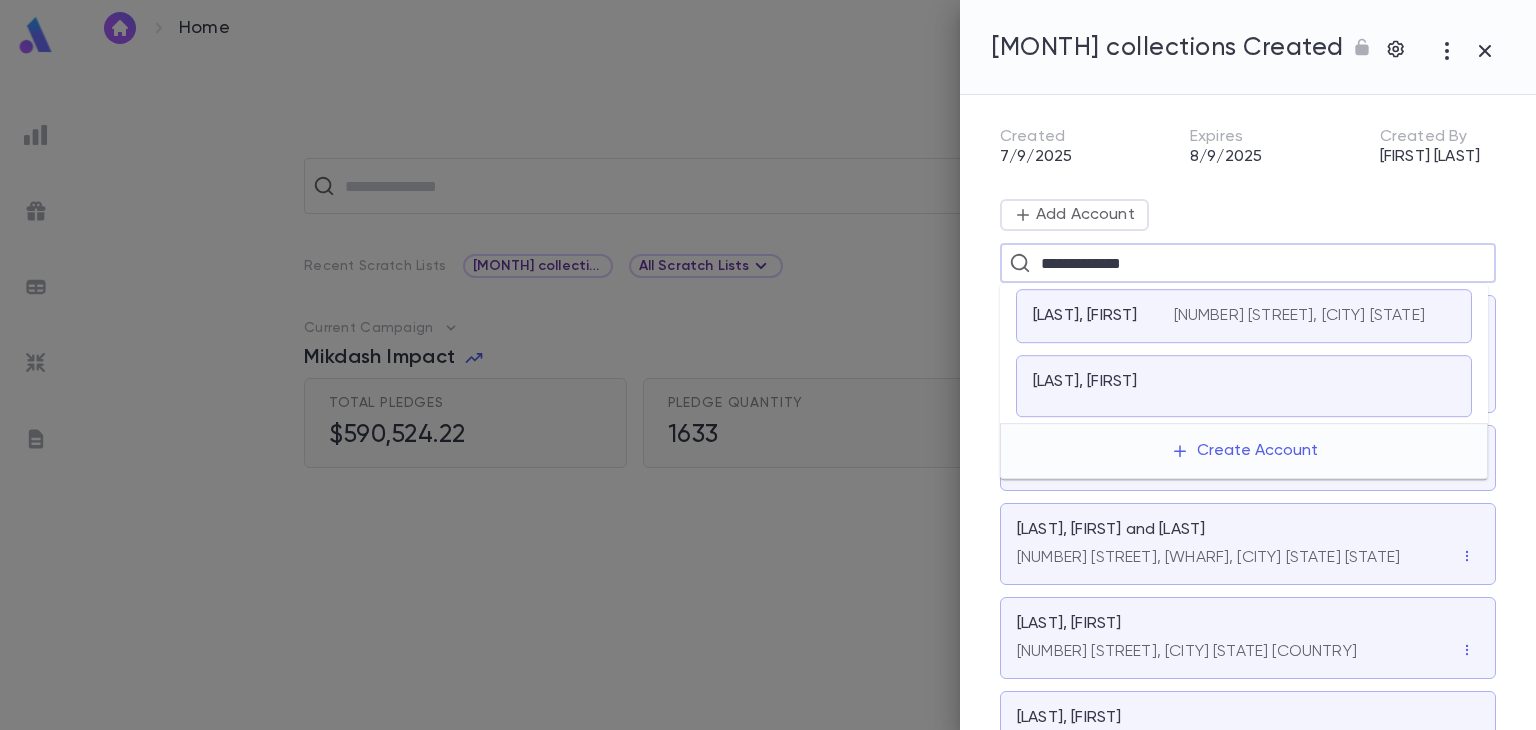 click on "[LAST], [FIRST] [NUMBER] [STREET], [CITY] [STATE]" at bounding box center [1244, 316] 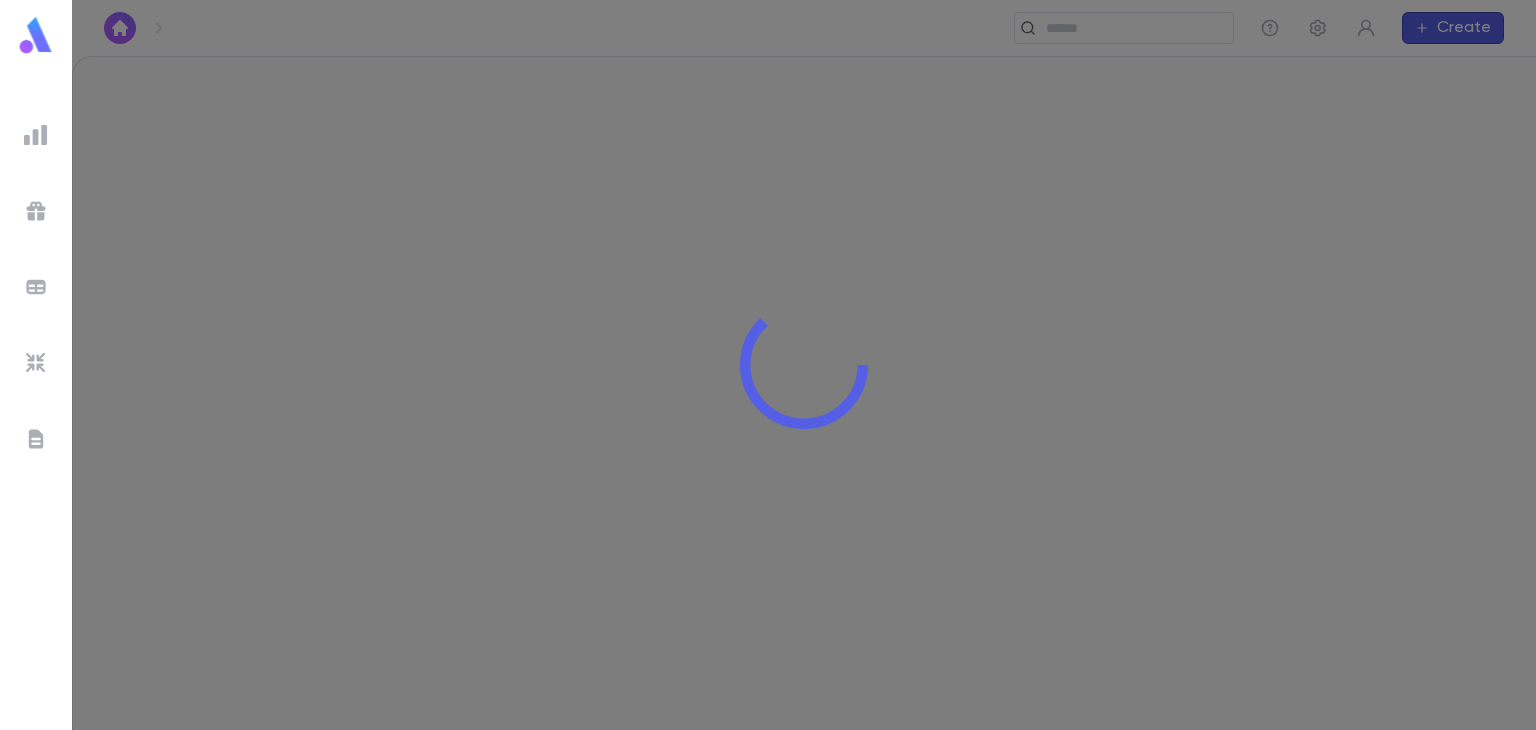 scroll, scrollTop: 0, scrollLeft: 0, axis: both 